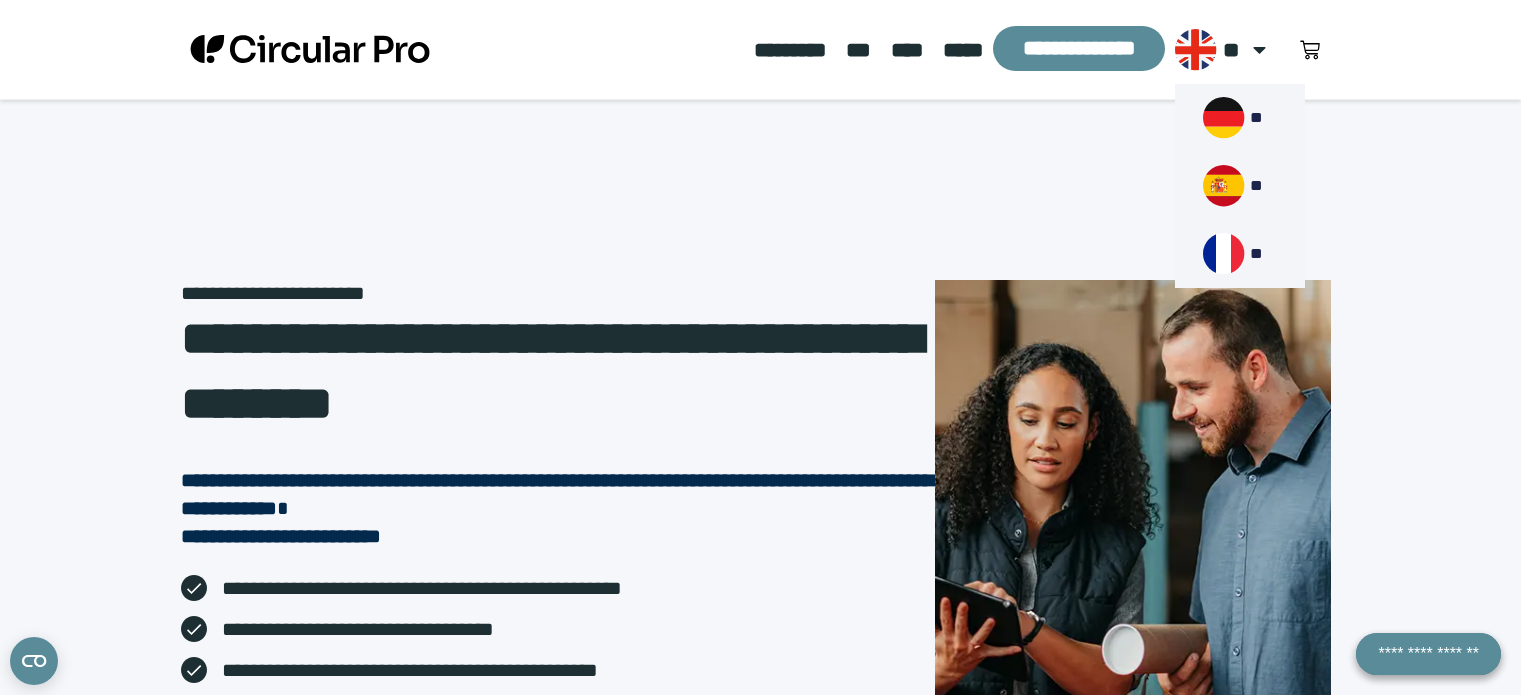click 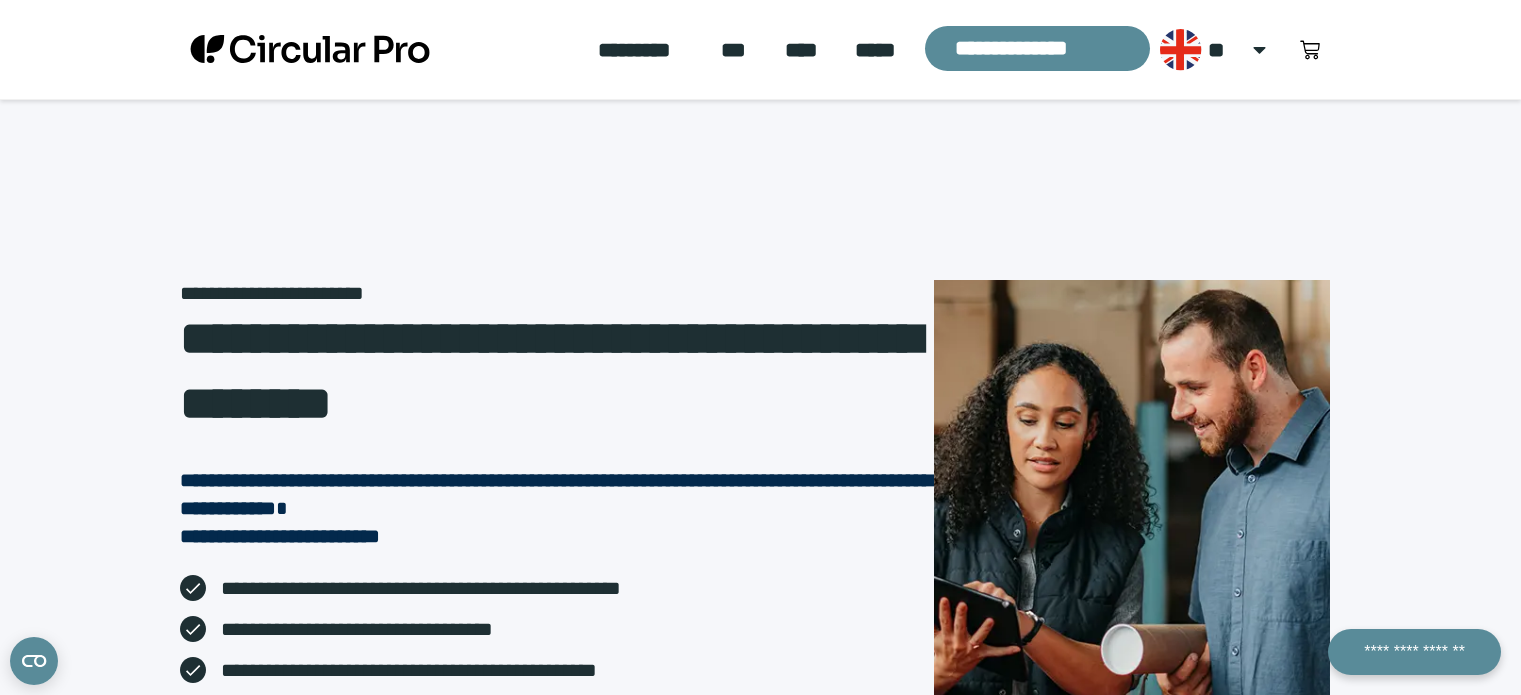 scroll, scrollTop: 0, scrollLeft: 0, axis: both 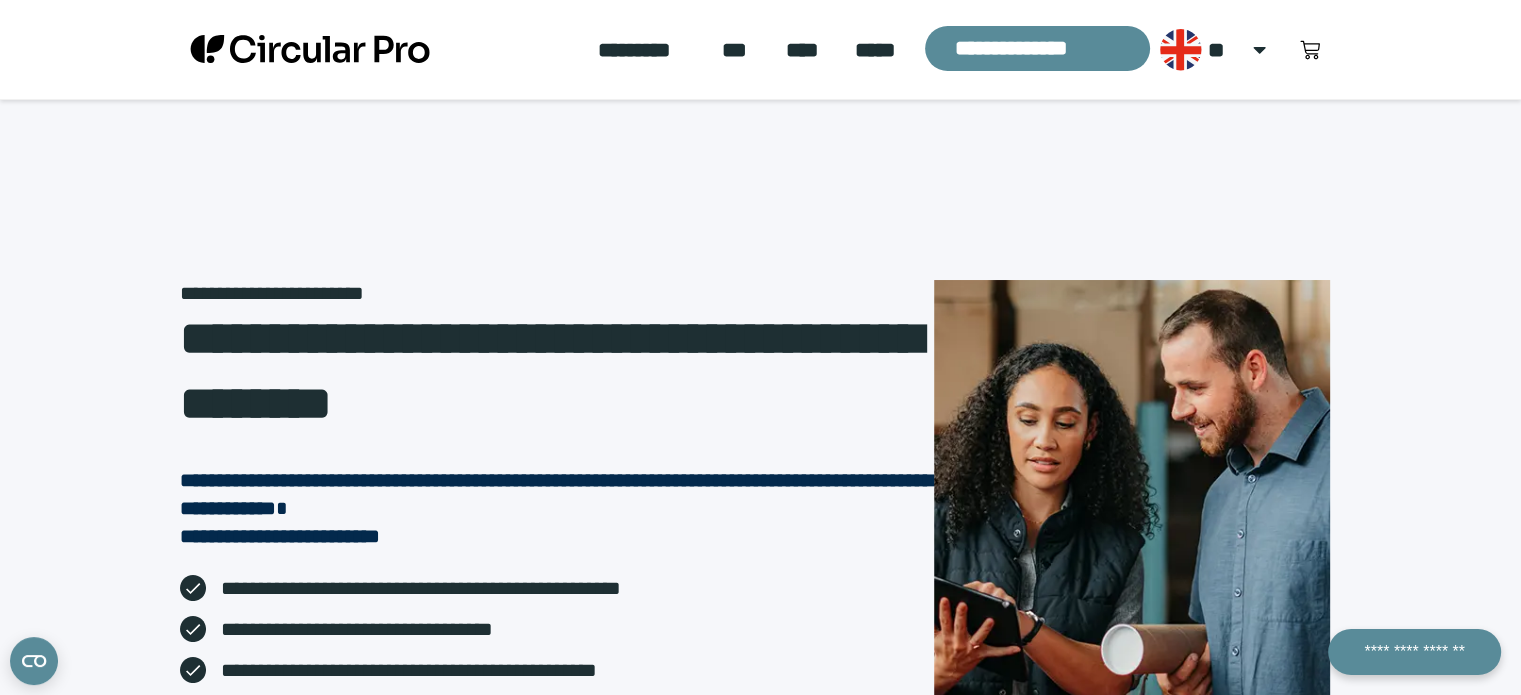 click on "*****" 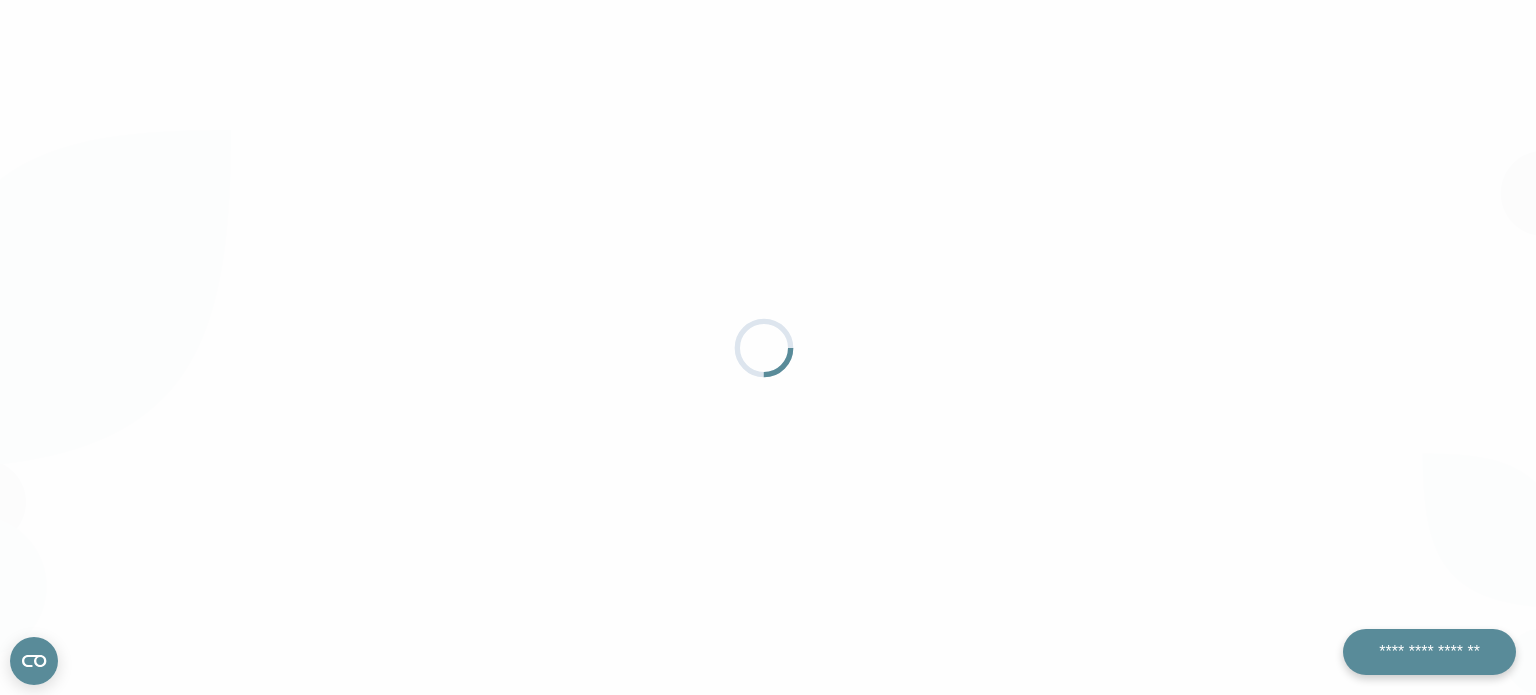 scroll, scrollTop: 0, scrollLeft: 0, axis: both 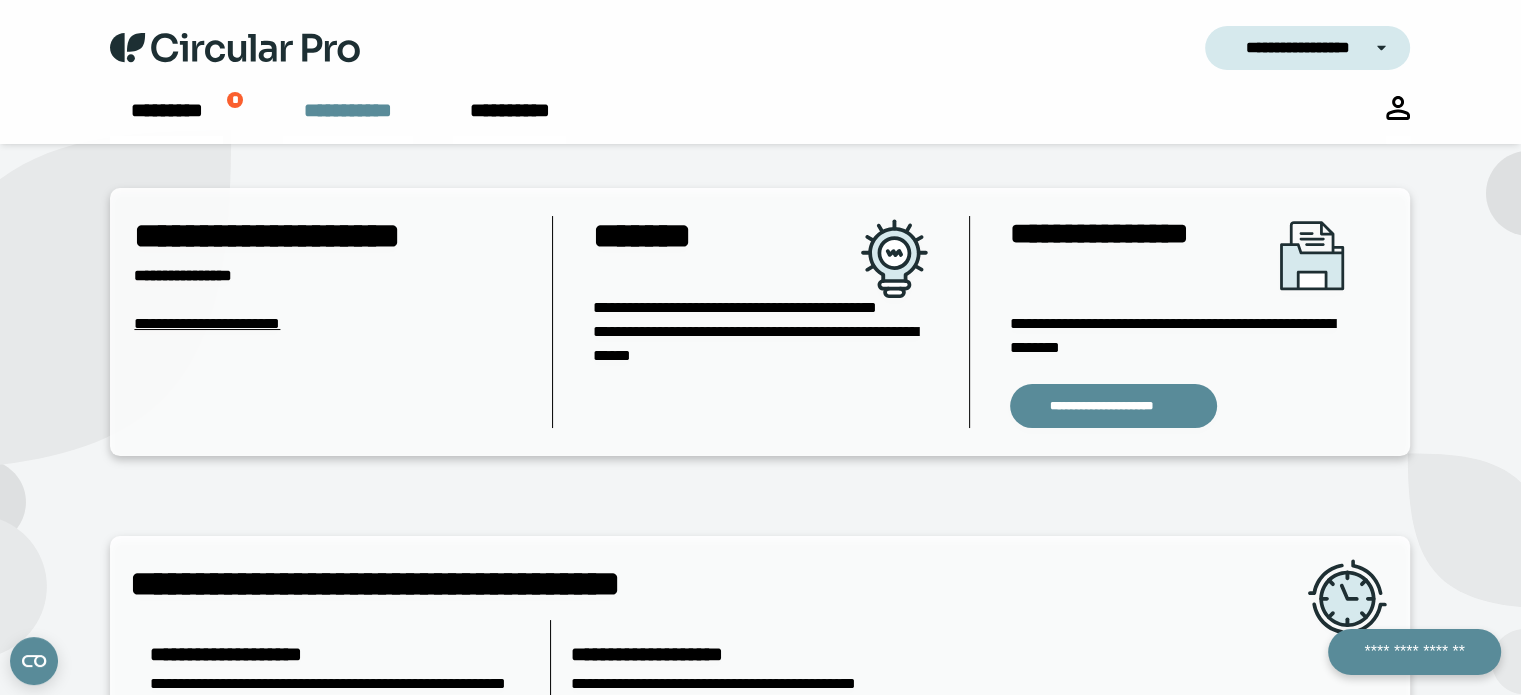 click on "**********" at bounding box center [348, 120] 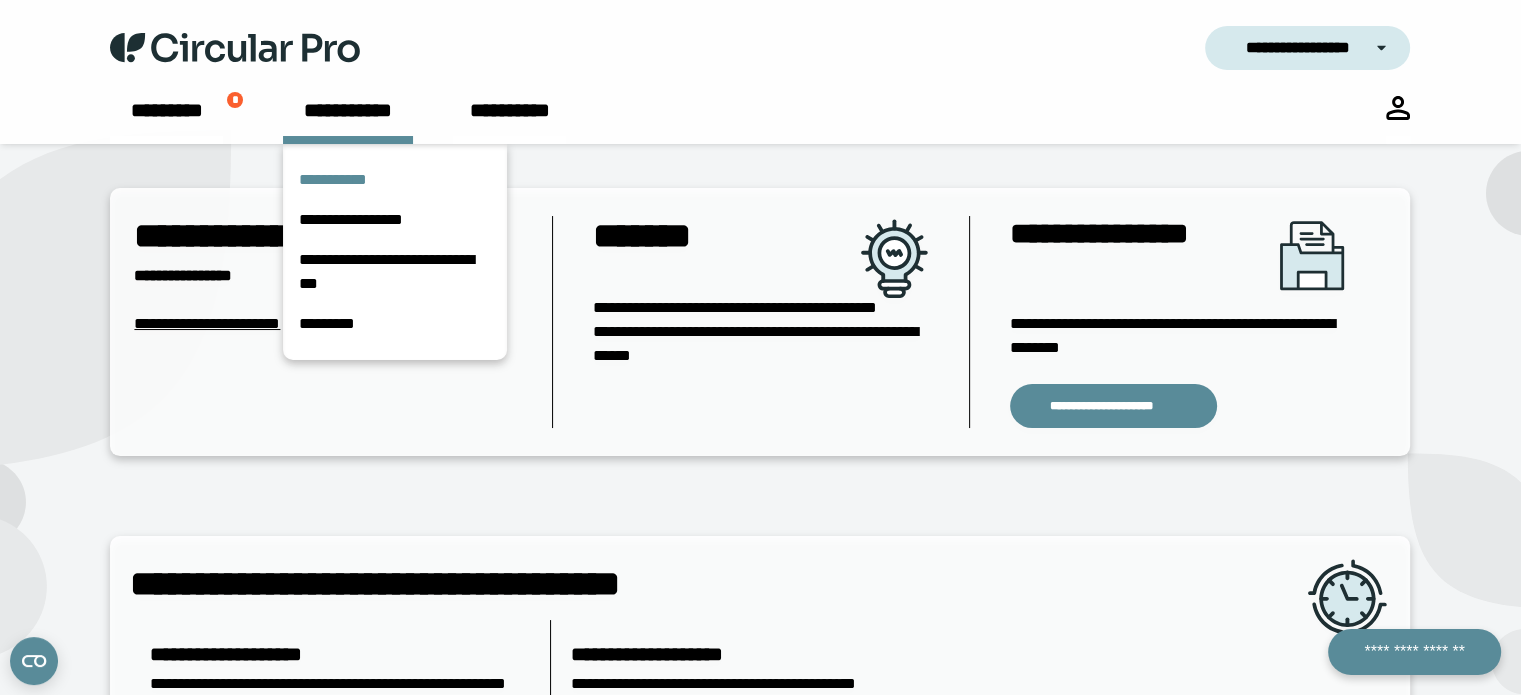 click on "**********" at bounding box center [395, 180] 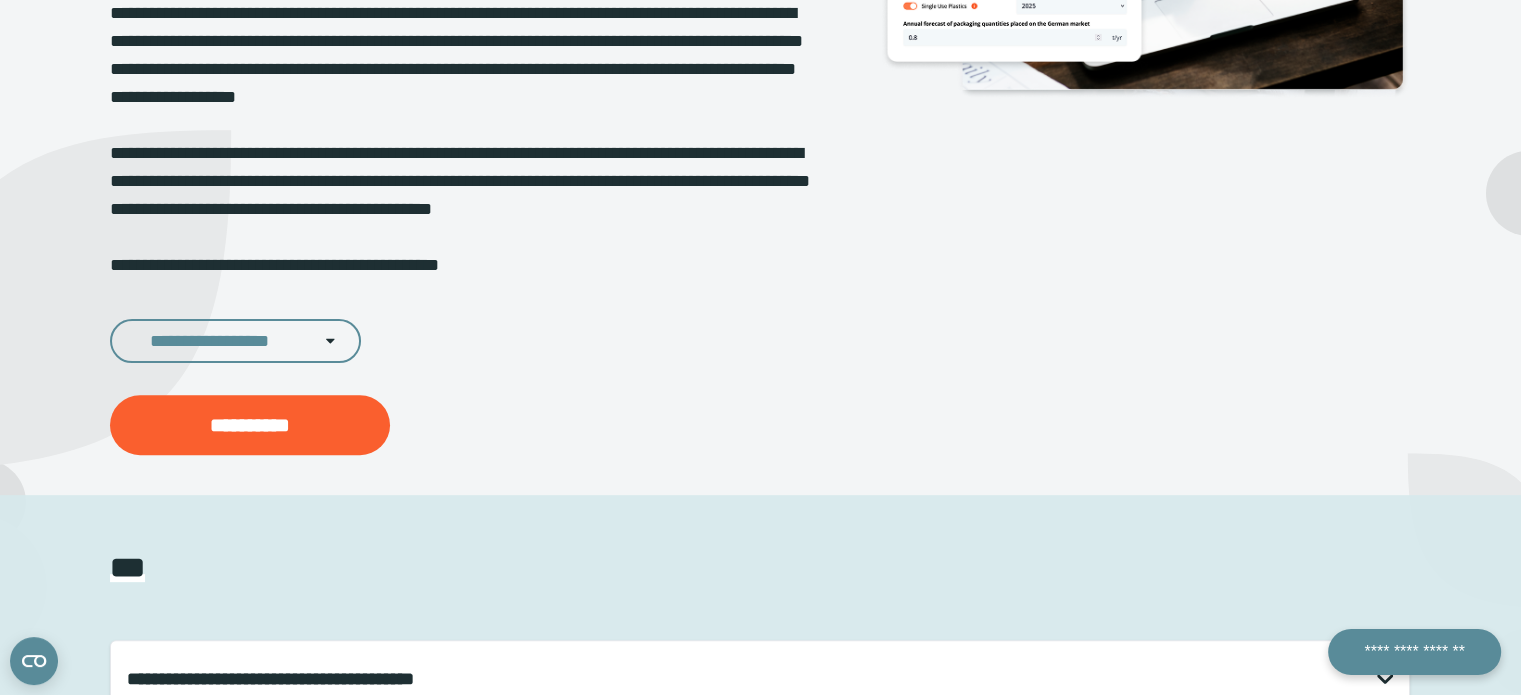 scroll, scrollTop: 566, scrollLeft: 0, axis: vertical 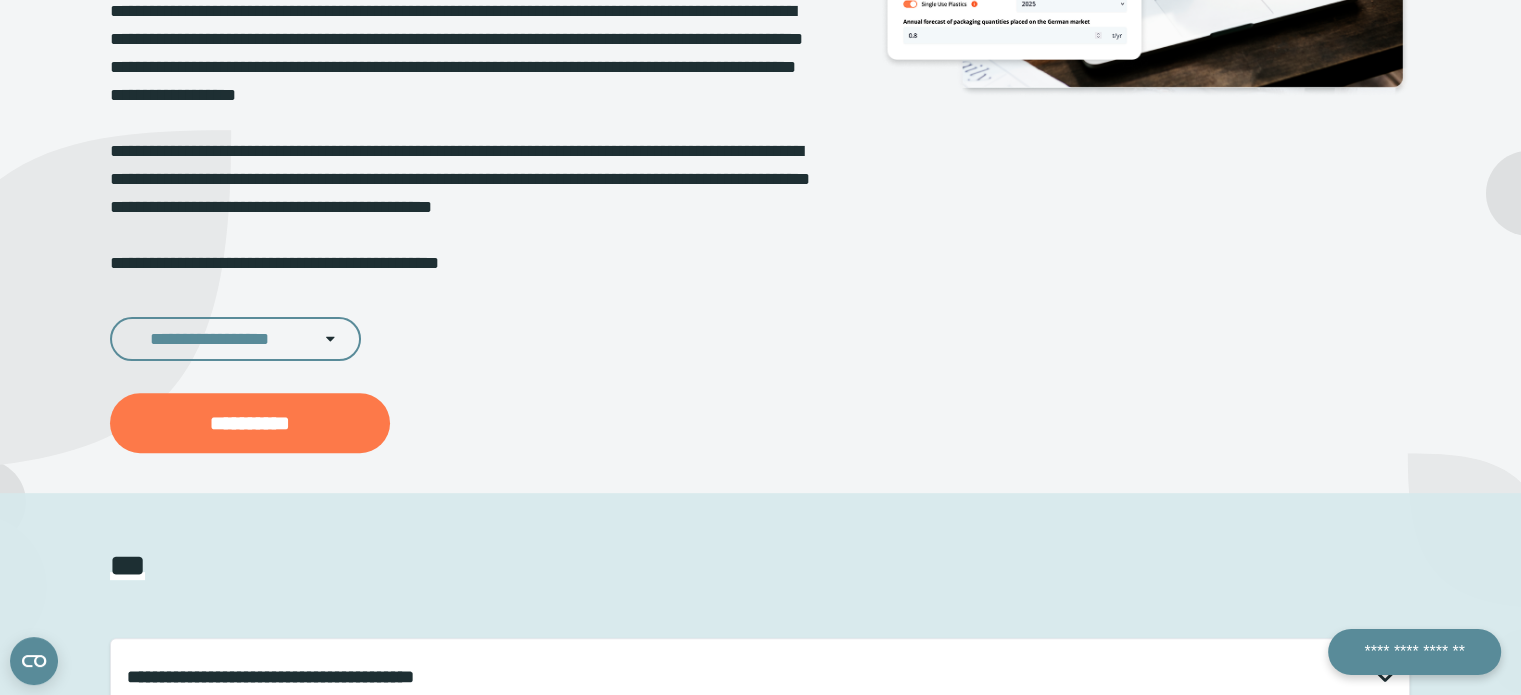 click on "**********" at bounding box center [250, 423] 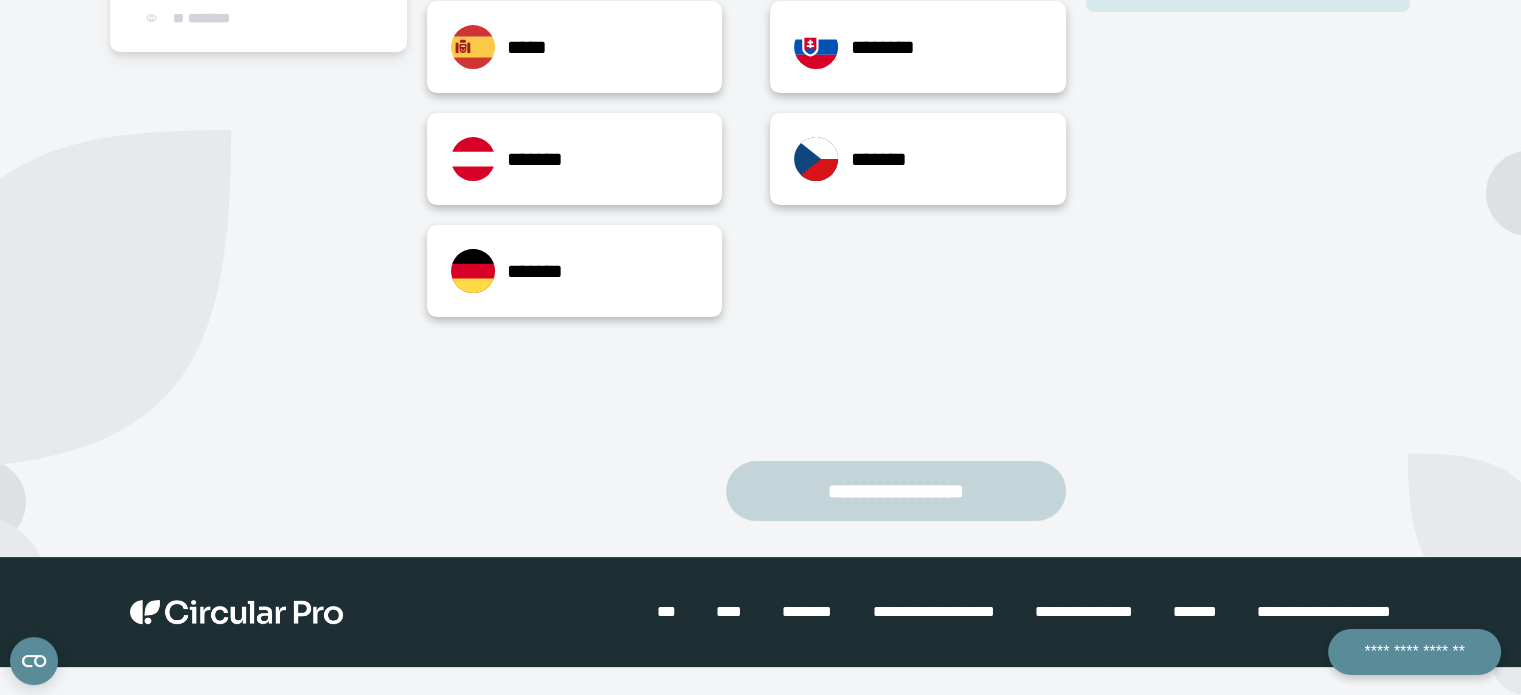 scroll, scrollTop: 356, scrollLeft: 0, axis: vertical 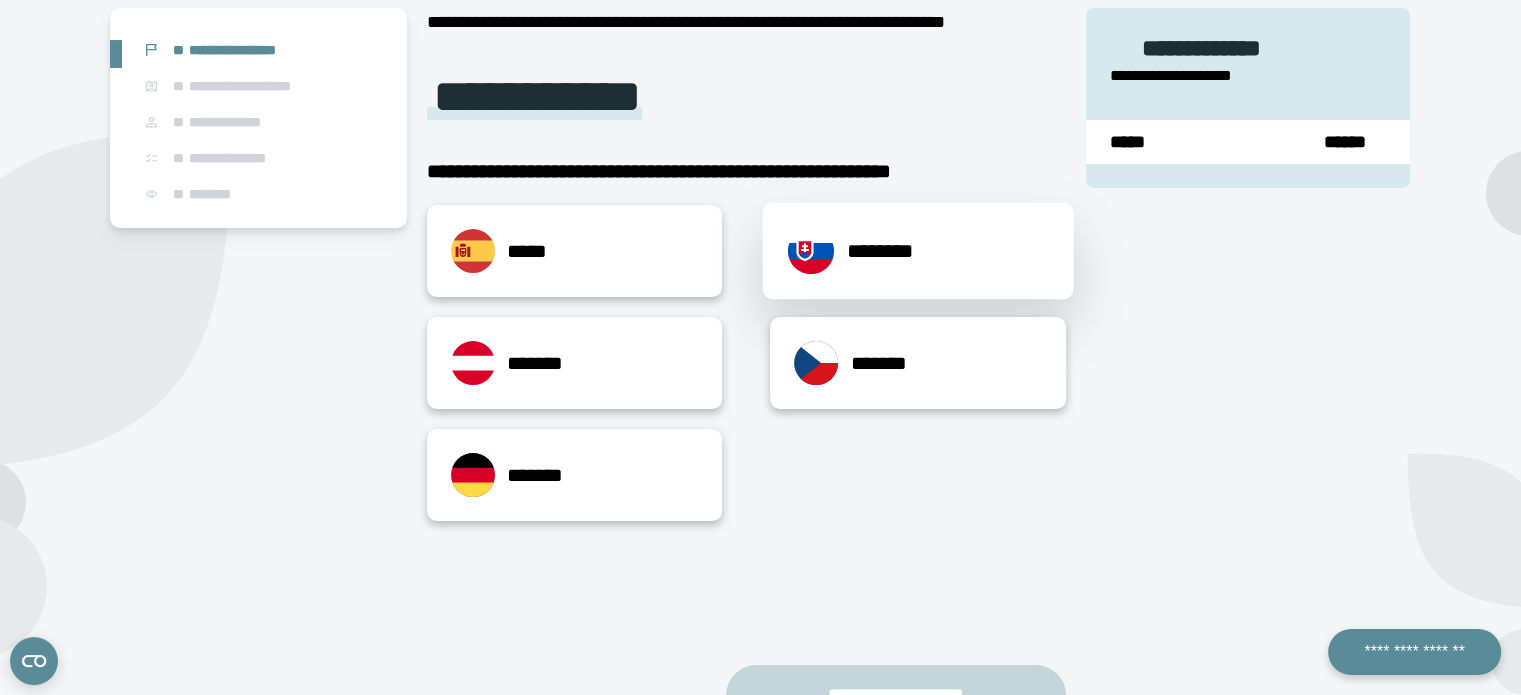 click on "********" at bounding box center [918, 251] 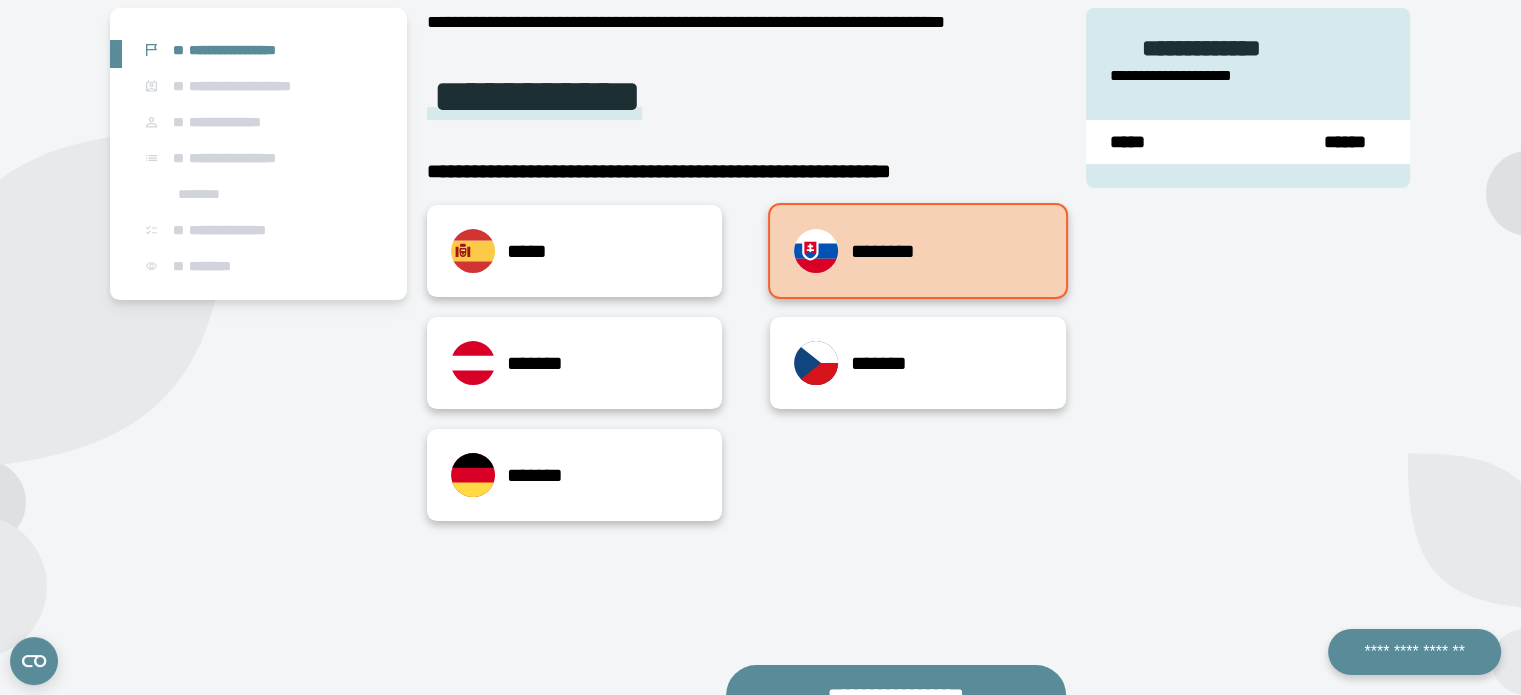 scroll, scrollTop: 299, scrollLeft: 0, axis: vertical 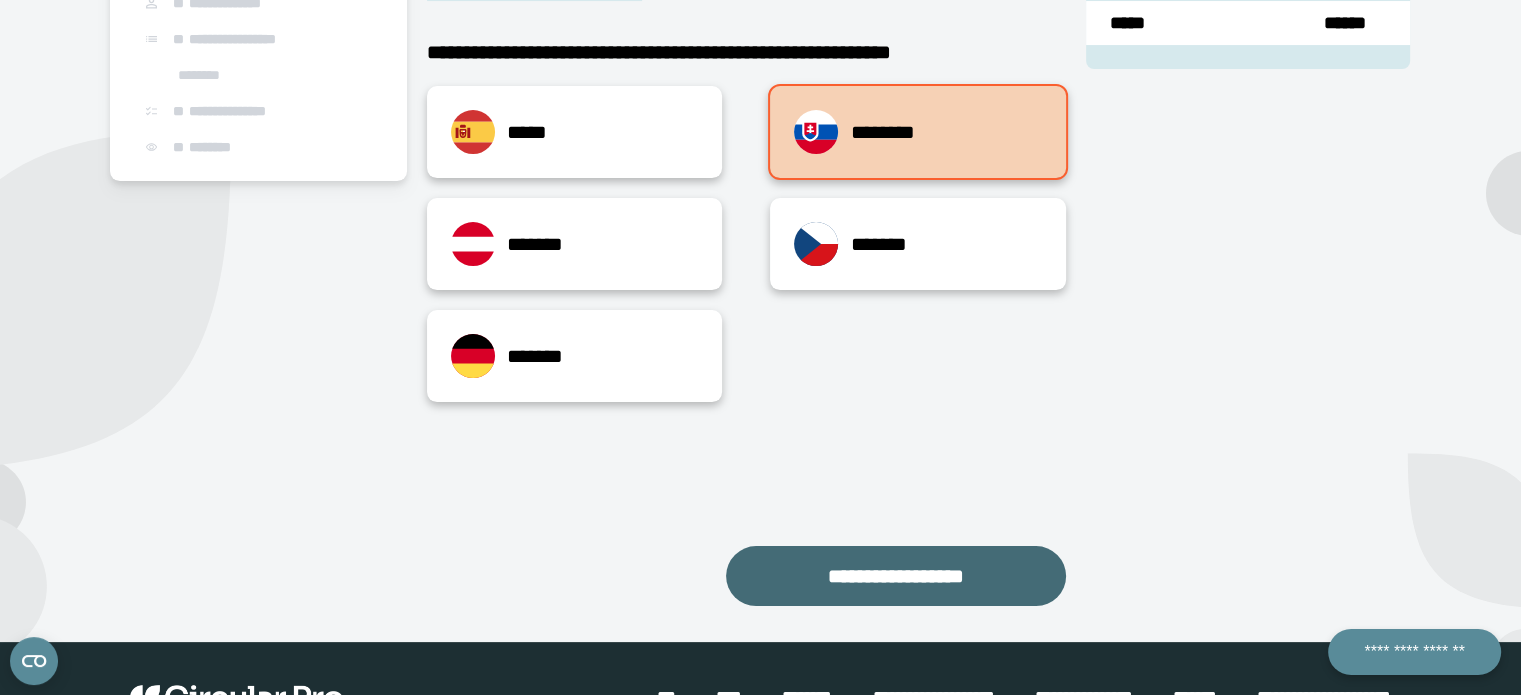 click on "**********" at bounding box center [896, 576] 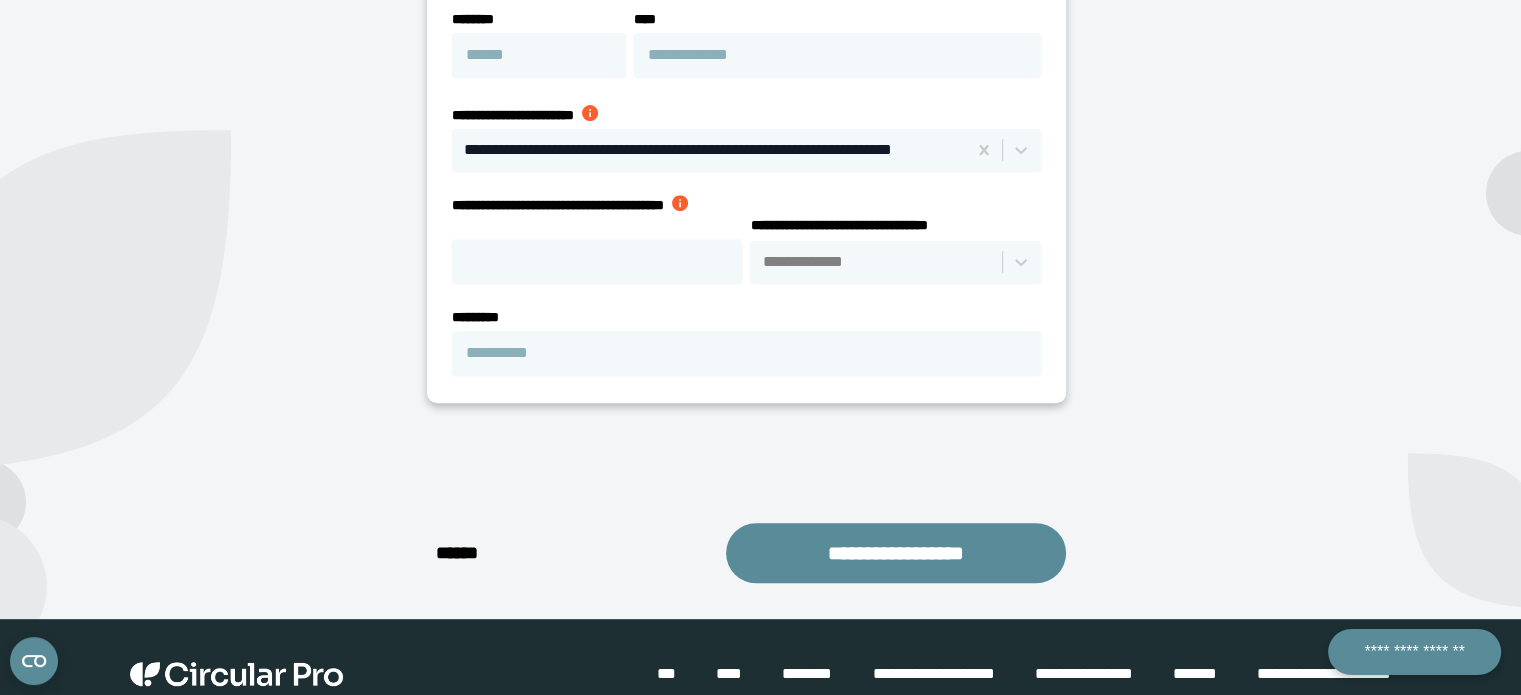 scroll, scrollTop: 804, scrollLeft: 0, axis: vertical 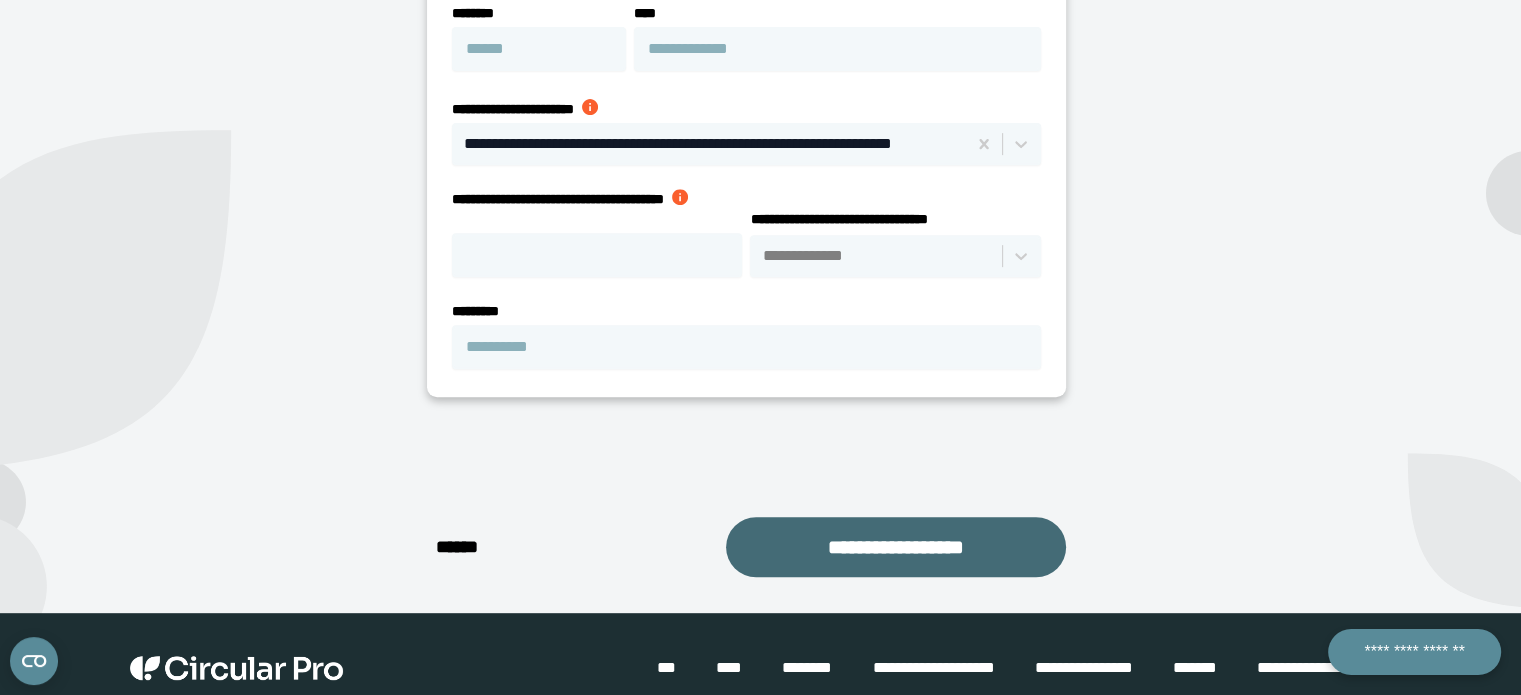 click on "**********" at bounding box center [896, 547] 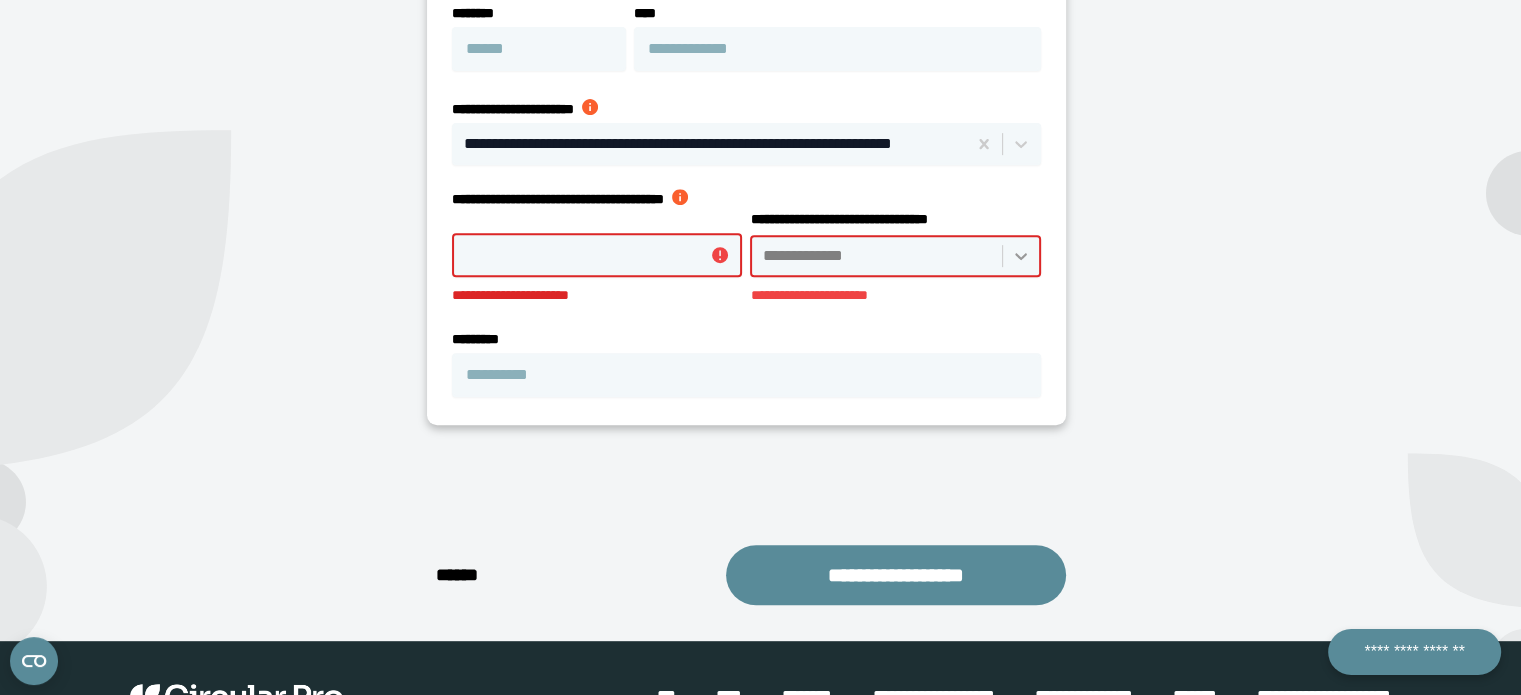 click 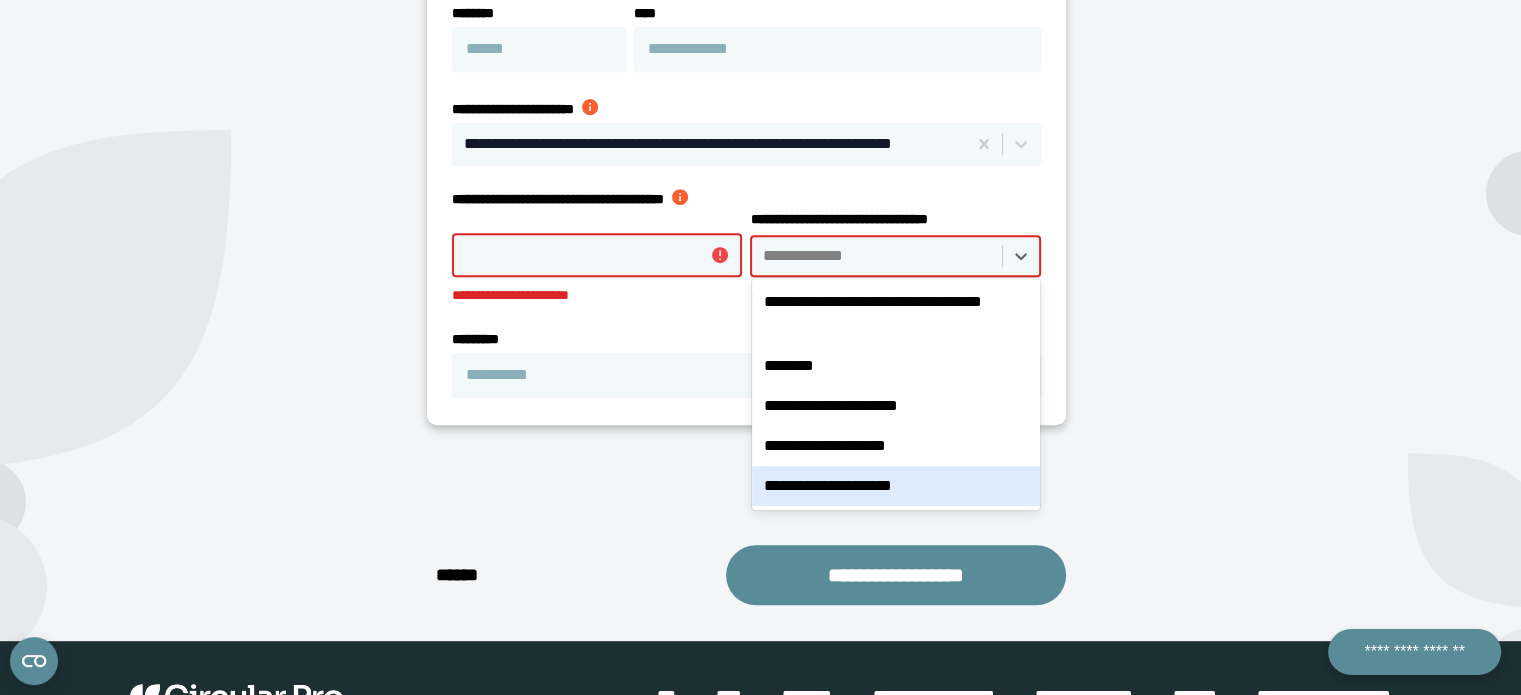 click on "**********" at bounding box center (895, 486) 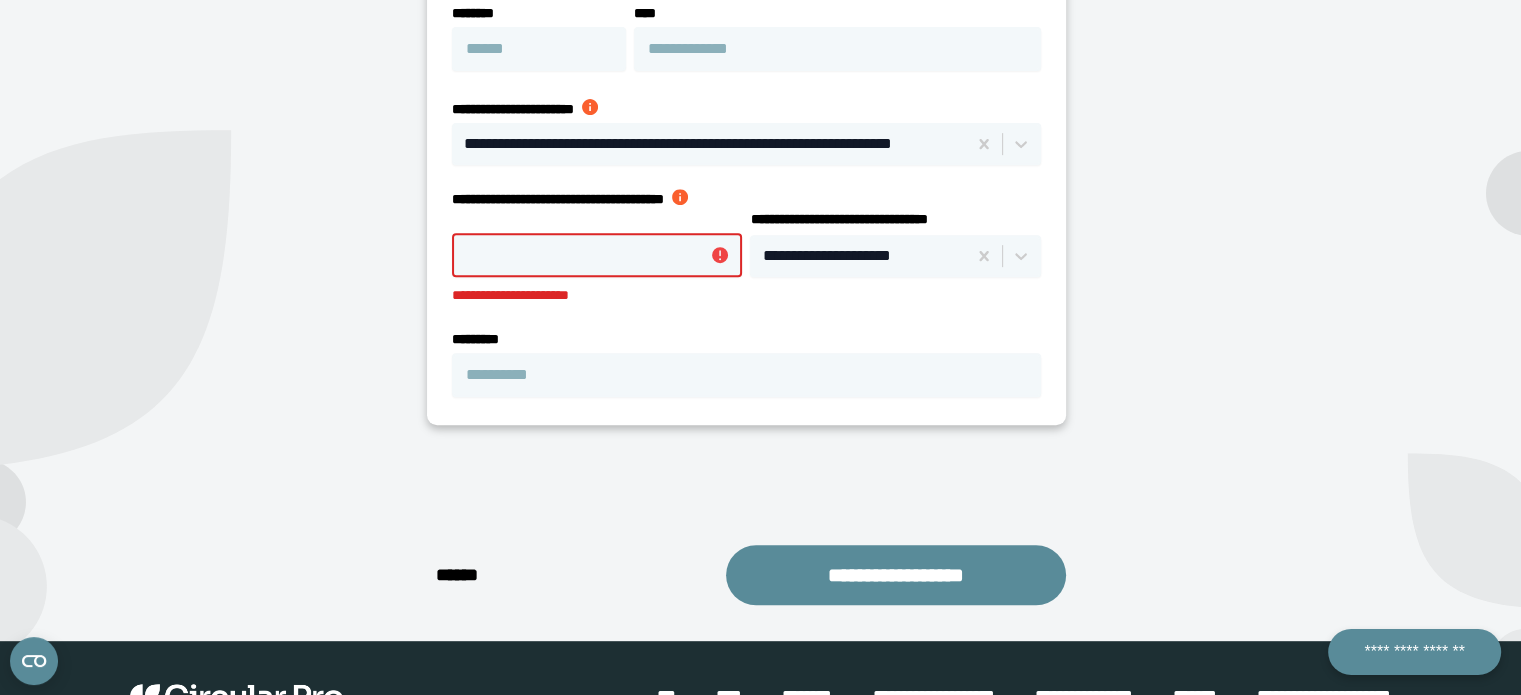 click on "**********" at bounding box center [597, 255] 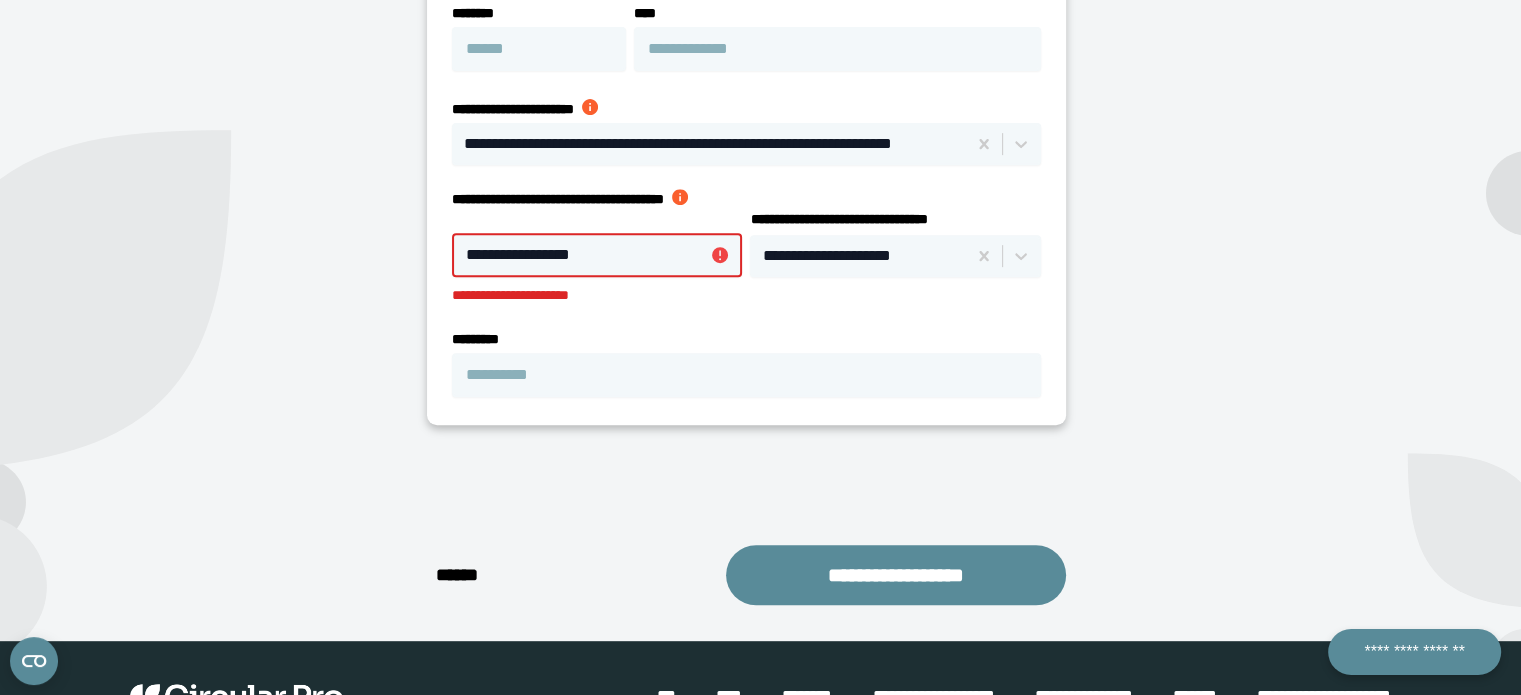 click on "**********" at bounding box center [597, 255] 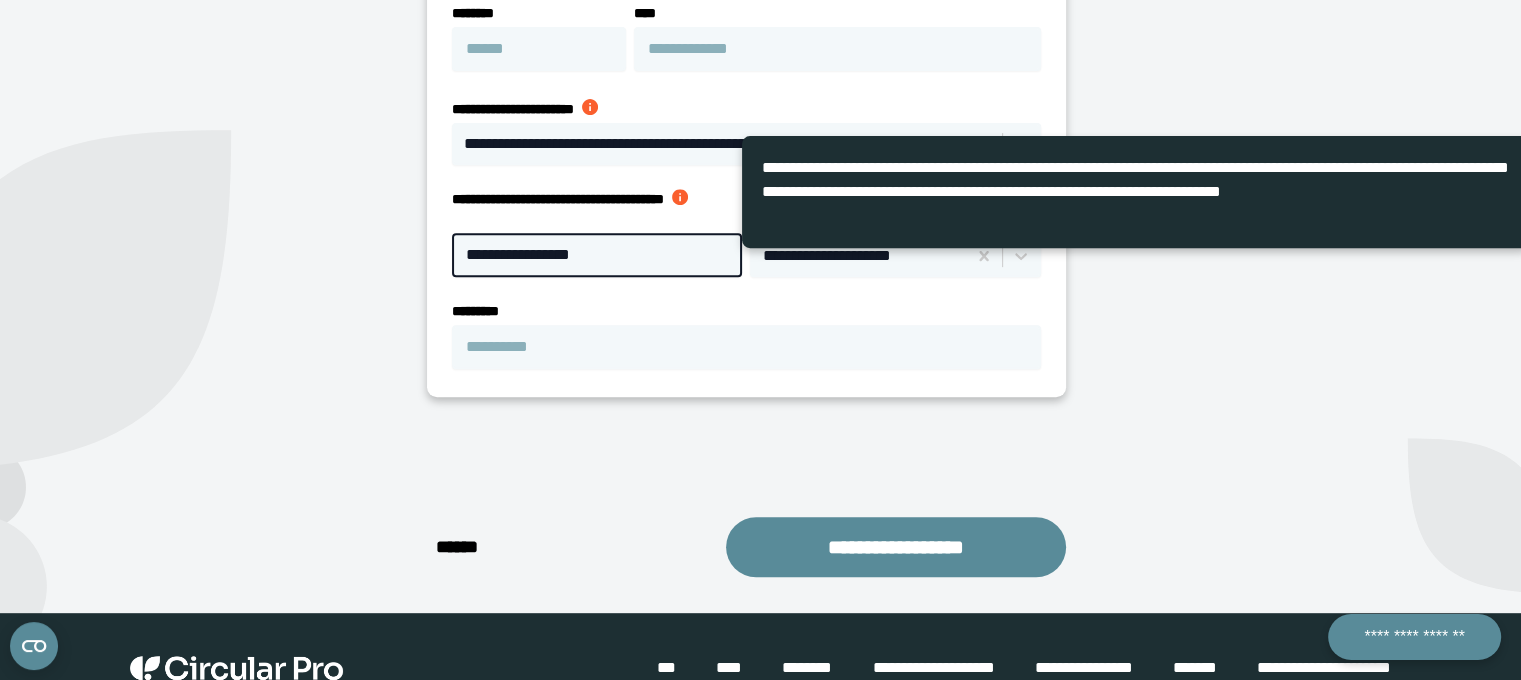 click on "**********" at bounding box center [597, 255] 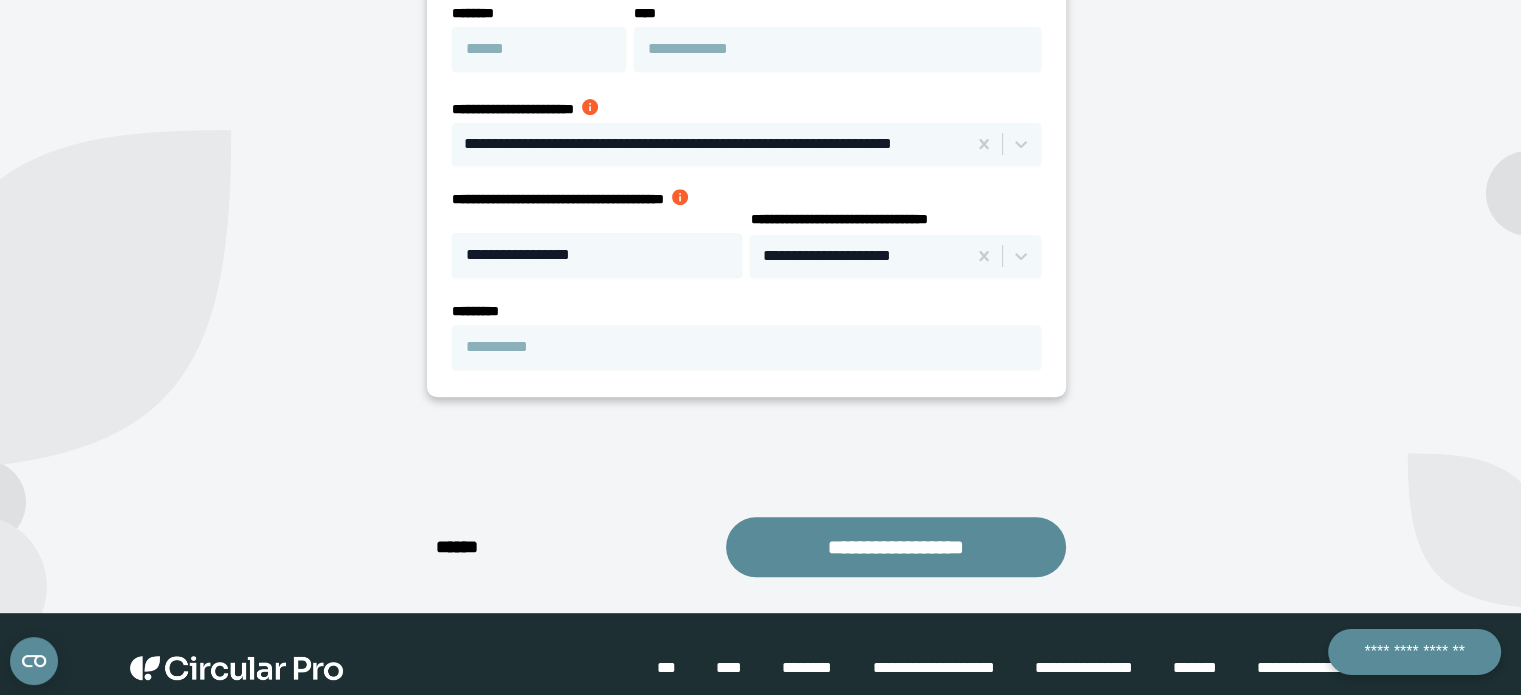 click on "**********" at bounding box center (593, 209) 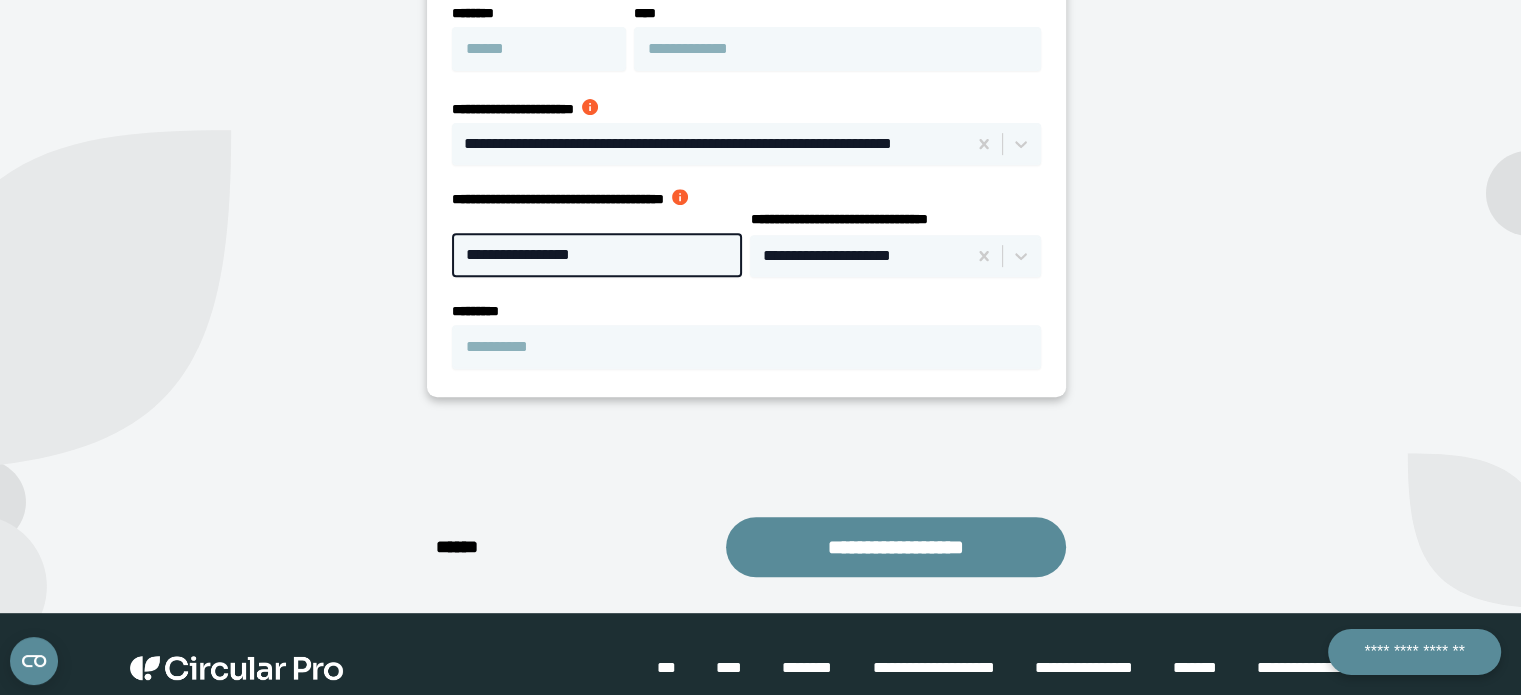 click on "**********" at bounding box center (597, 255) 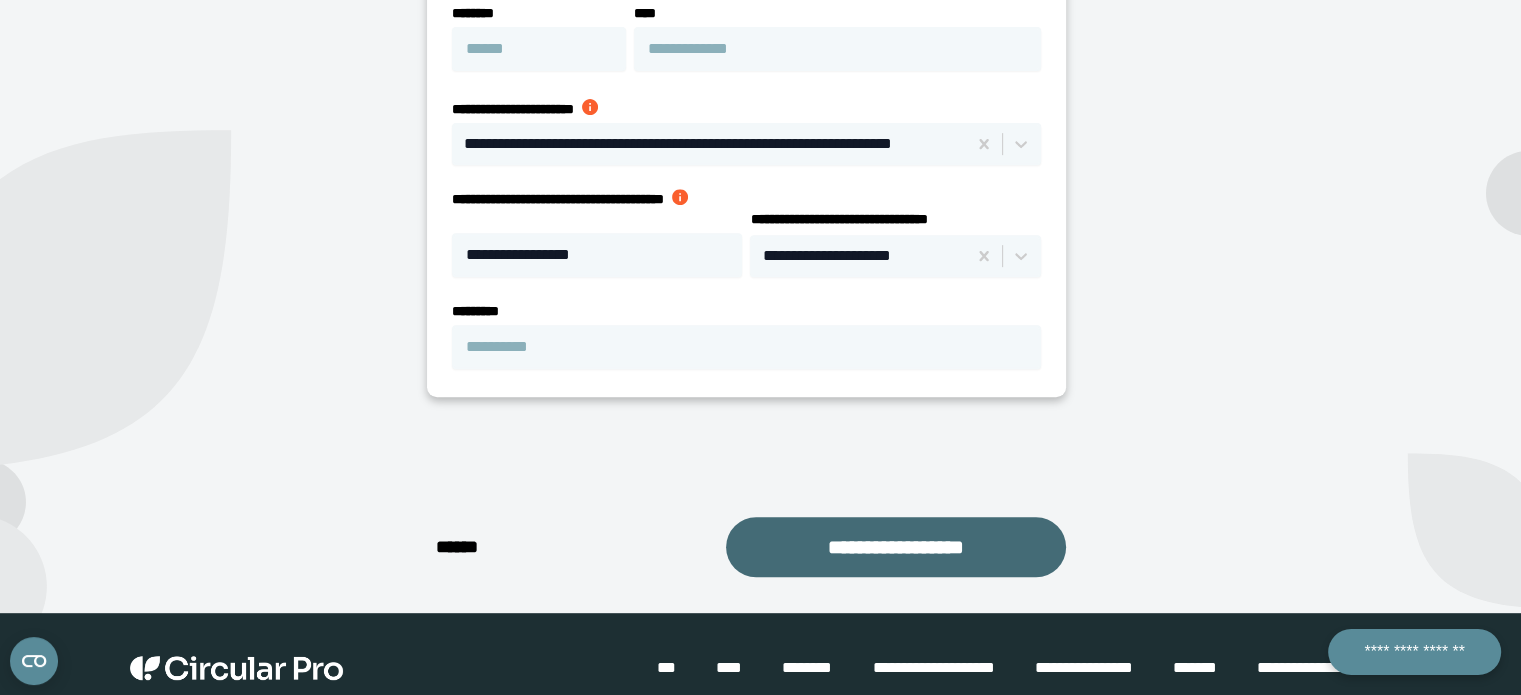 click on "**********" at bounding box center (896, 547) 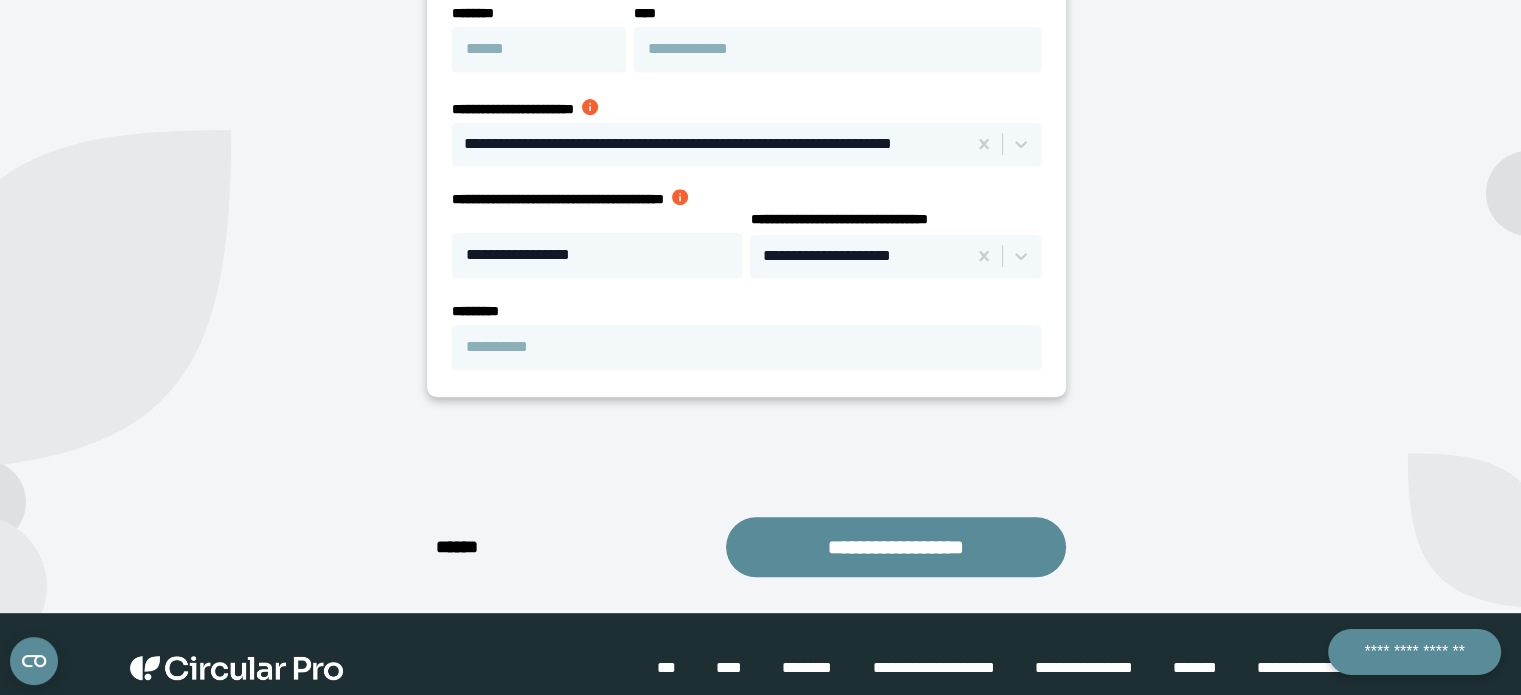 drag, startPoint x: 1528, startPoint y: 421, endPoint x: 1394, endPoint y: 357, distance: 148.49916 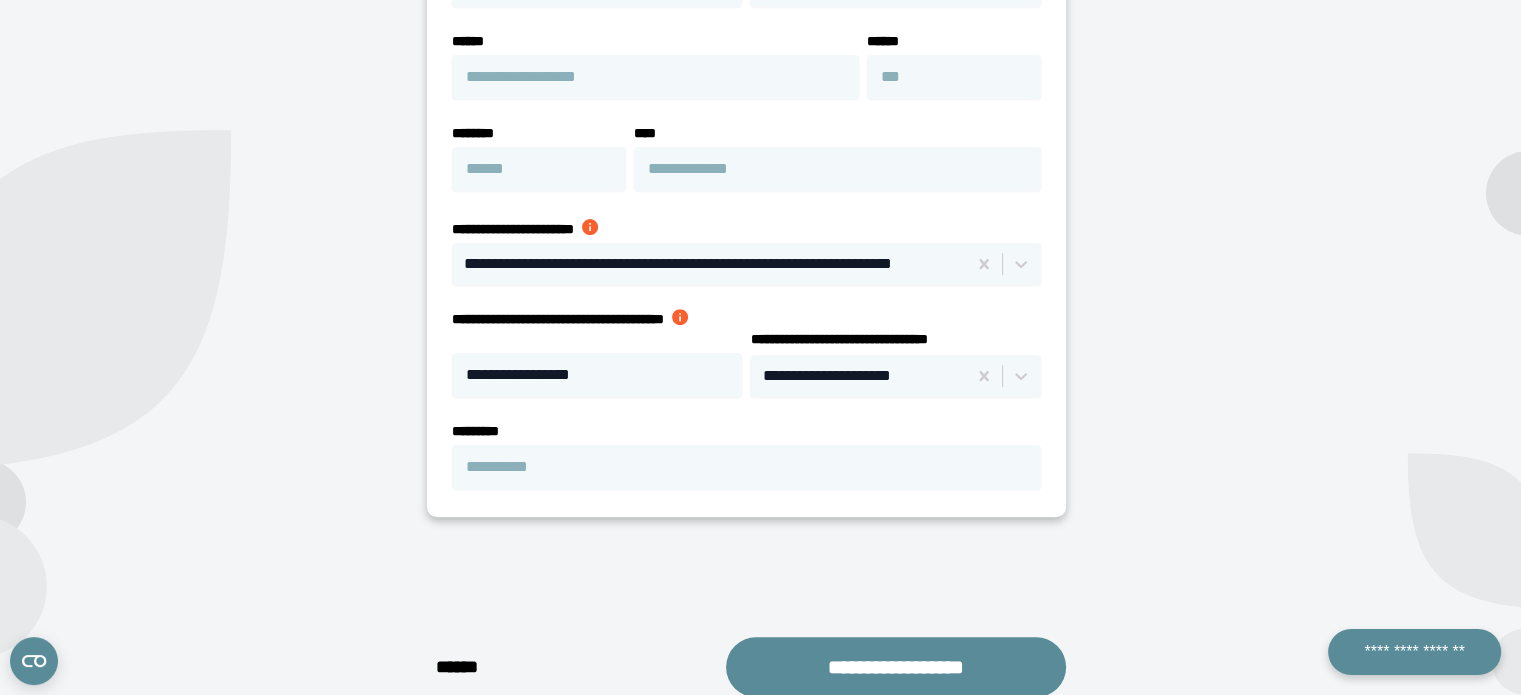 scroll, scrollTop: 699, scrollLeft: 0, axis: vertical 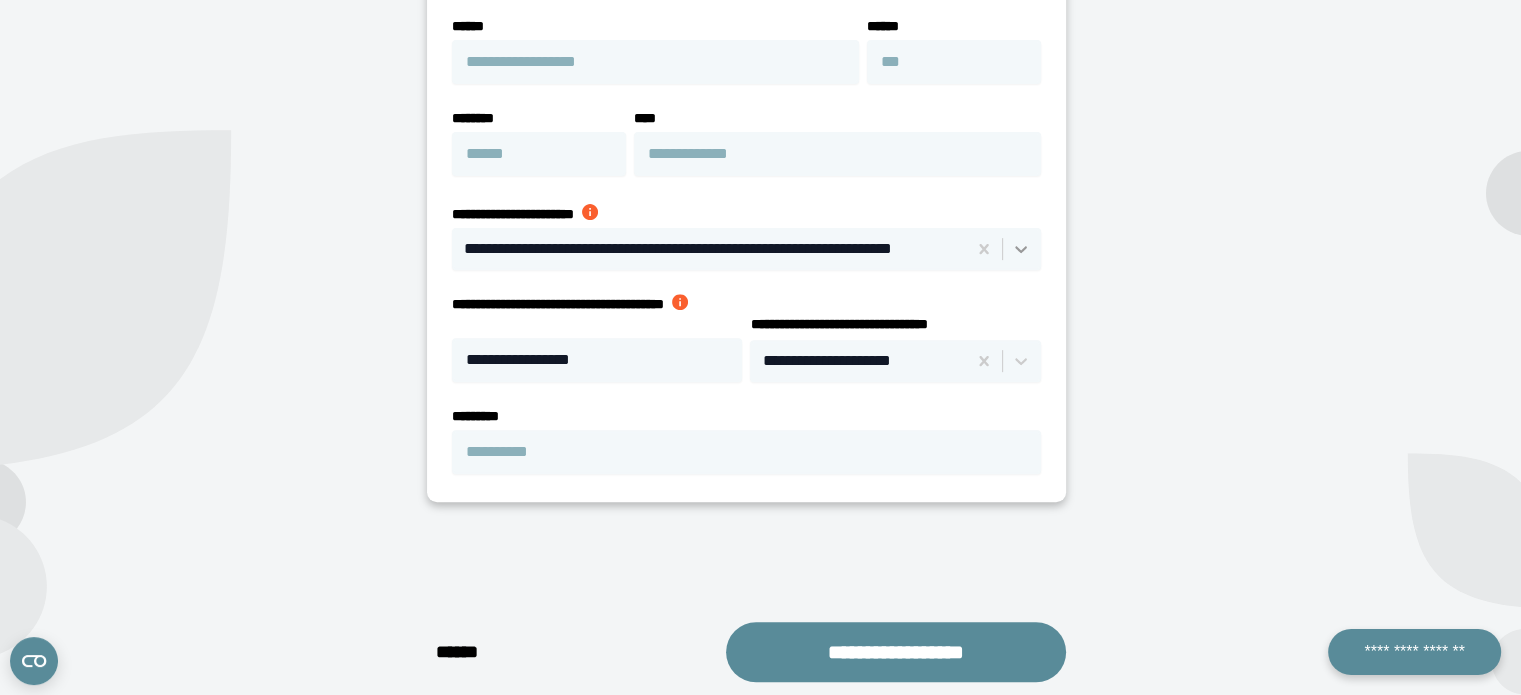 click 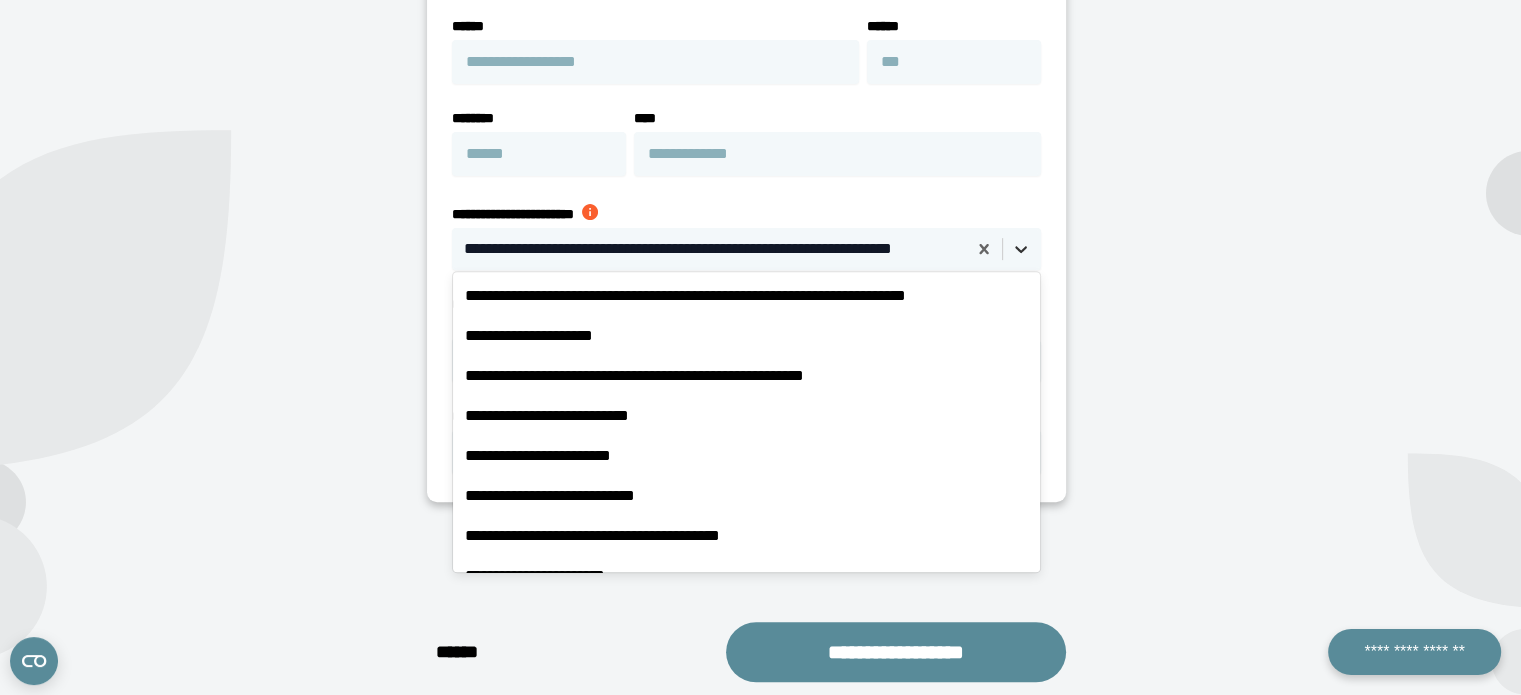 click 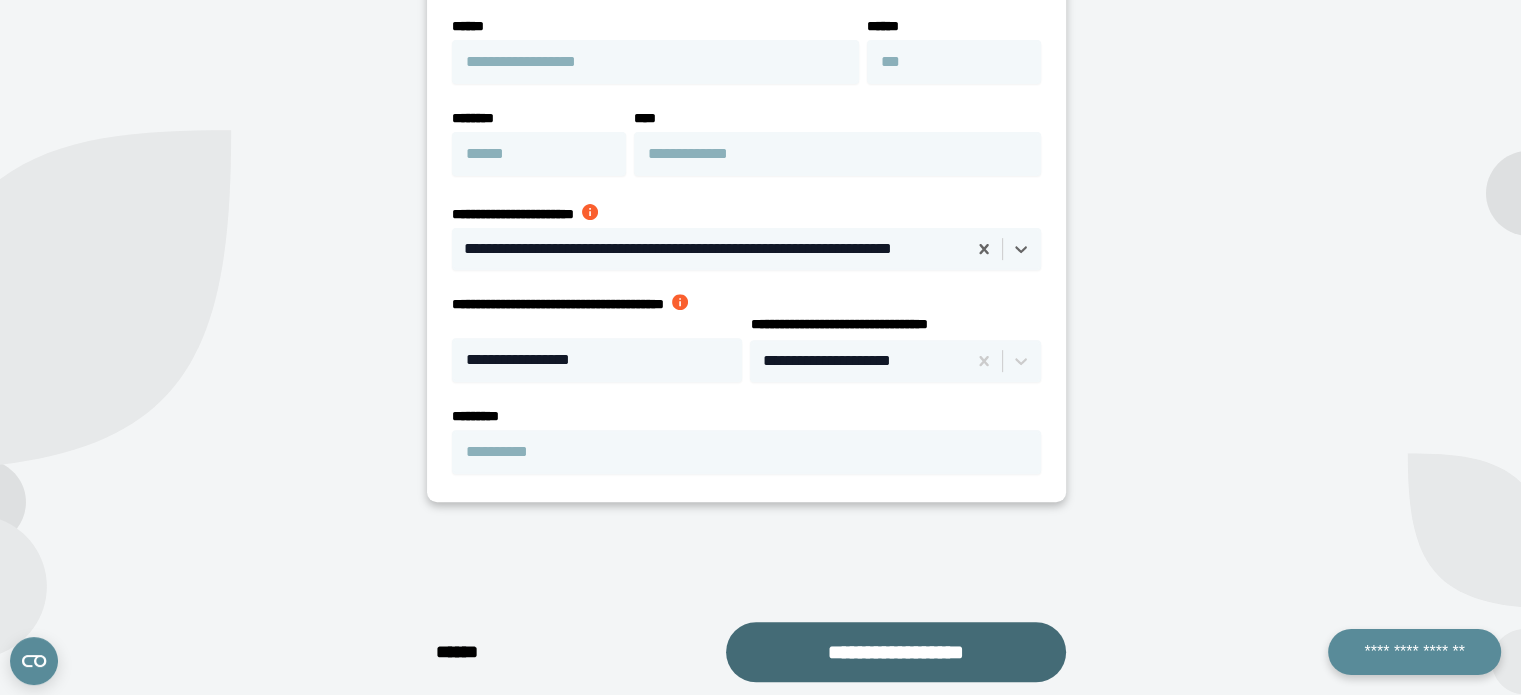 click on "**********" at bounding box center [896, 652] 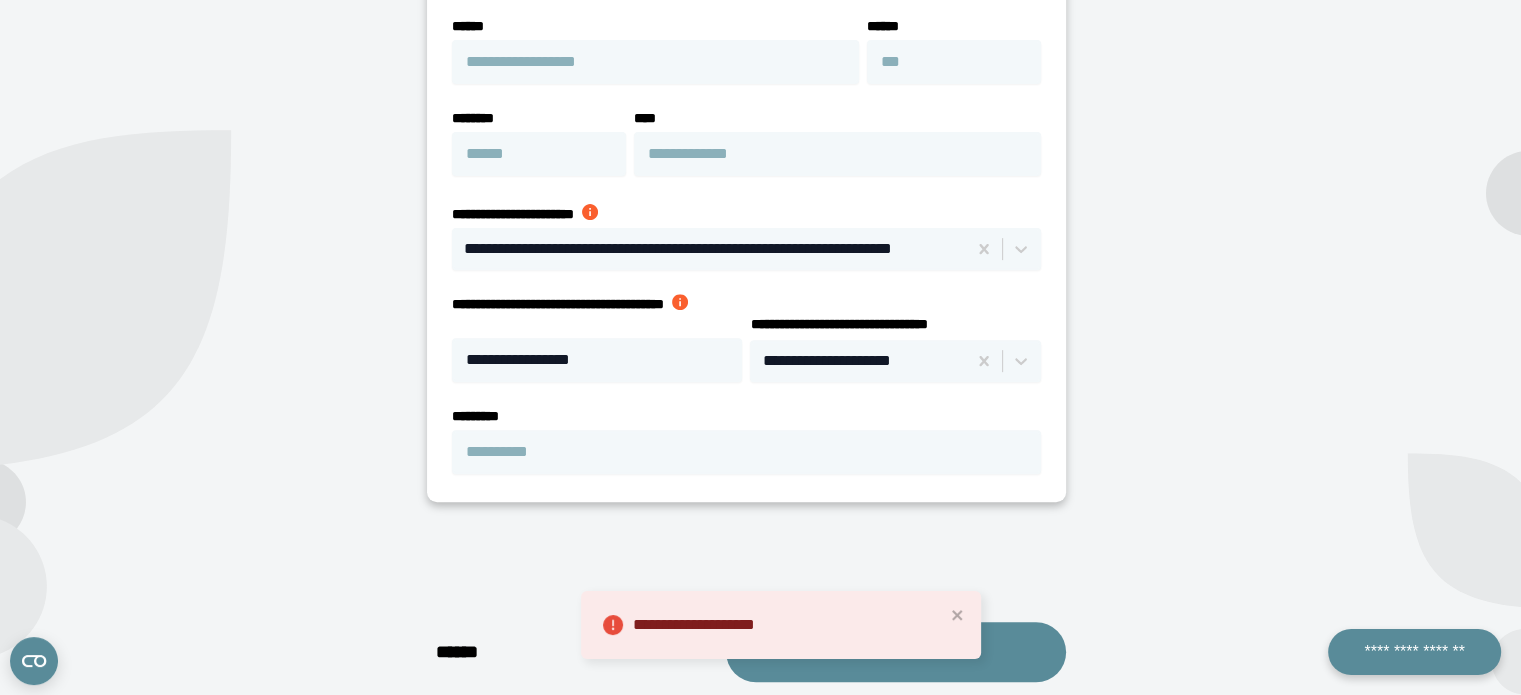 click on "**********" at bounding box center (746, 81) 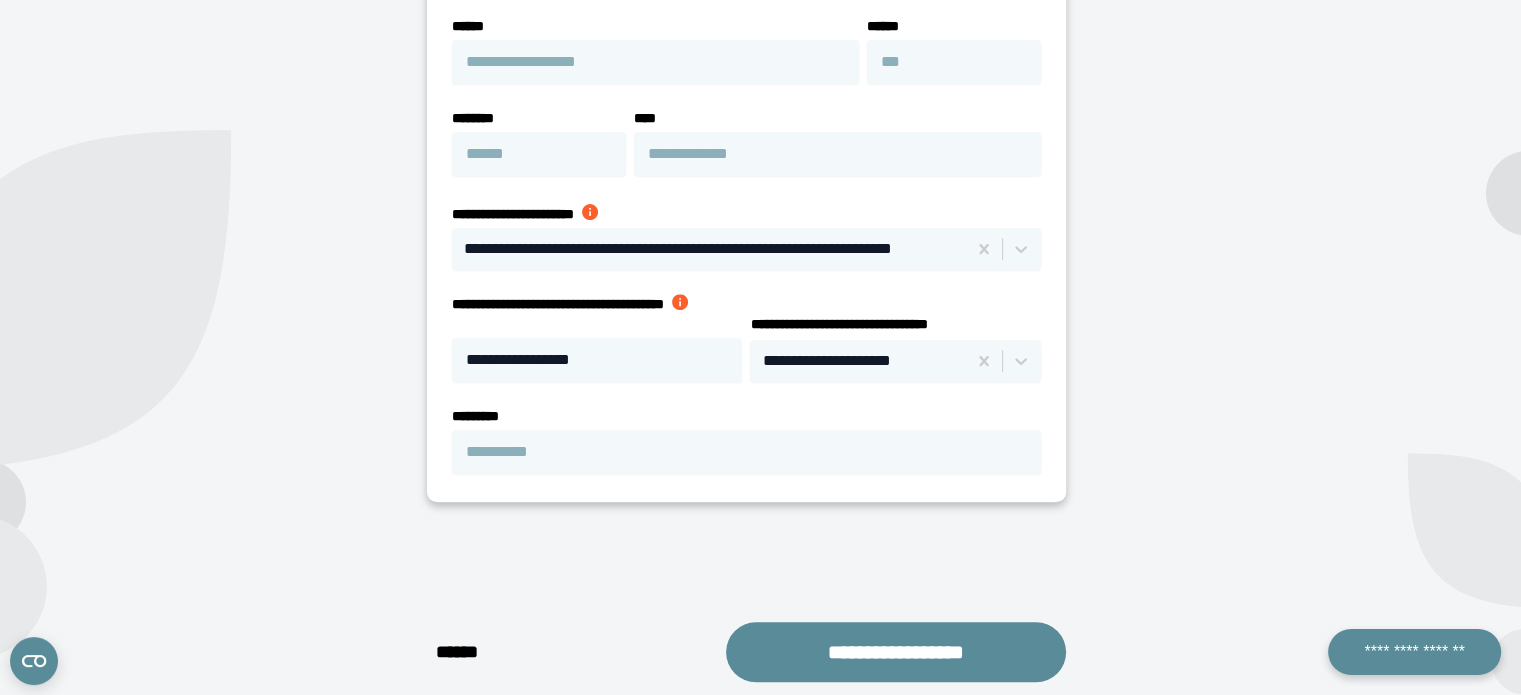 drag, startPoint x: 1524, startPoint y: 350, endPoint x: 1340, endPoint y: 108, distance: 304.0066 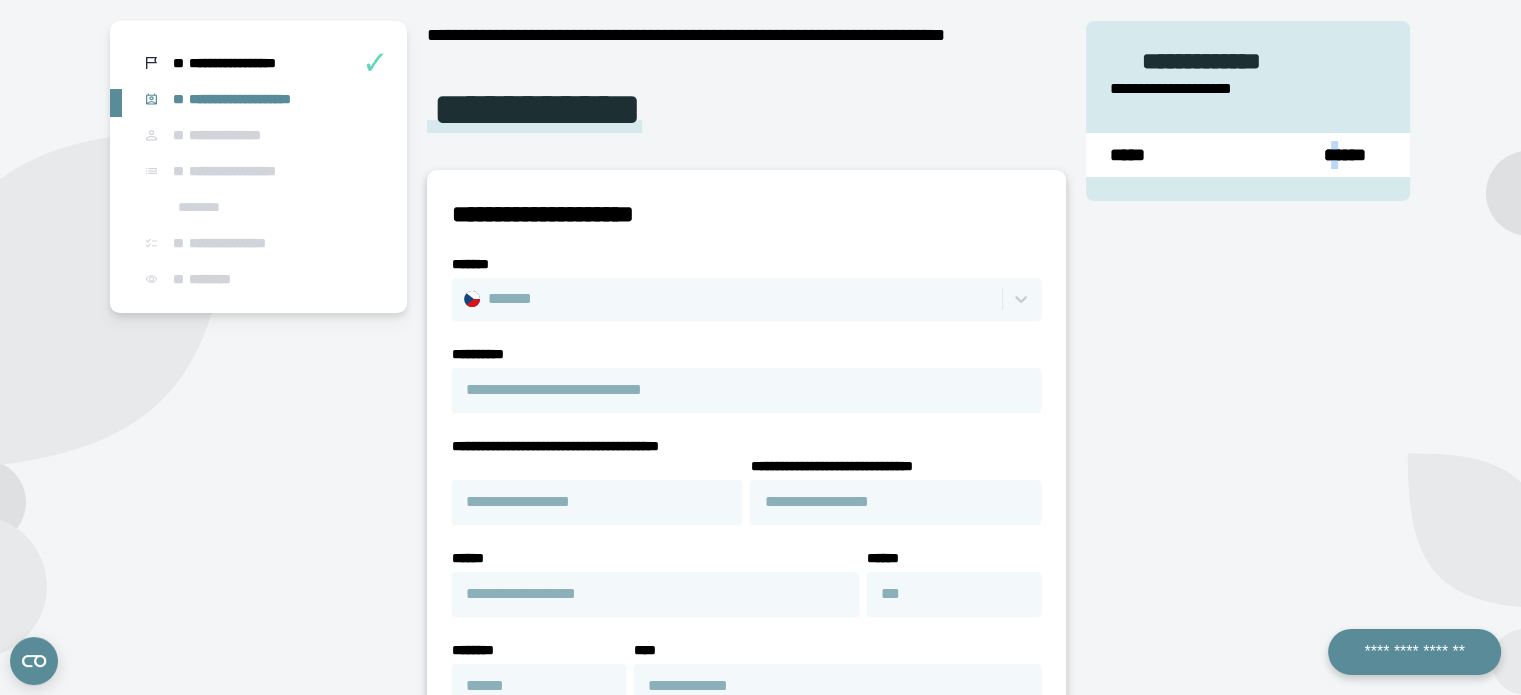 scroll, scrollTop: 164, scrollLeft: 0, axis: vertical 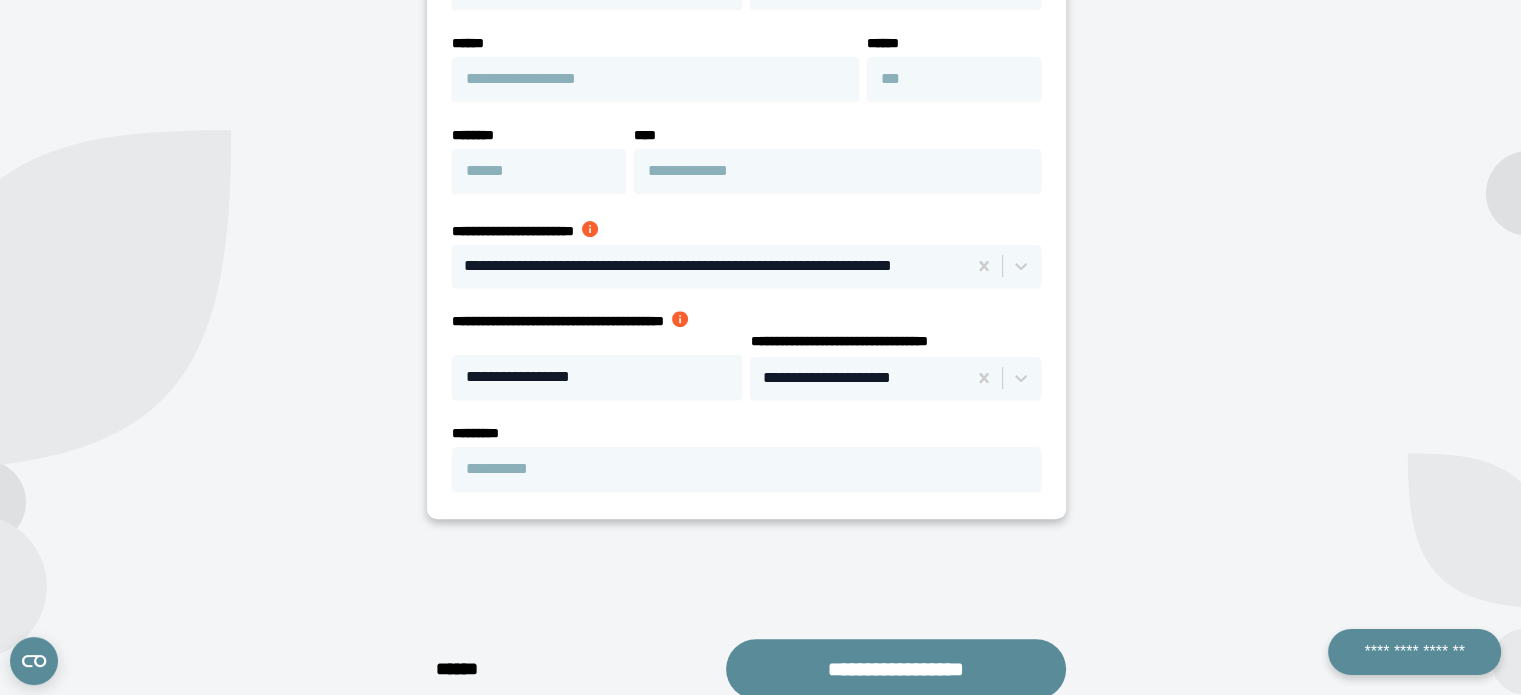 click at bounding box center (680, 319) 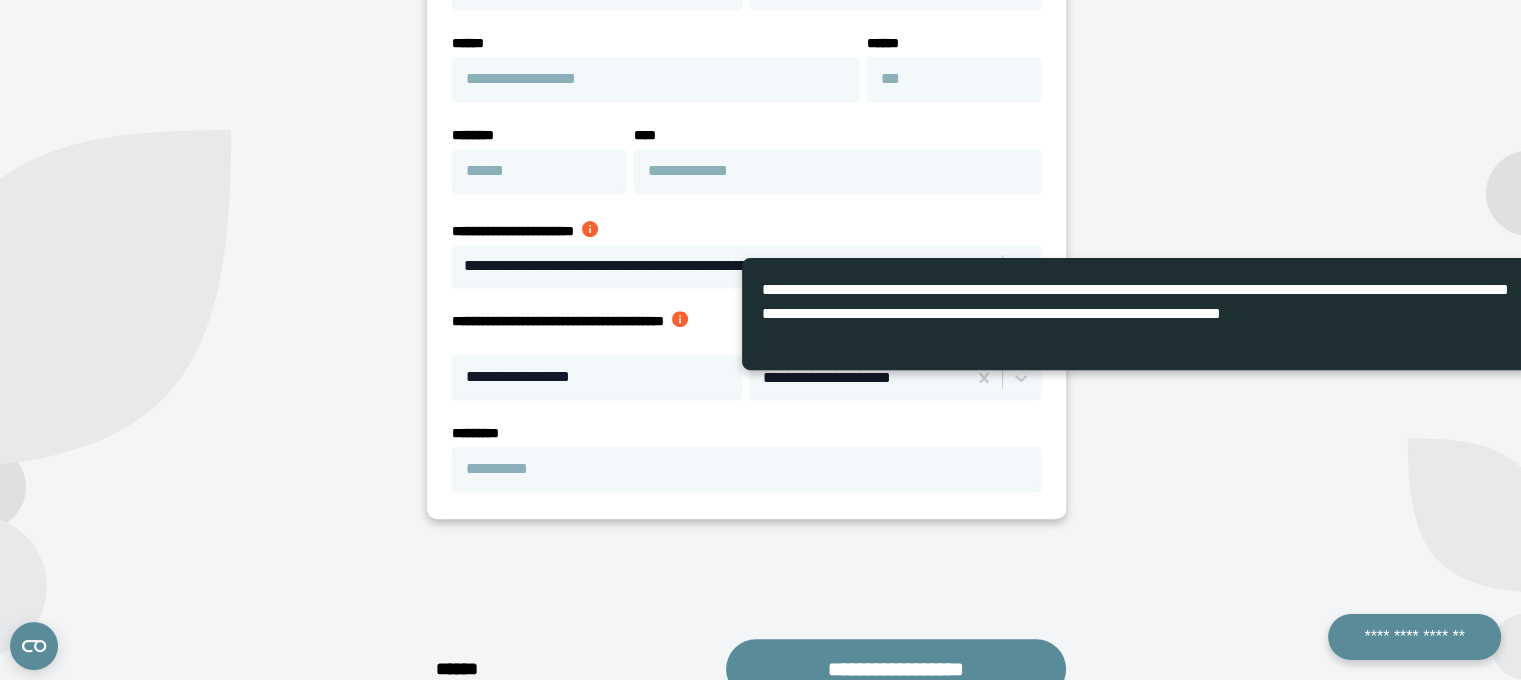 click on "**********" at bounding box center [1248, 98] 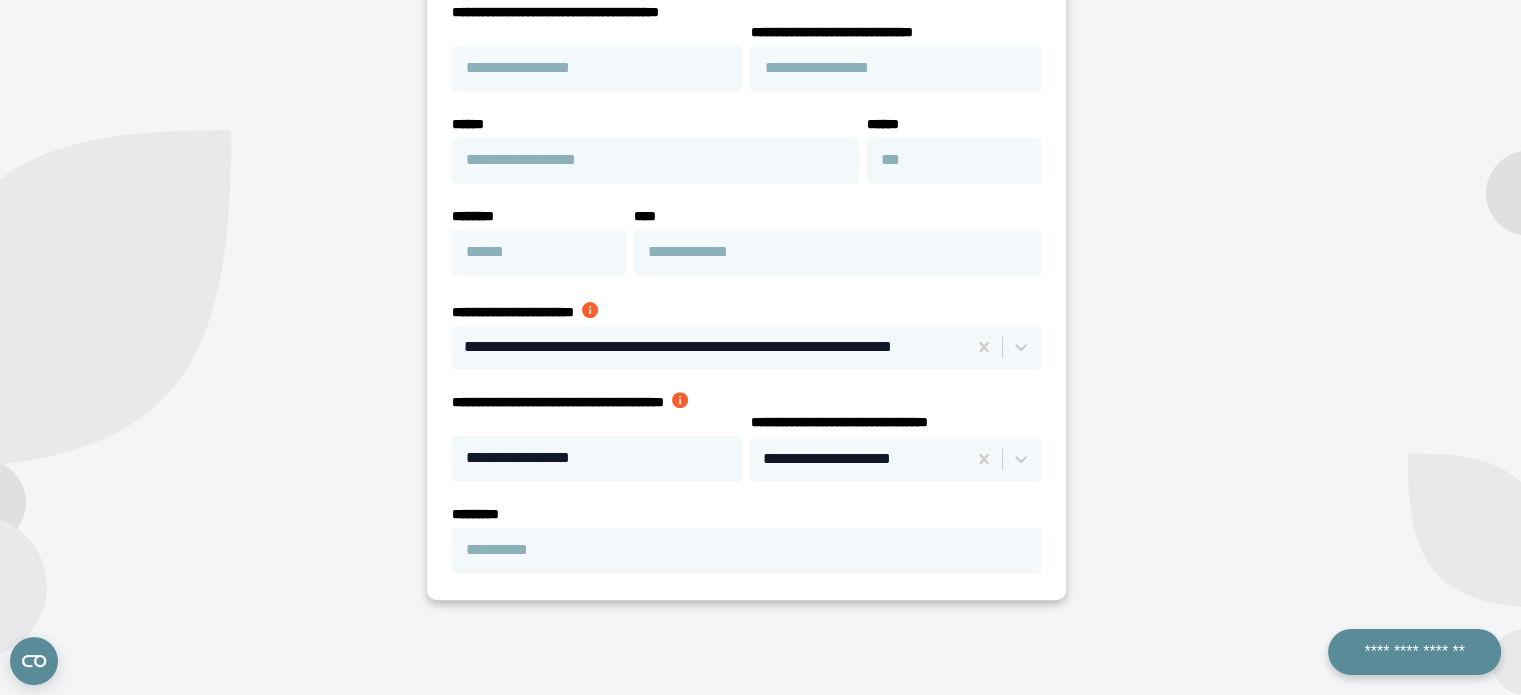 scroll, scrollTop: 591, scrollLeft: 0, axis: vertical 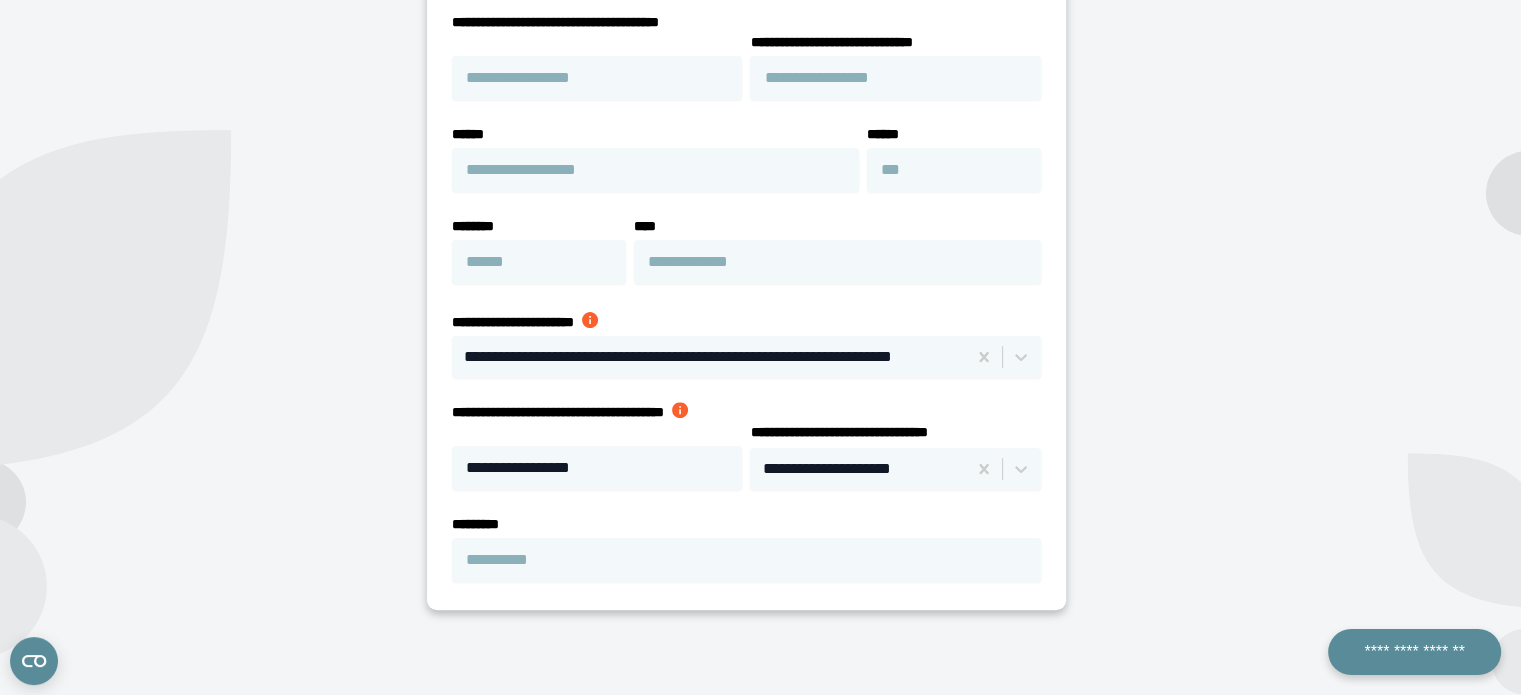 click at bounding box center [590, 320] 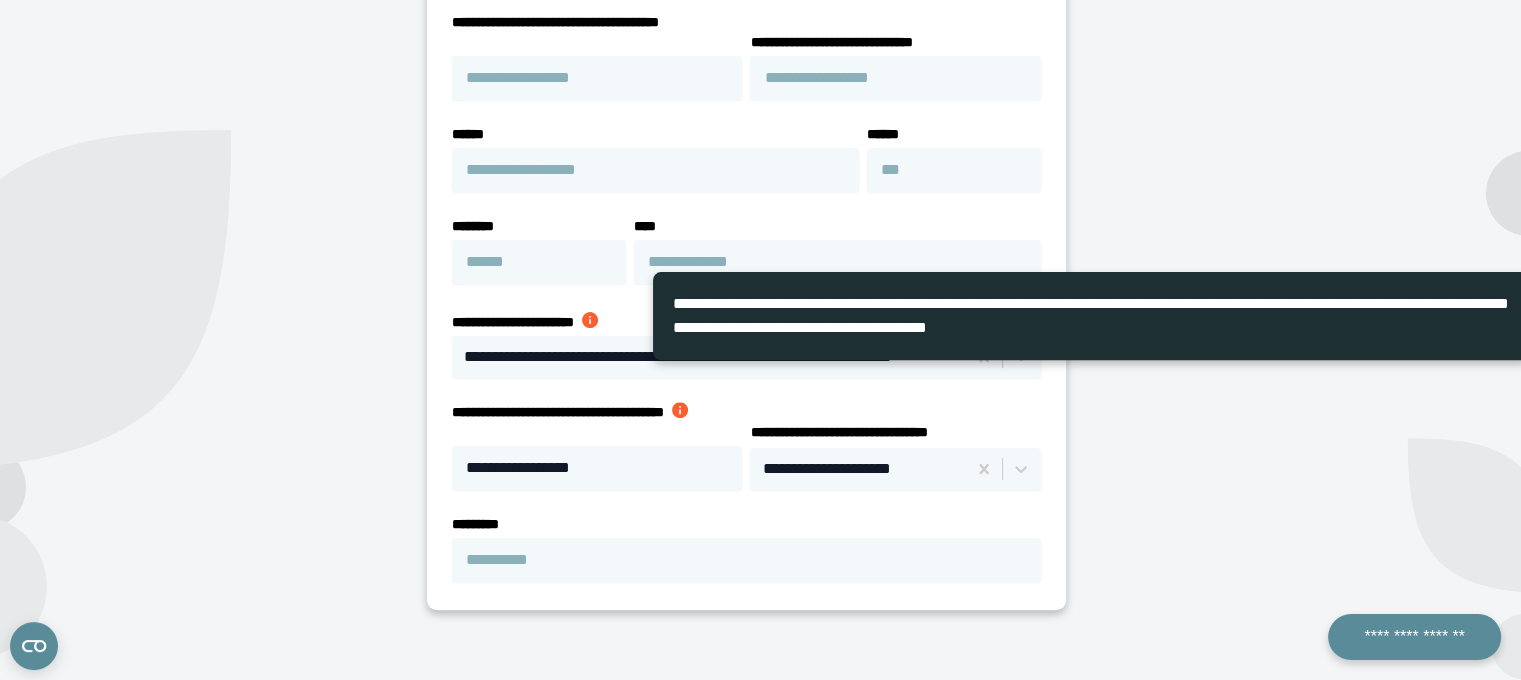 click on "**********" at bounding box center [746, 178] 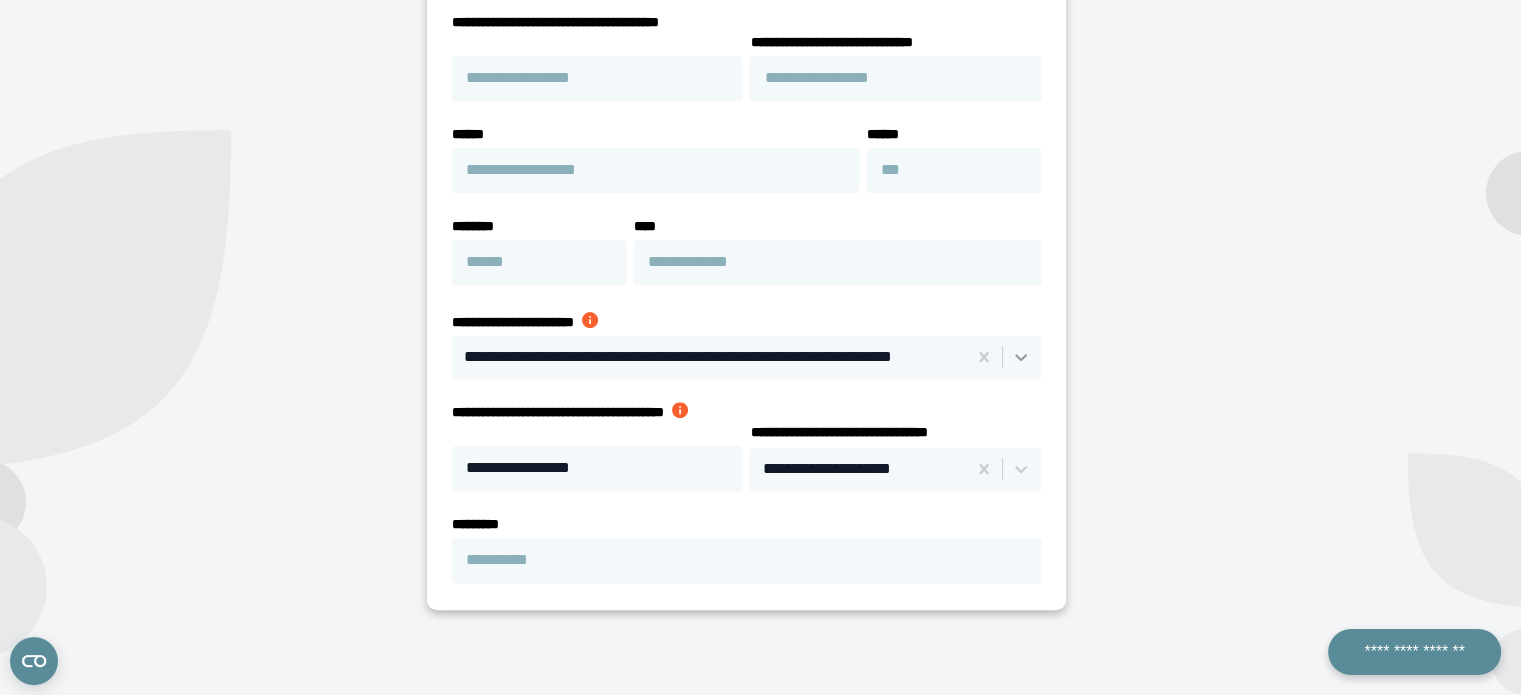 click 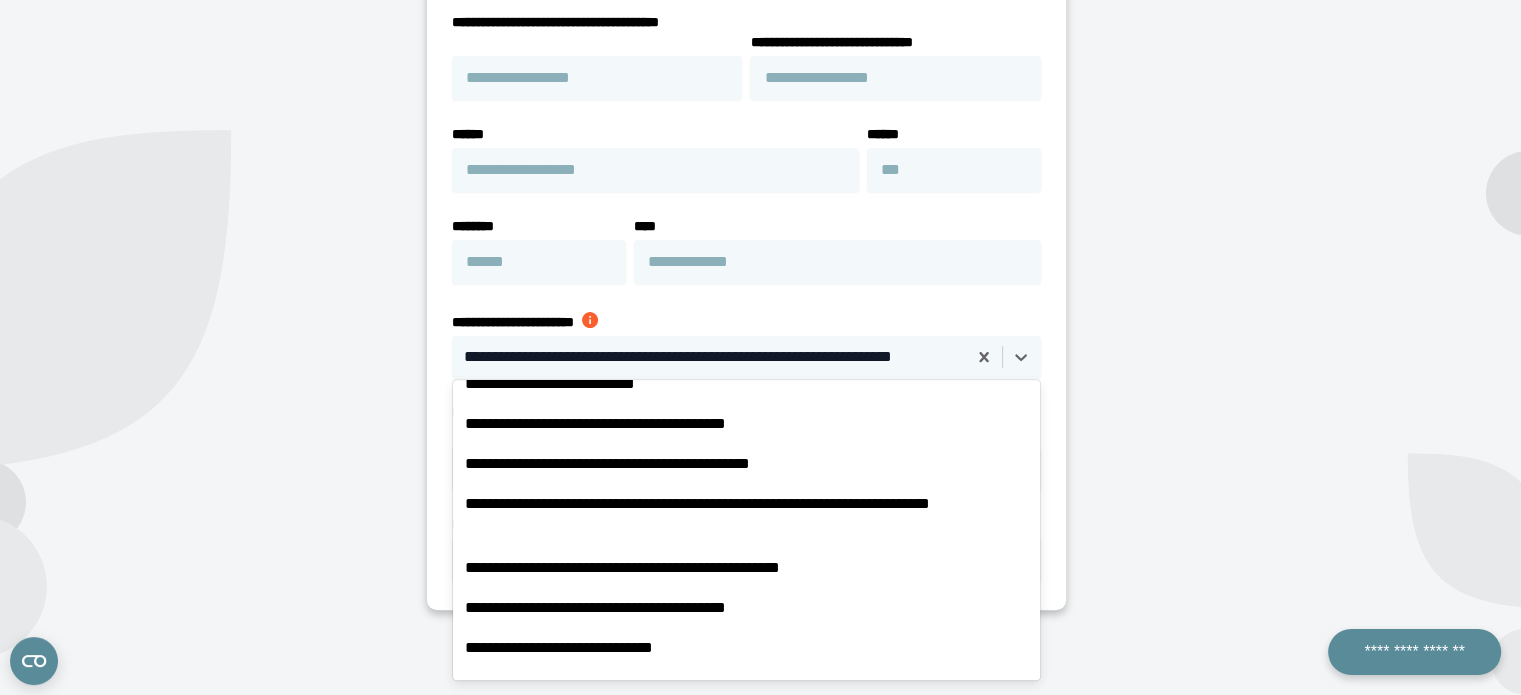 scroll, scrollTop: 17583, scrollLeft: 0, axis: vertical 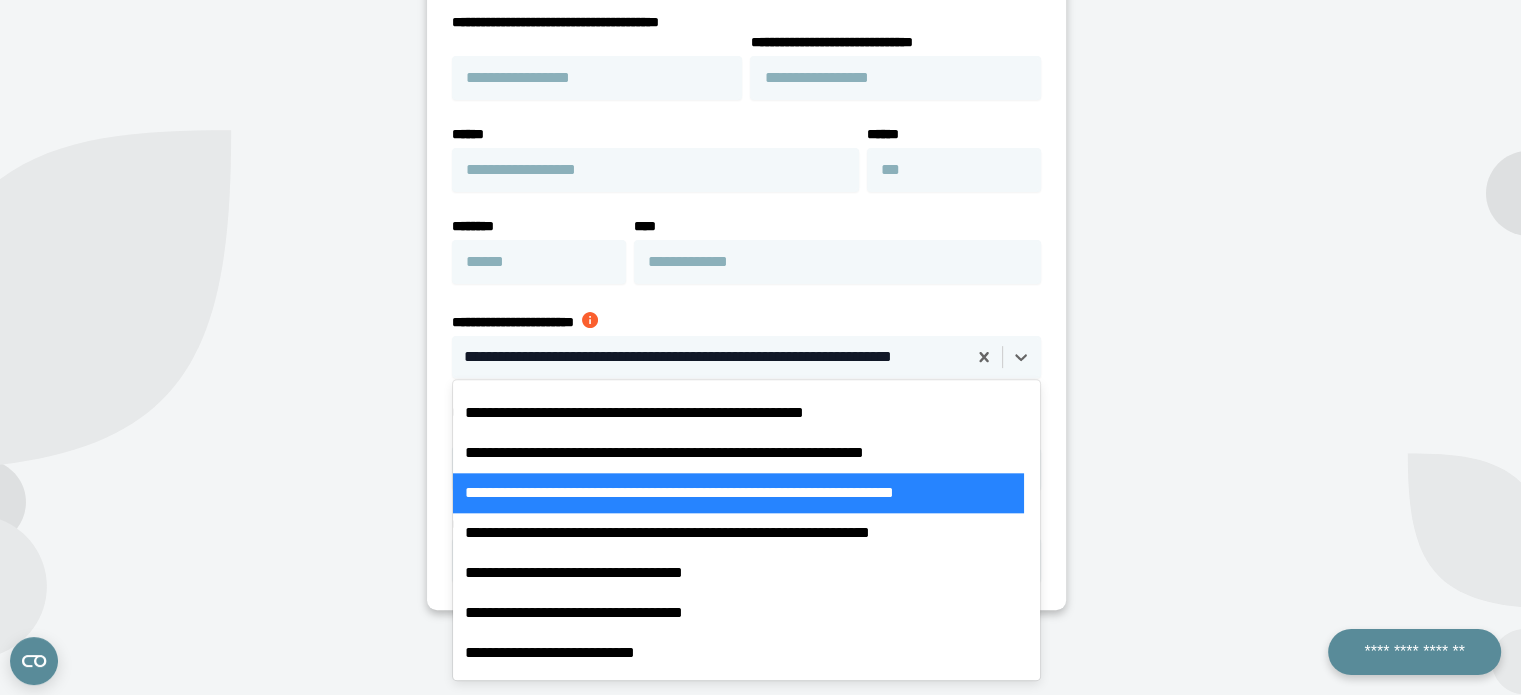 click on "**********" at bounding box center (738, 493) 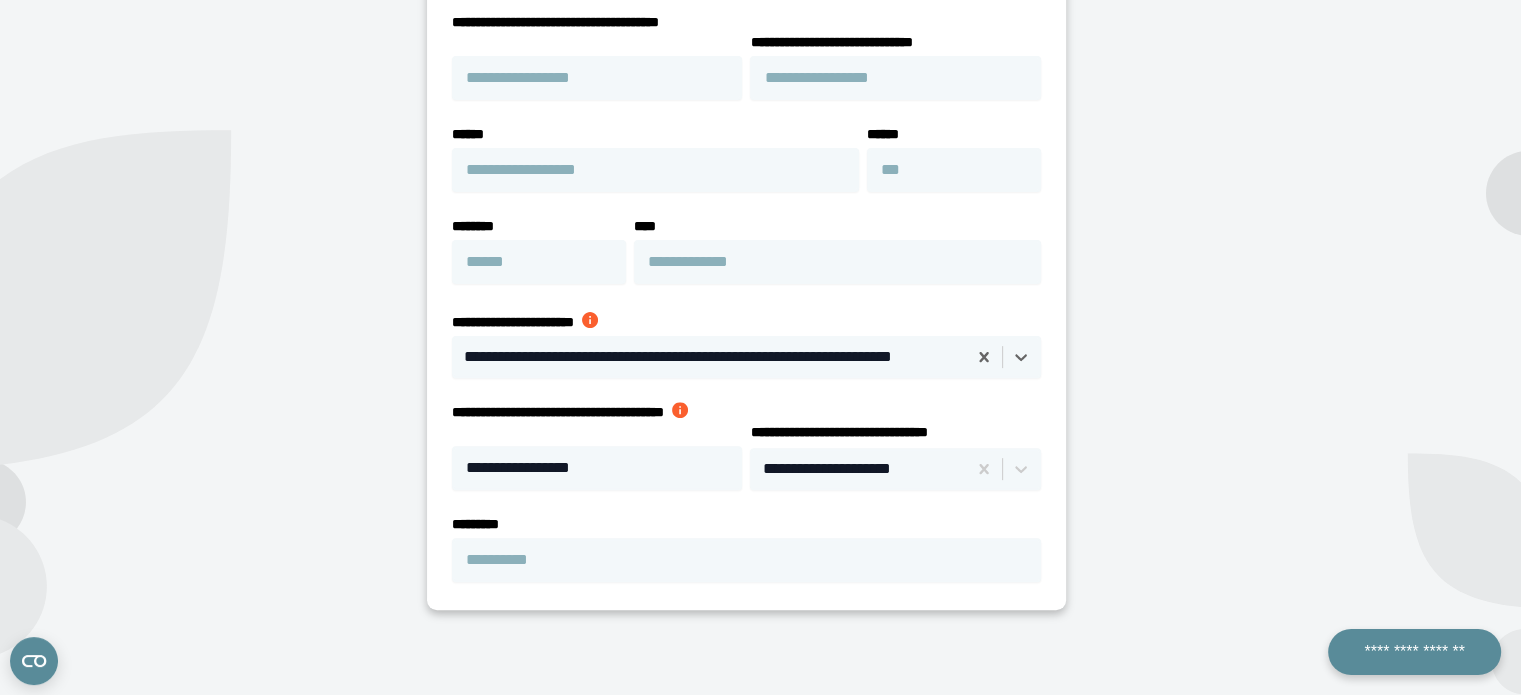 scroll, scrollTop: 825, scrollLeft: 0, axis: vertical 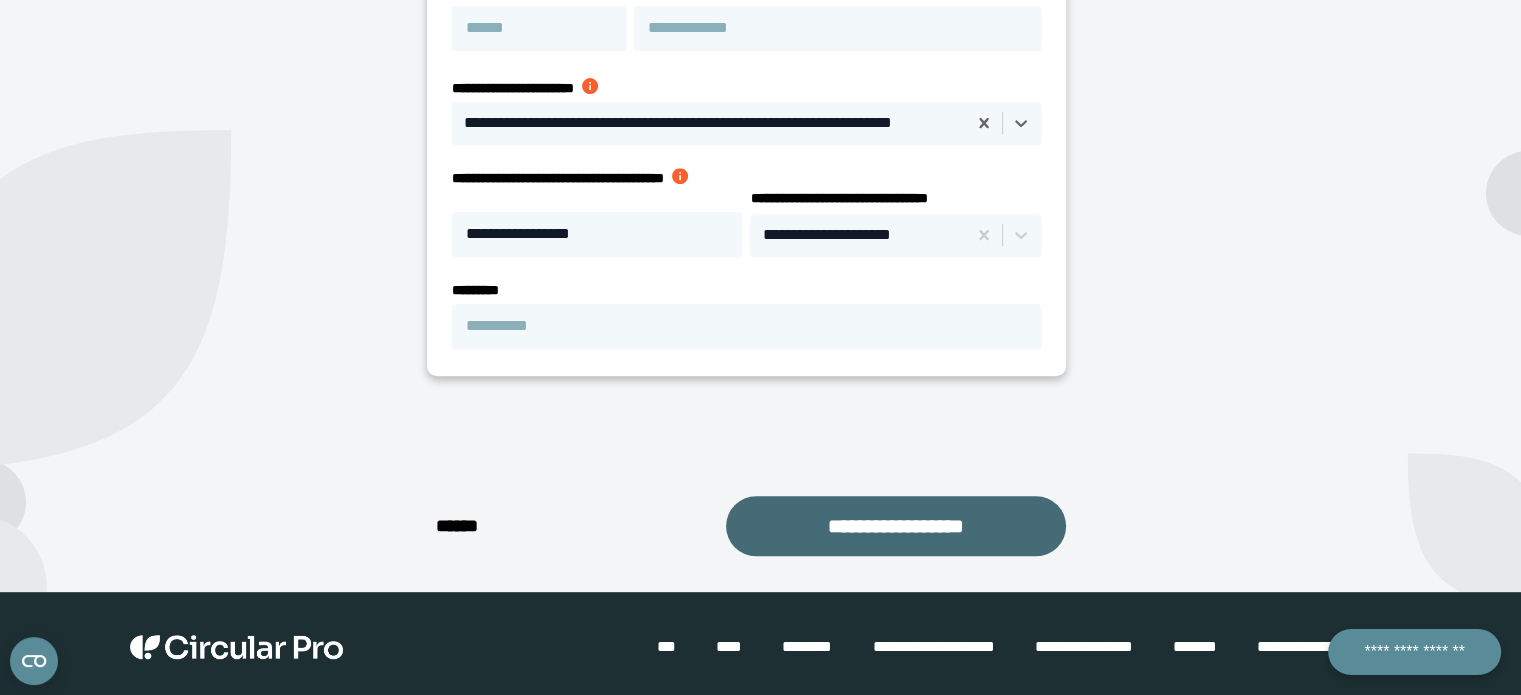 click on "**********" at bounding box center (896, 526) 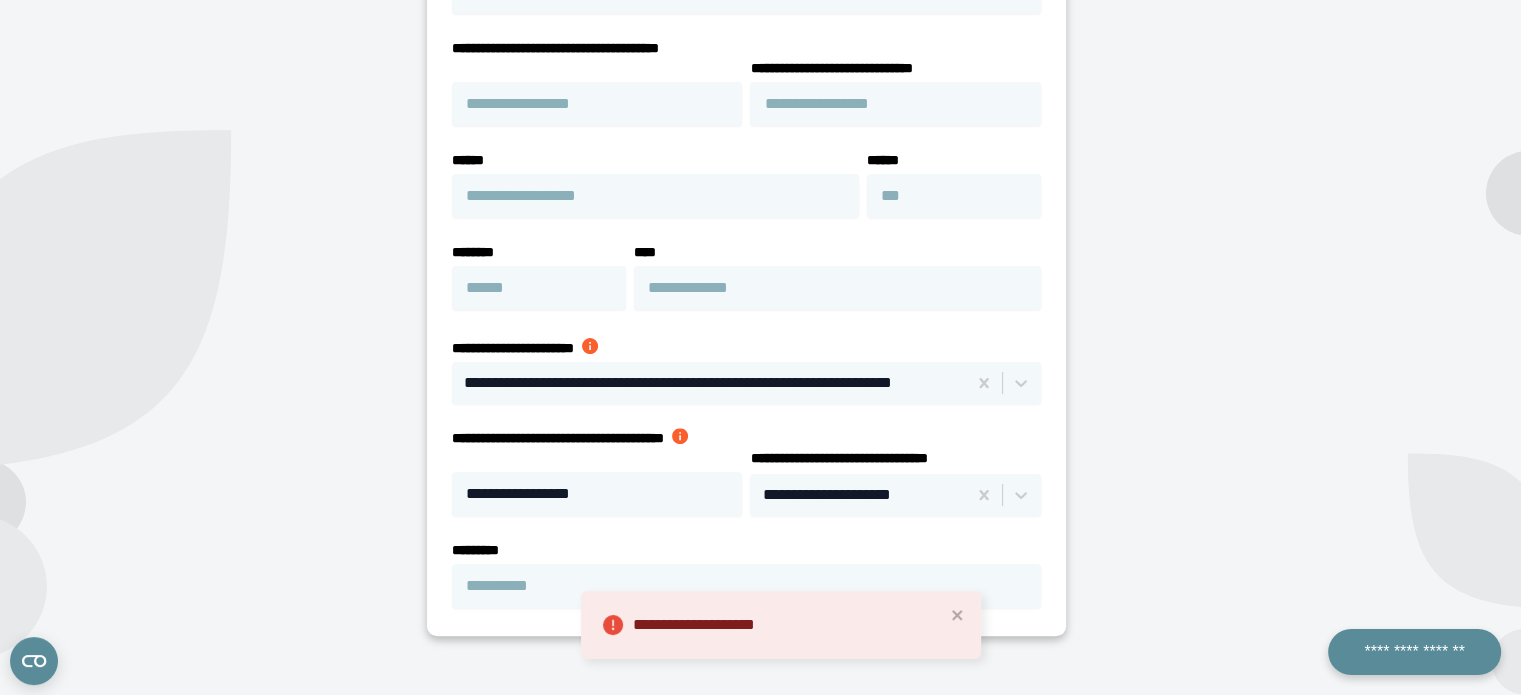 scroll, scrollTop: 569, scrollLeft: 0, axis: vertical 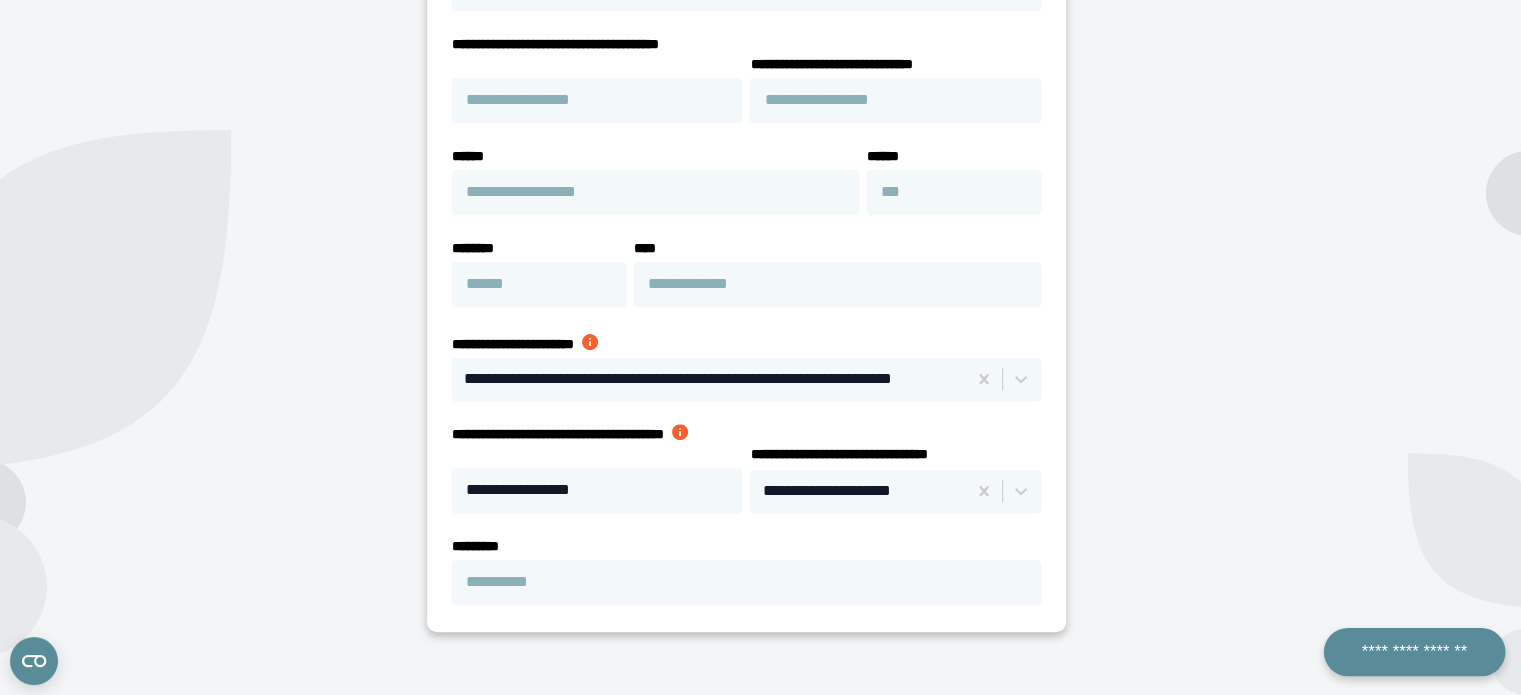 click on "**********" at bounding box center [1414, 652] 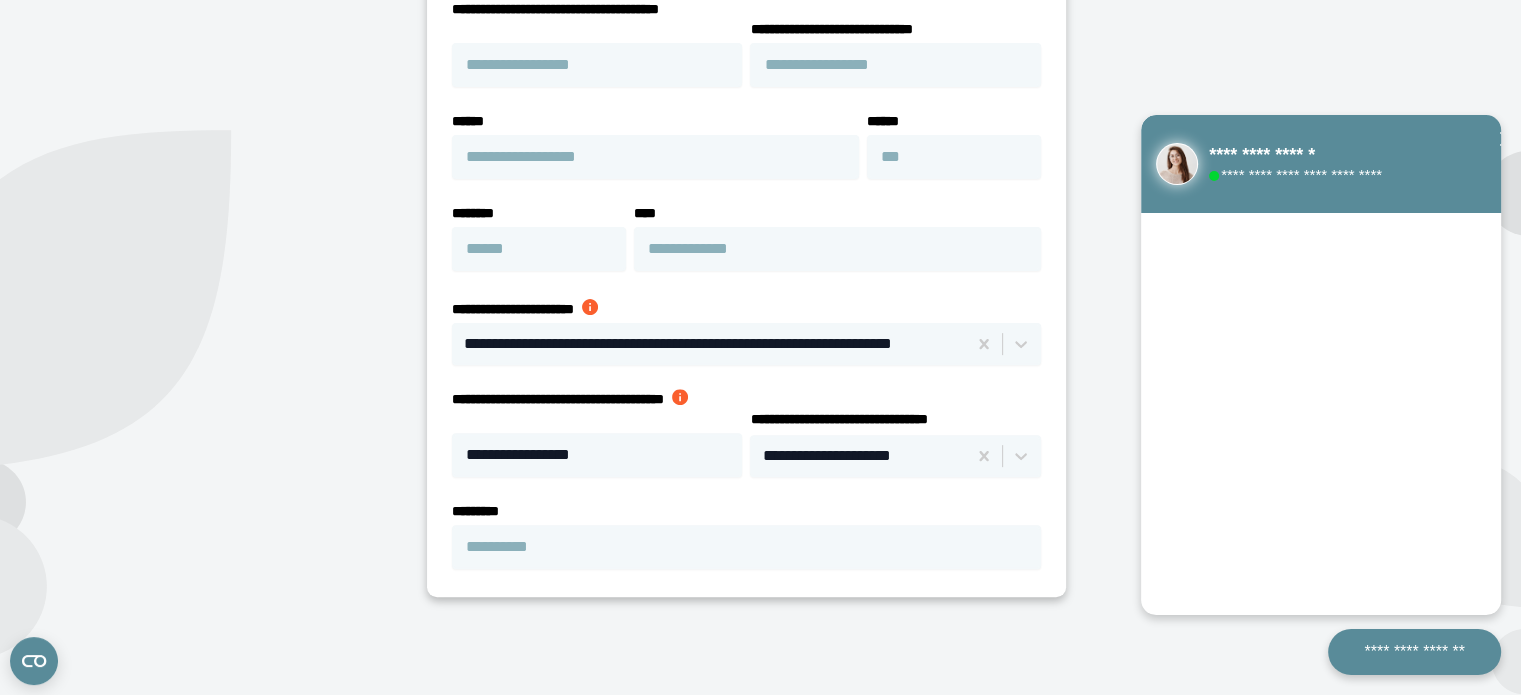 scroll, scrollTop: 608, scrollLeft: 0, axis: vertical 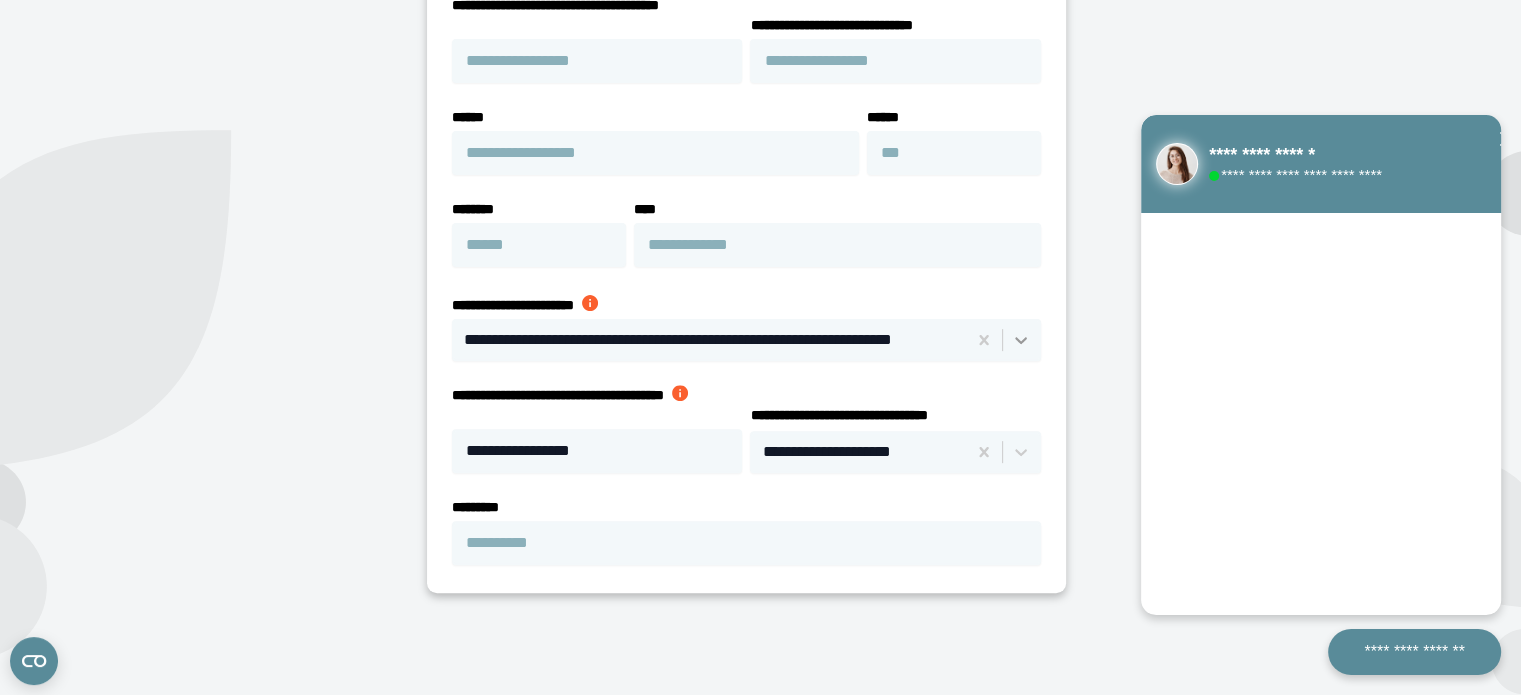 click 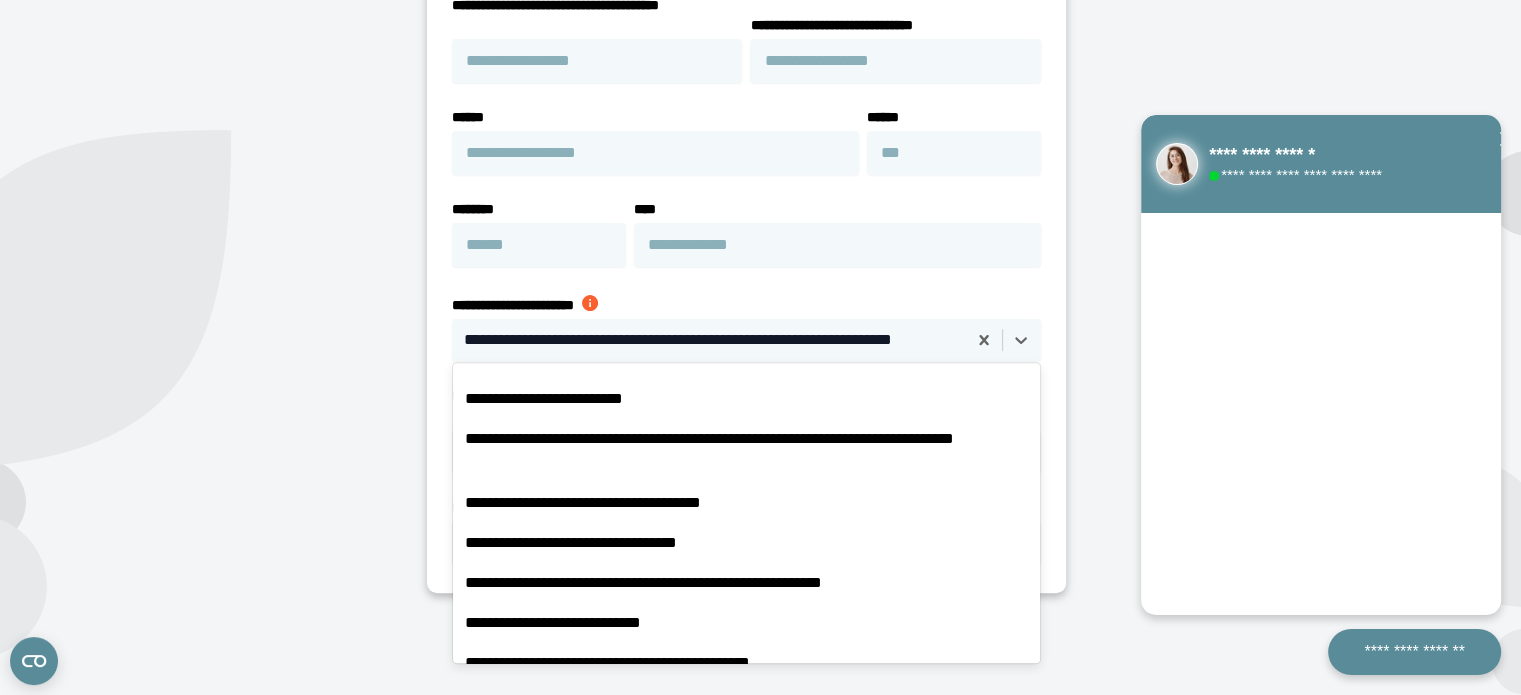 scroll, scrollTop: 17672, scrollLeft: 0, axis: vertical 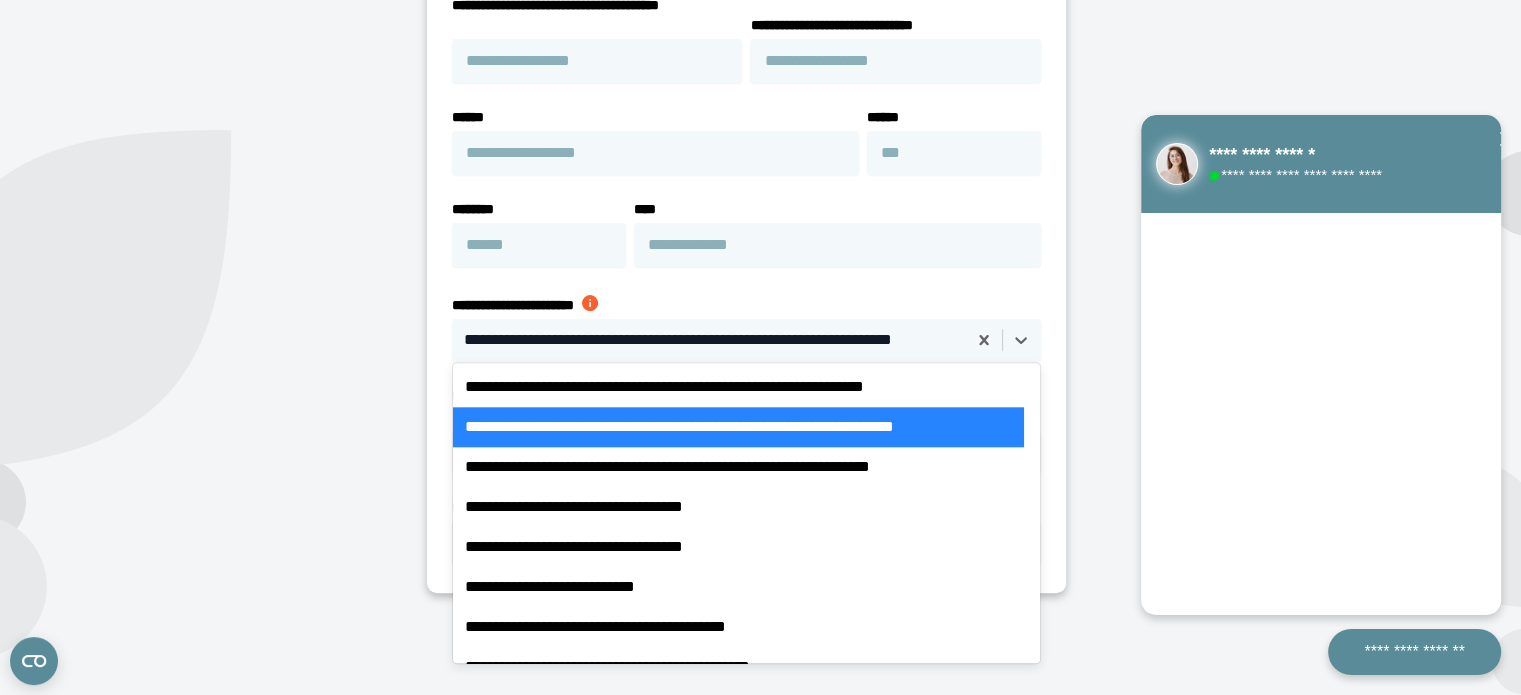 click on "**********" at bounding box center [738, 427] 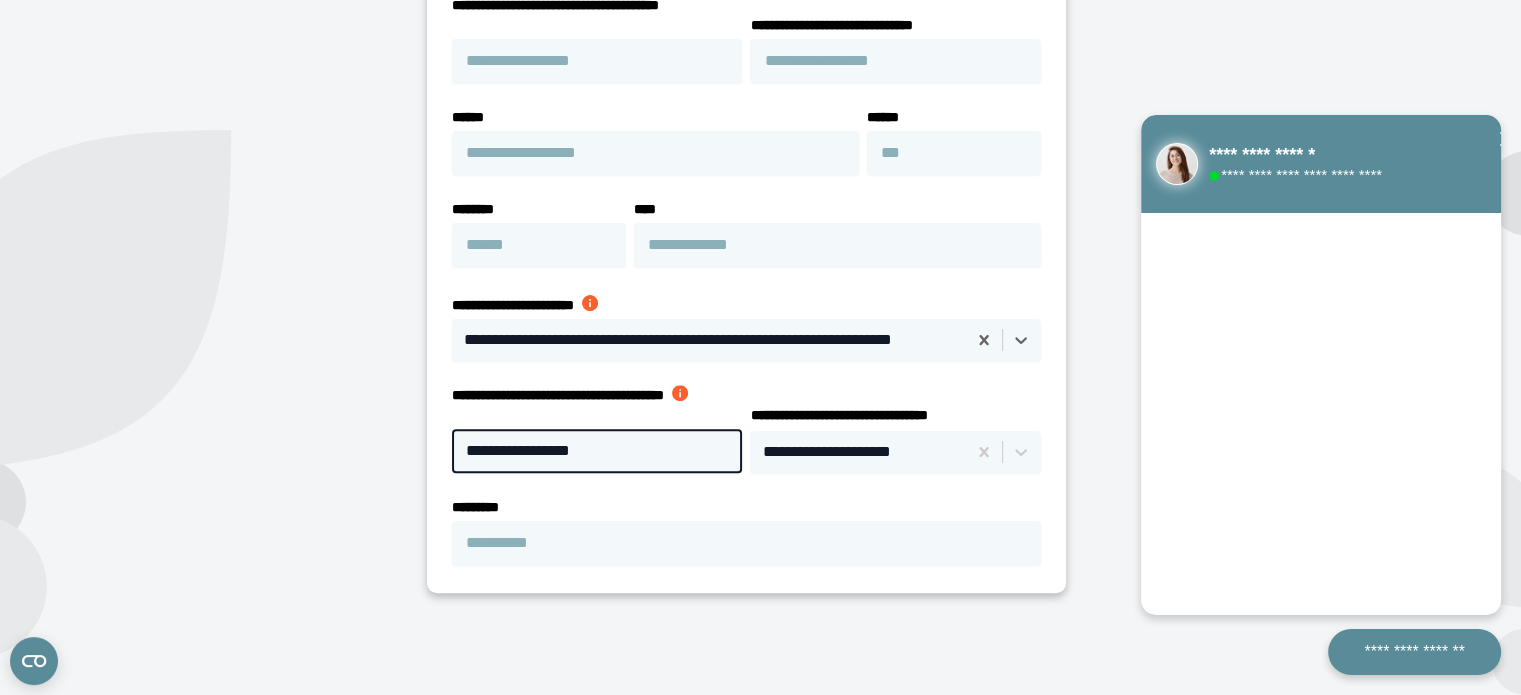 click on "**********" at bounding box center [597, 451] 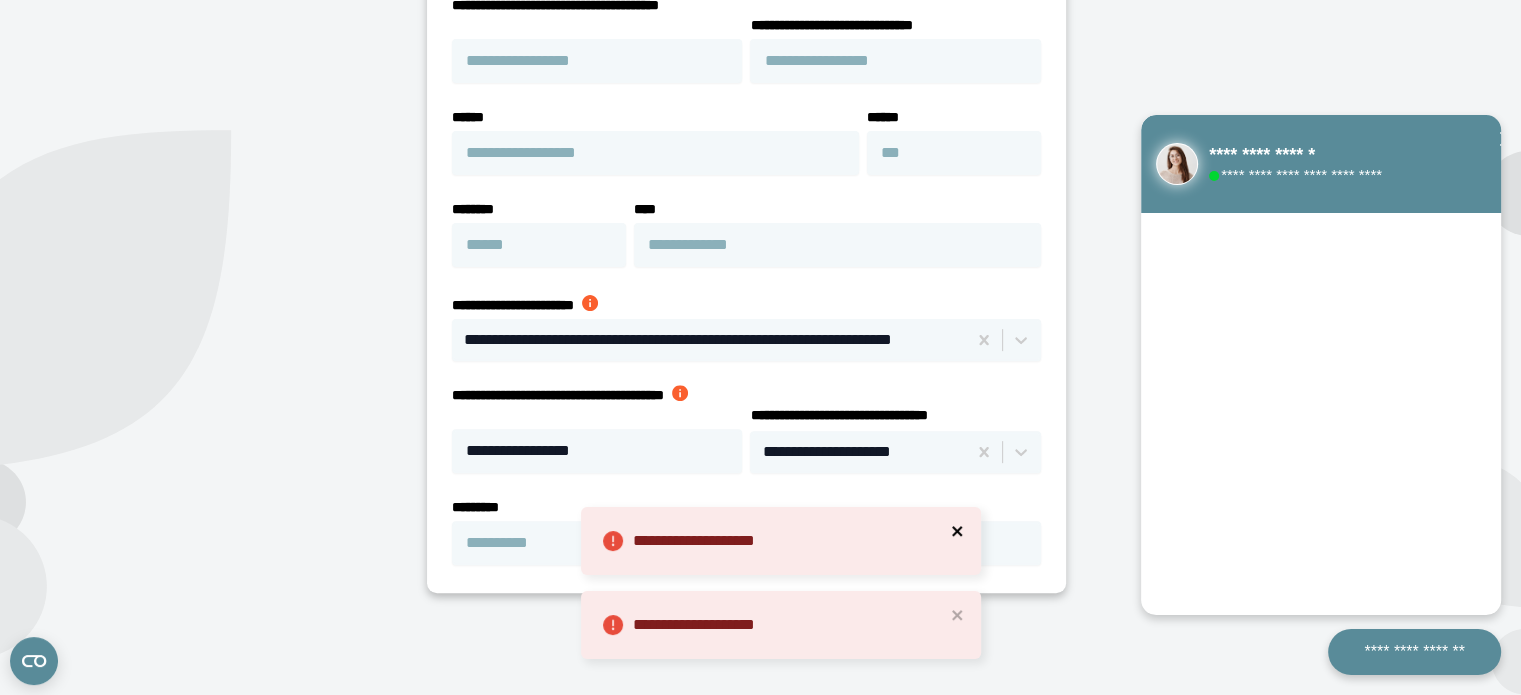 click 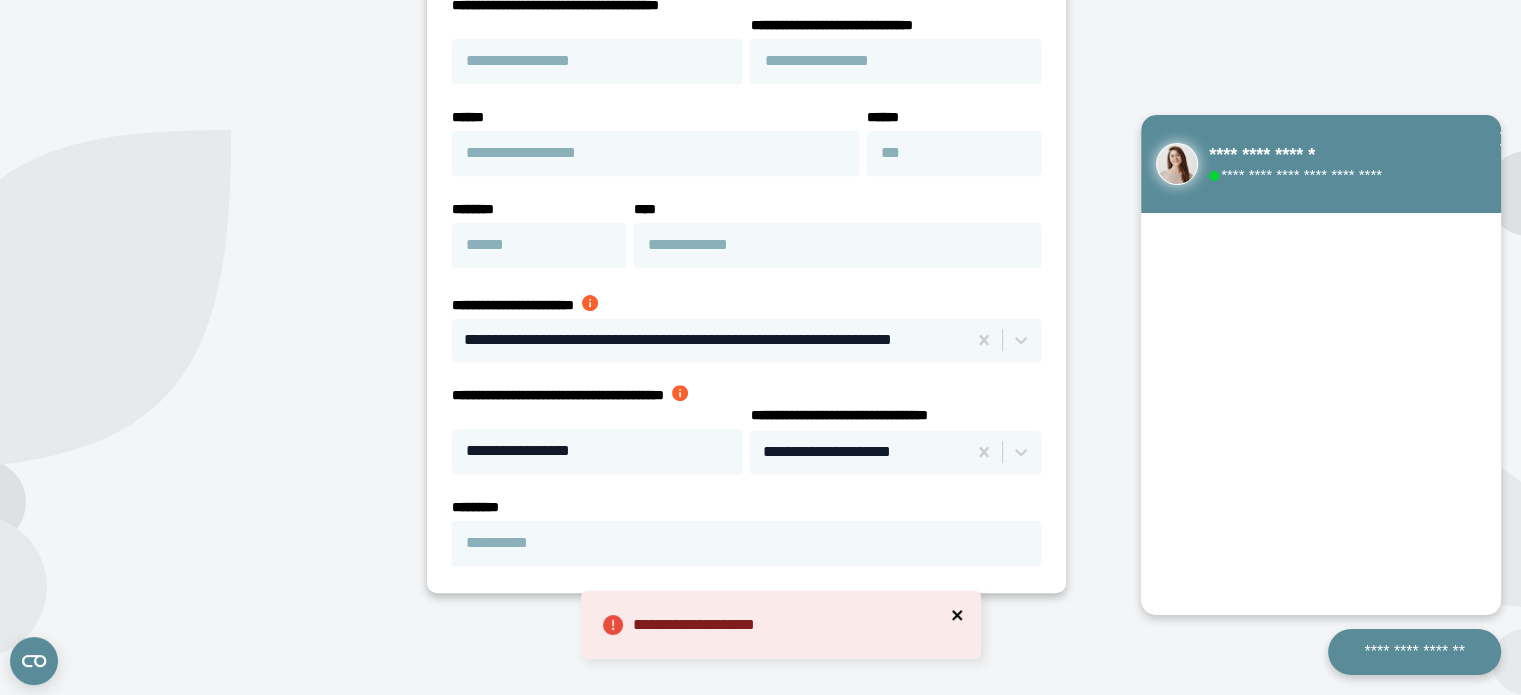 click 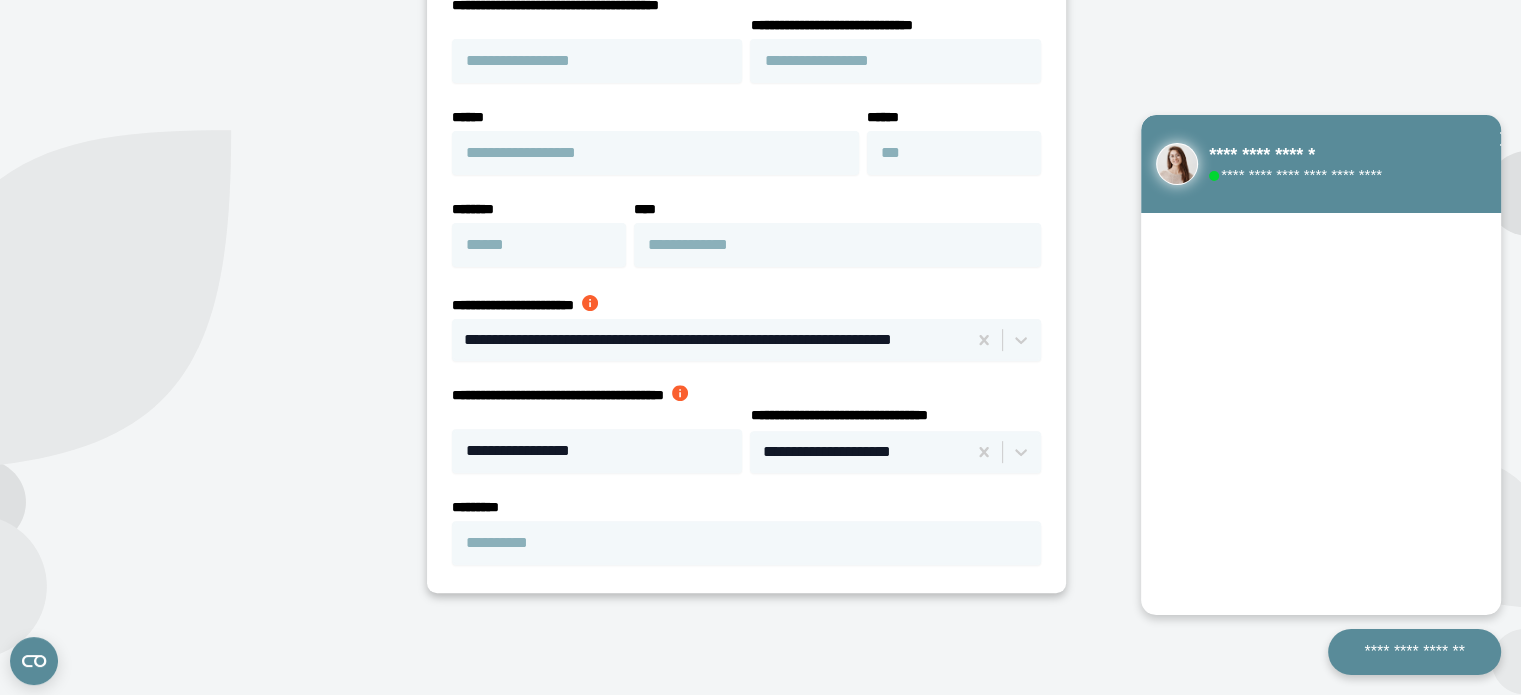 click at bounding box center (680, 393) 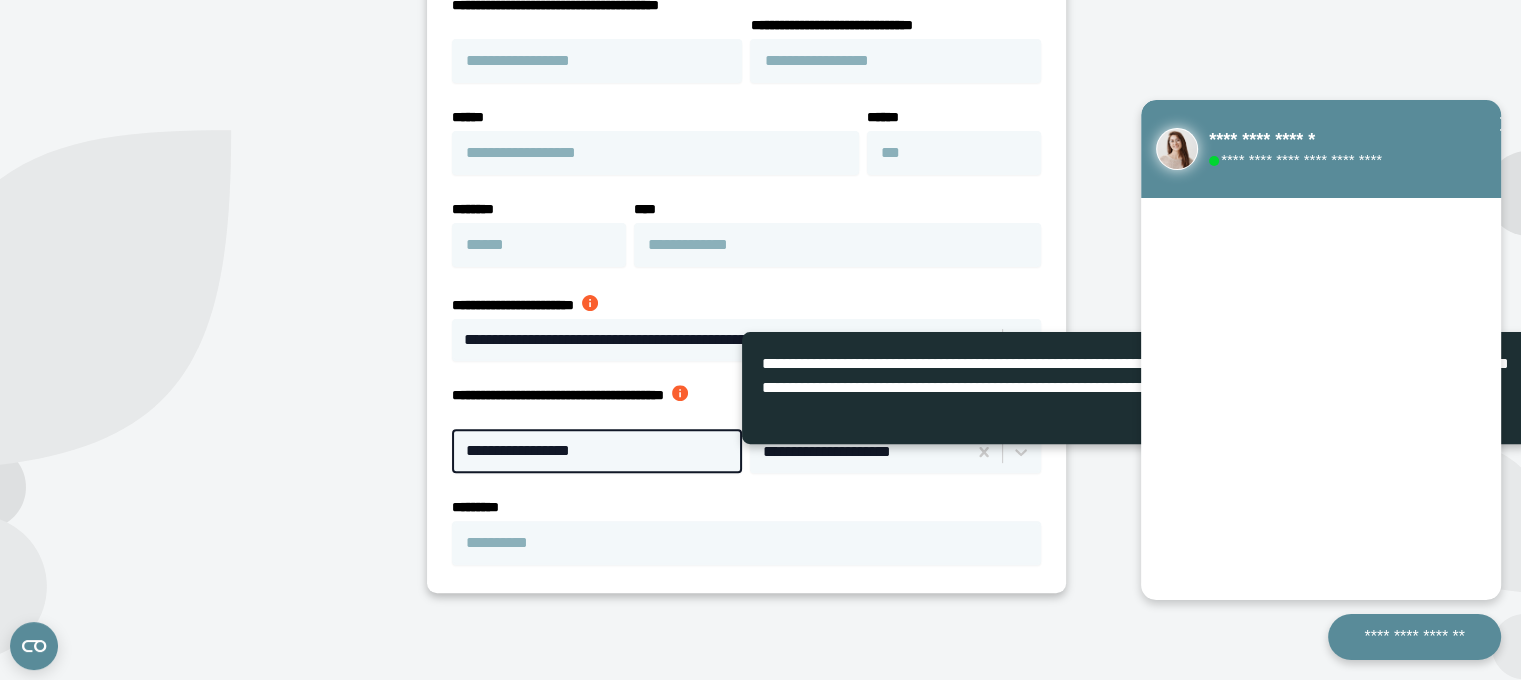 click on "**********" at bounding box center [597, 451] 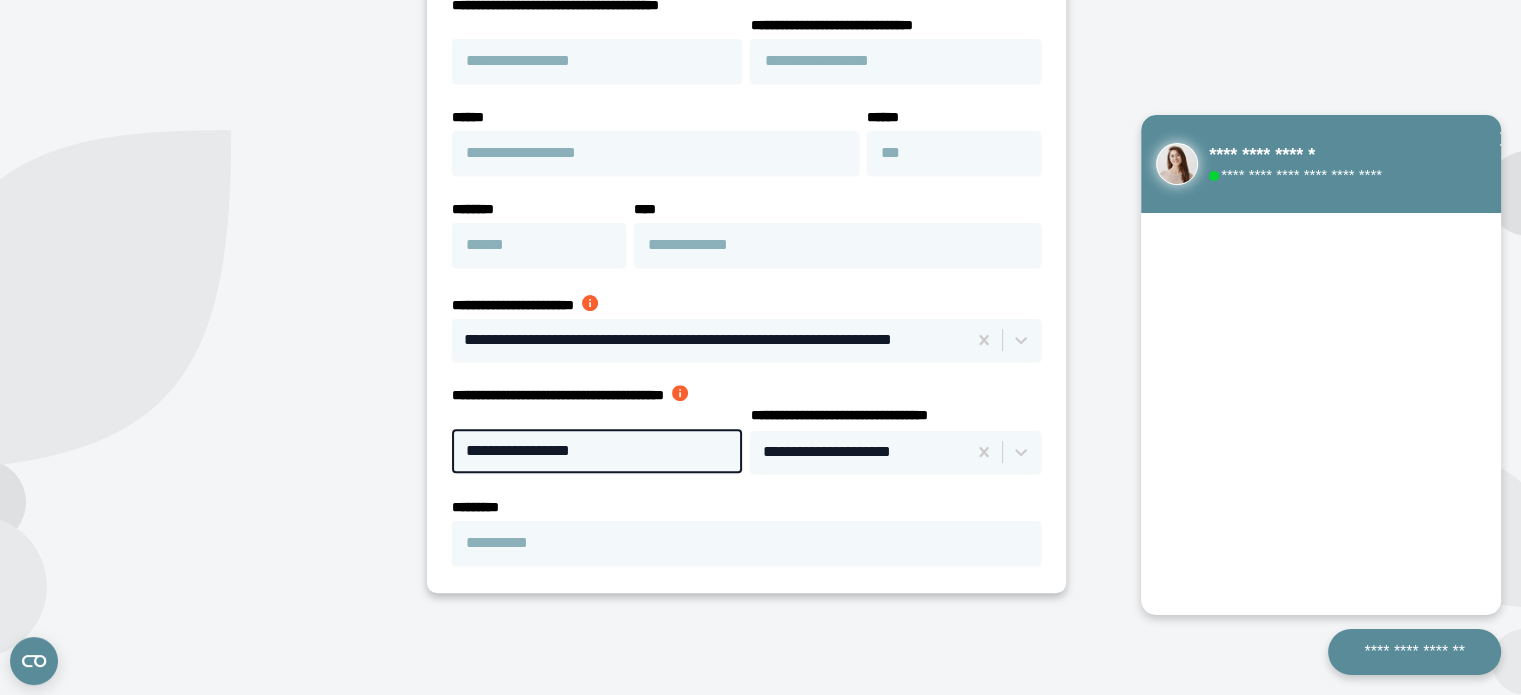 drag, startPoint x: 615, startPoint y: 451, endPoint x: 428, endPoint y: 423, distance: 189.08464 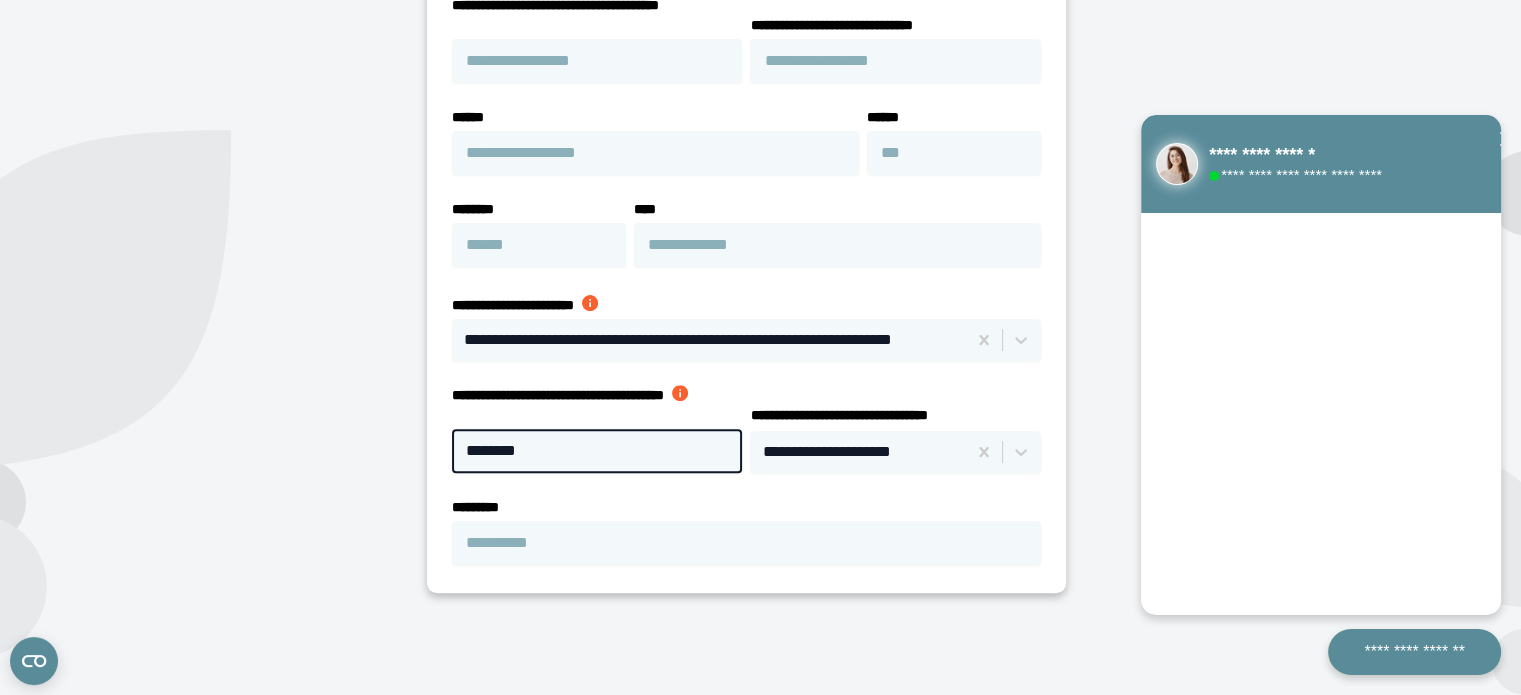 scroll, scrollTop: 825, scrollLeft: 0, axis: vertical 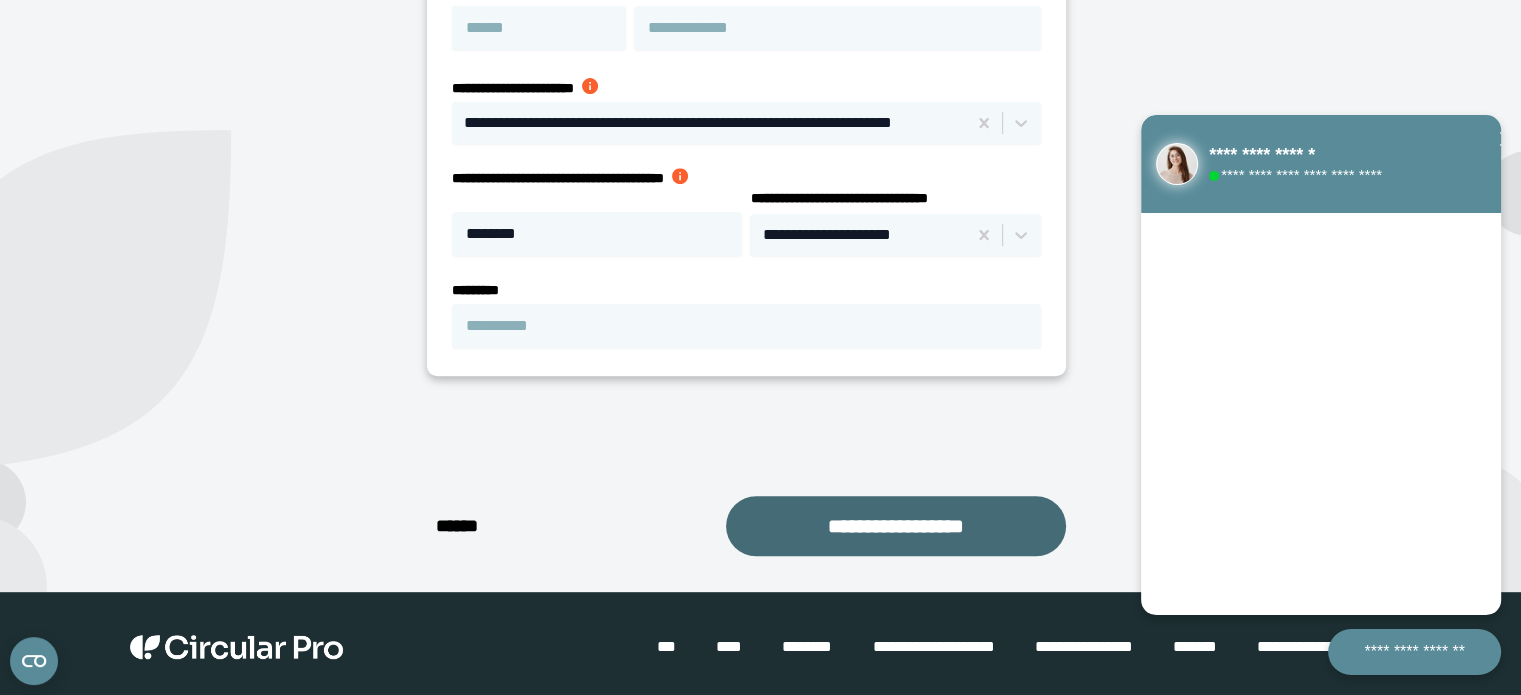 click on "**********" at bounding box center [896, 526] 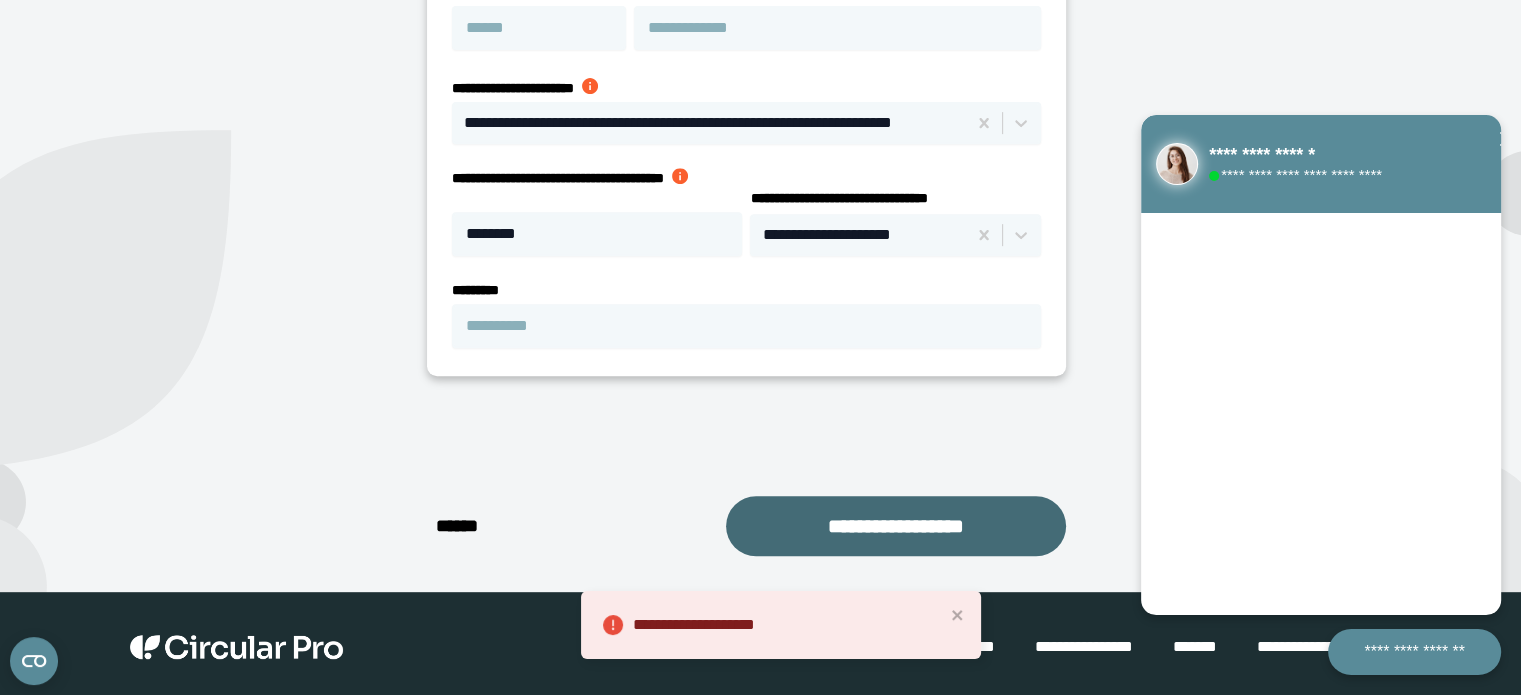 click on "**********" at bounding box center [896, 526] 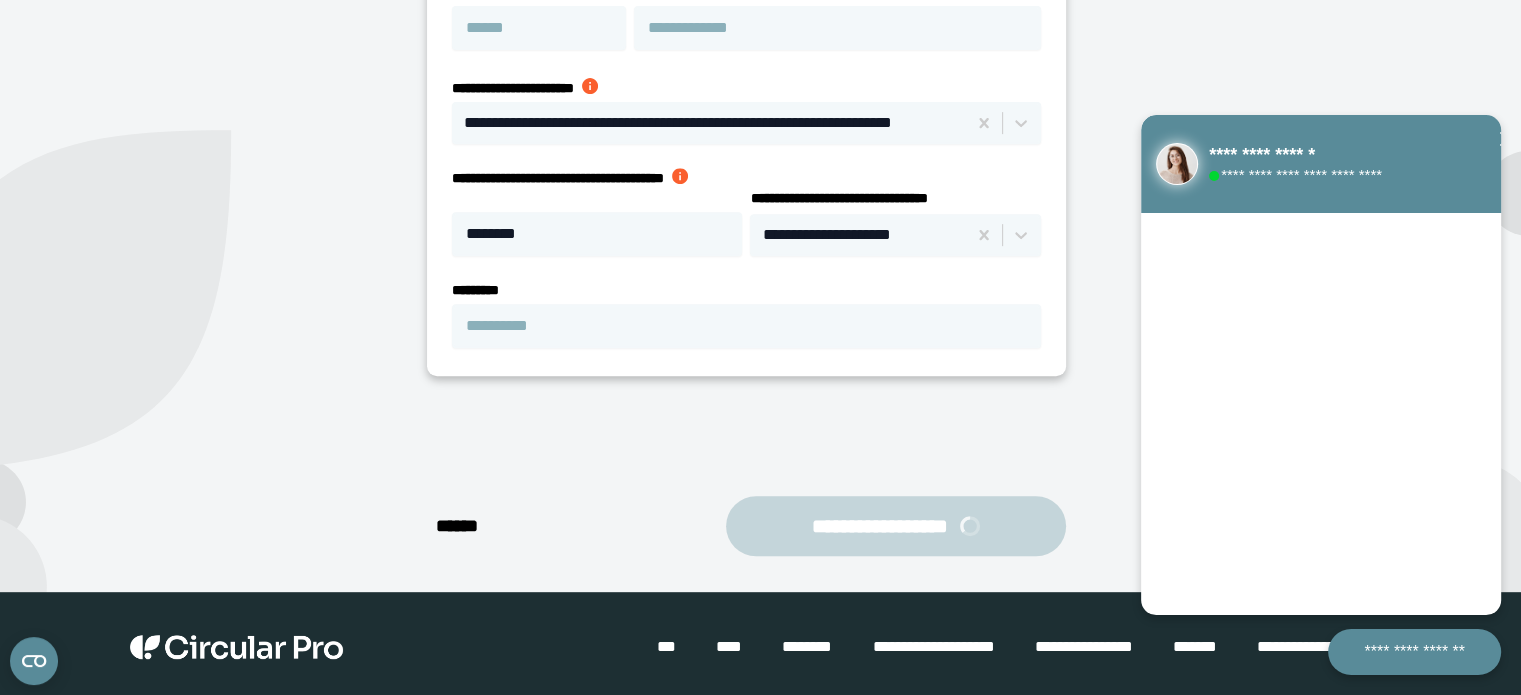 click on "**********" at bounding box center (896, 526) 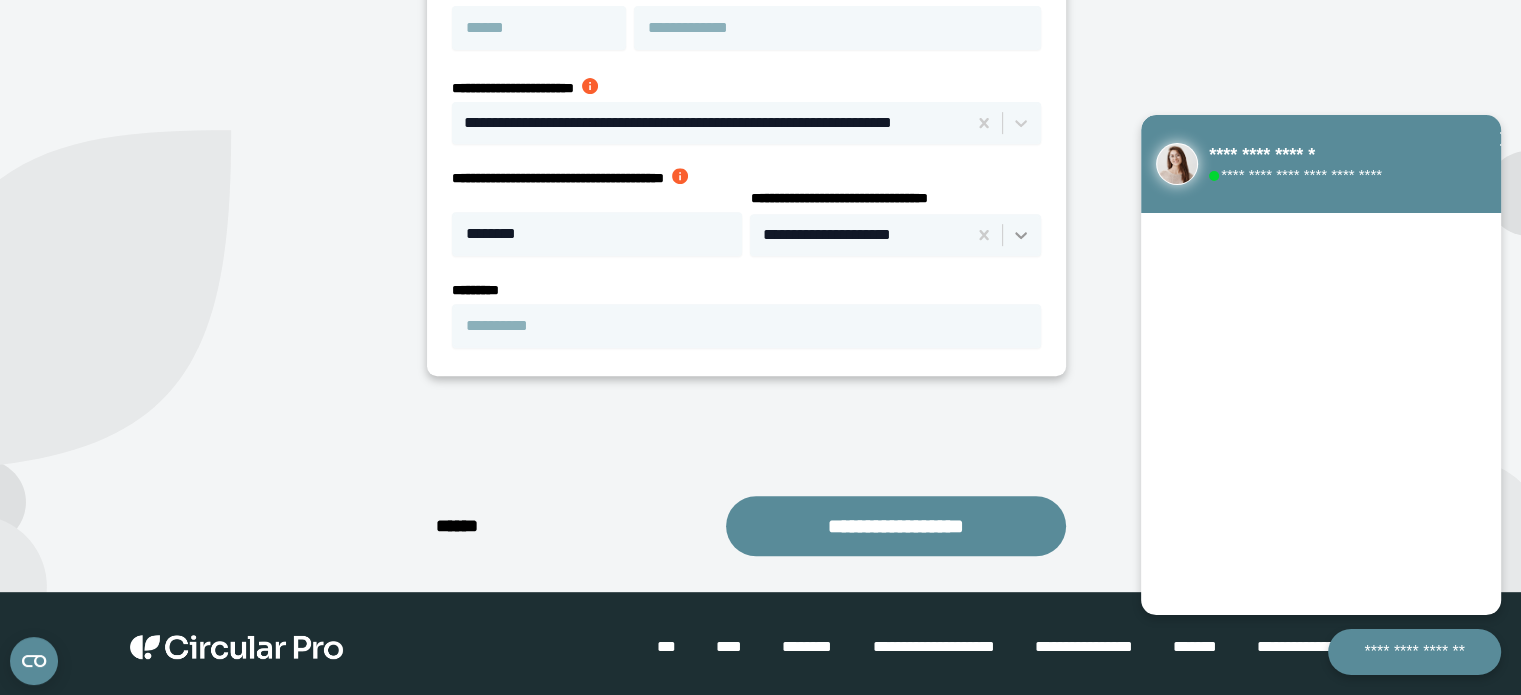 click 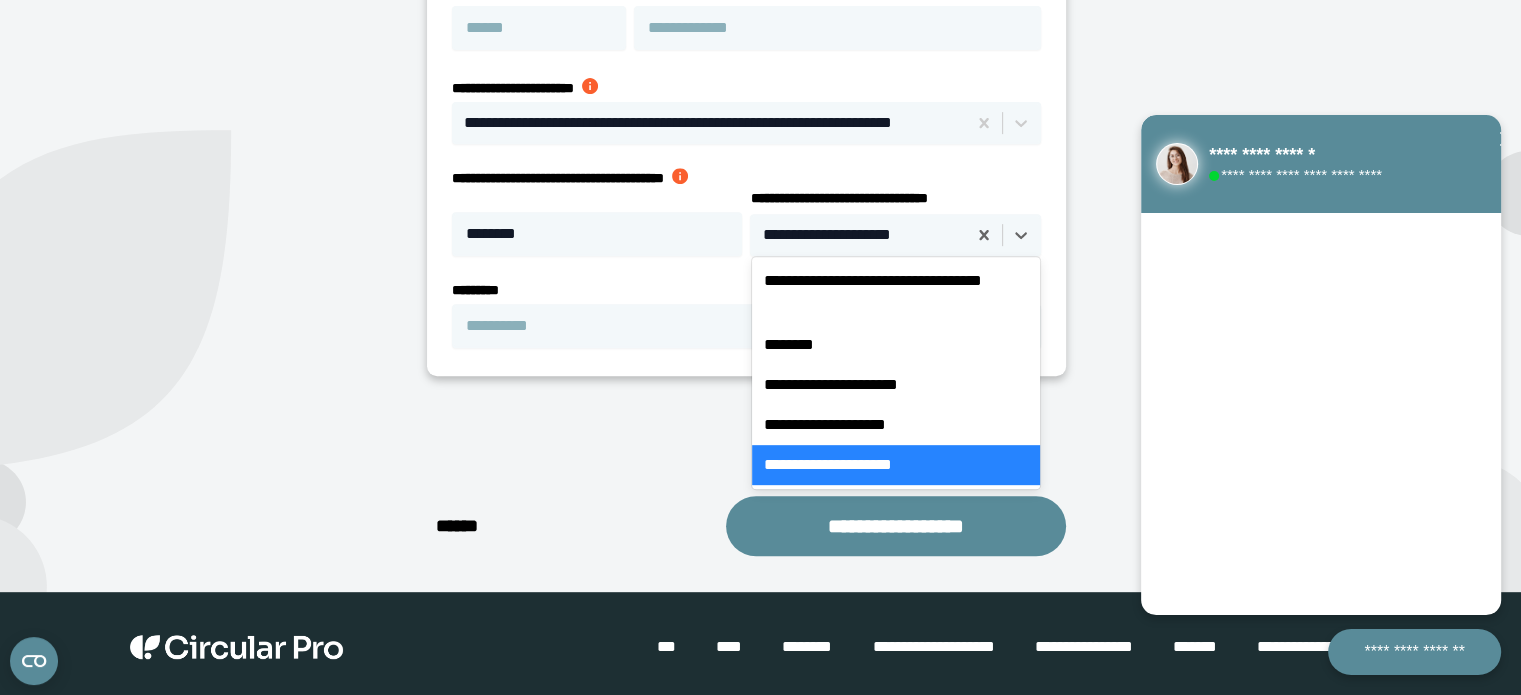 click on "**********" at bounding box center (895, 465) 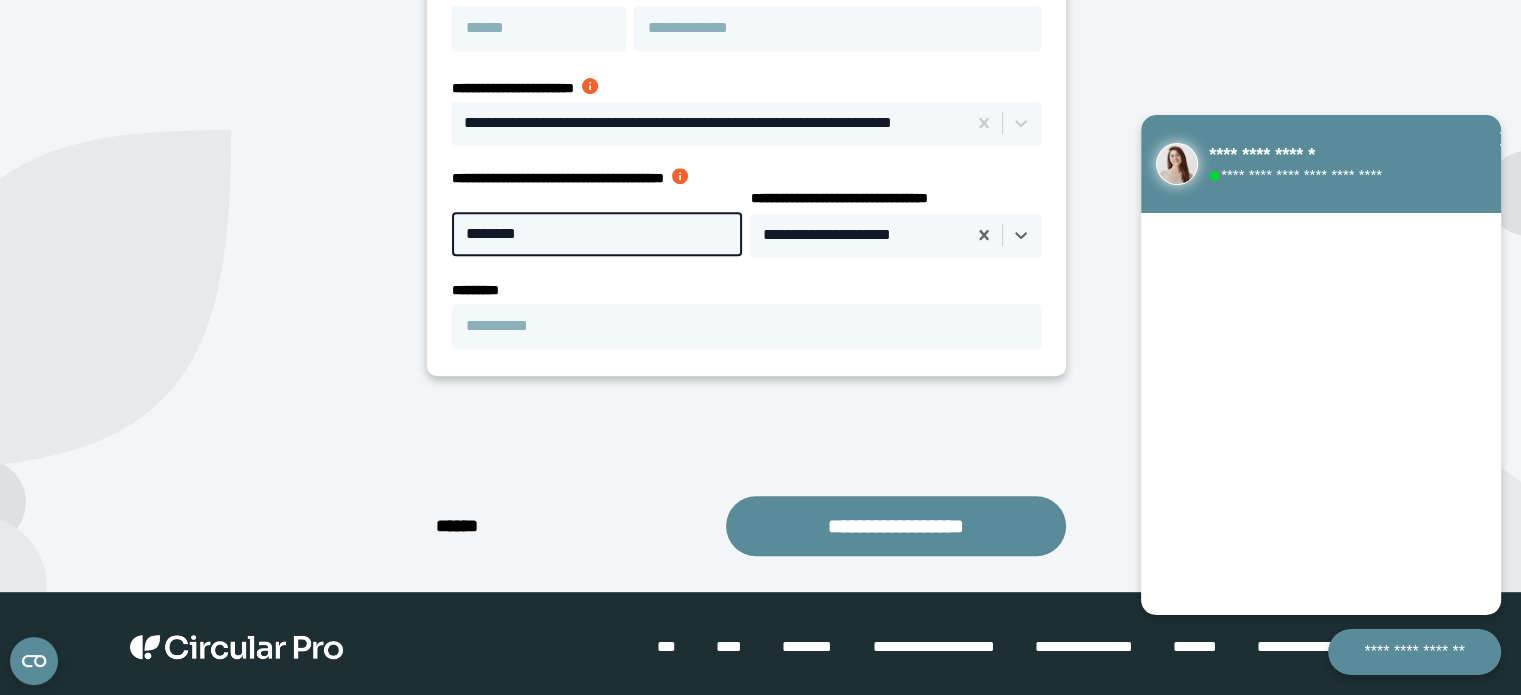 click on "********" at bounding box center [597, 234] 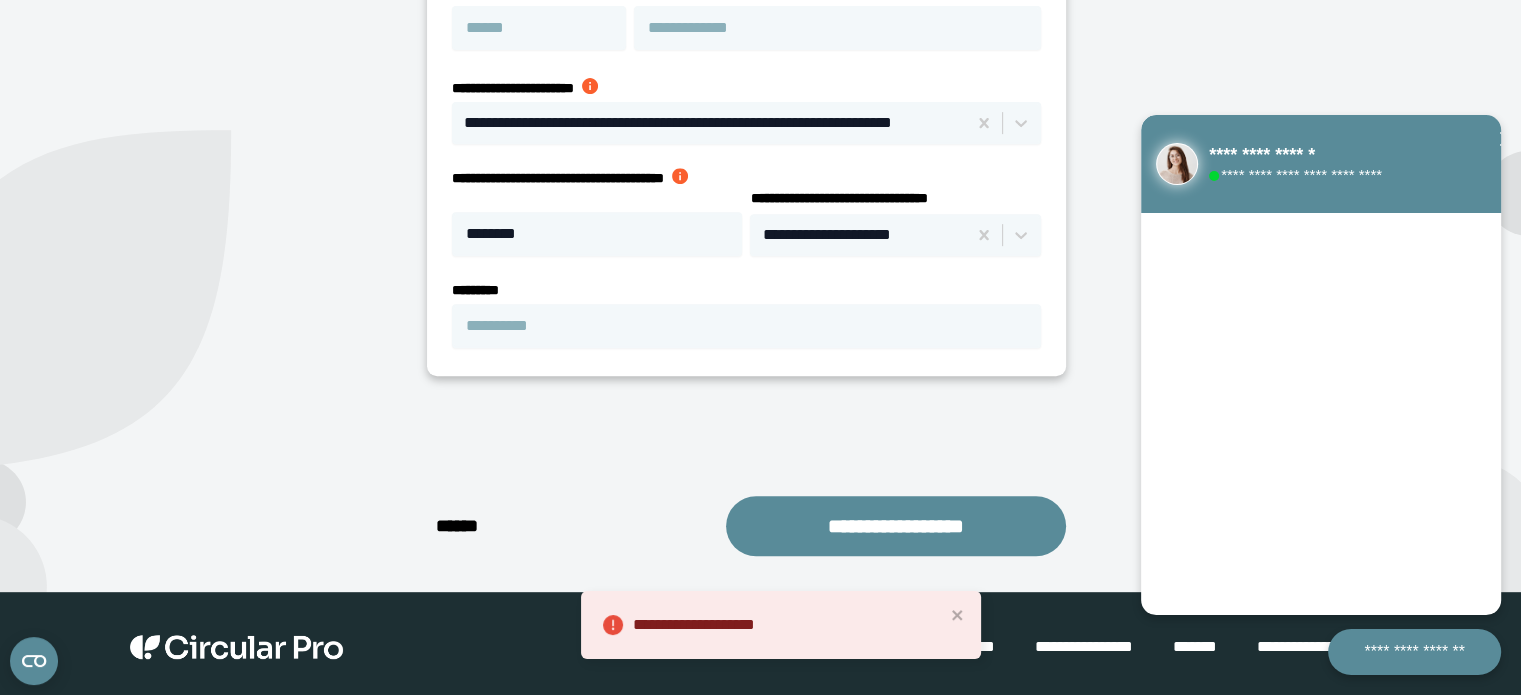 click on "****" at bounding box center [463, 526] 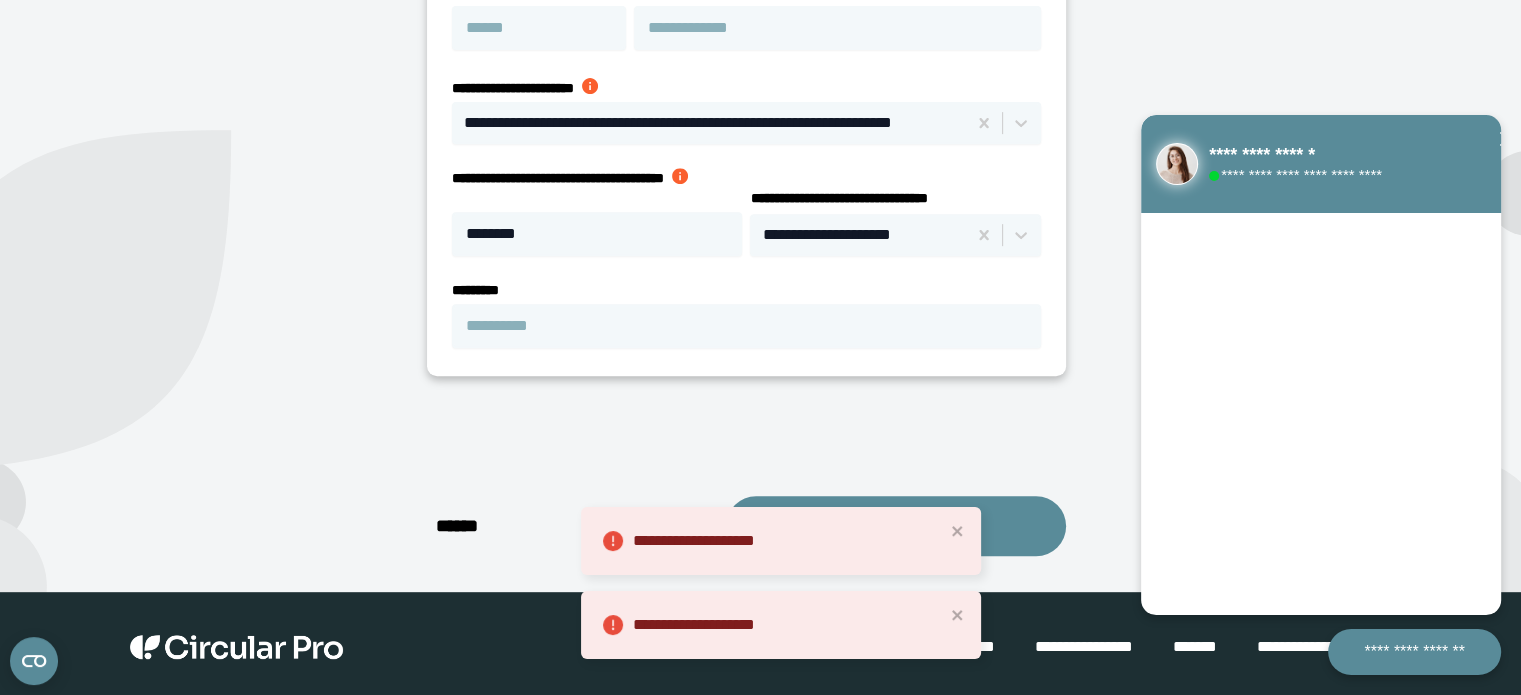 click on "**********" at bounding box center (781, 541) 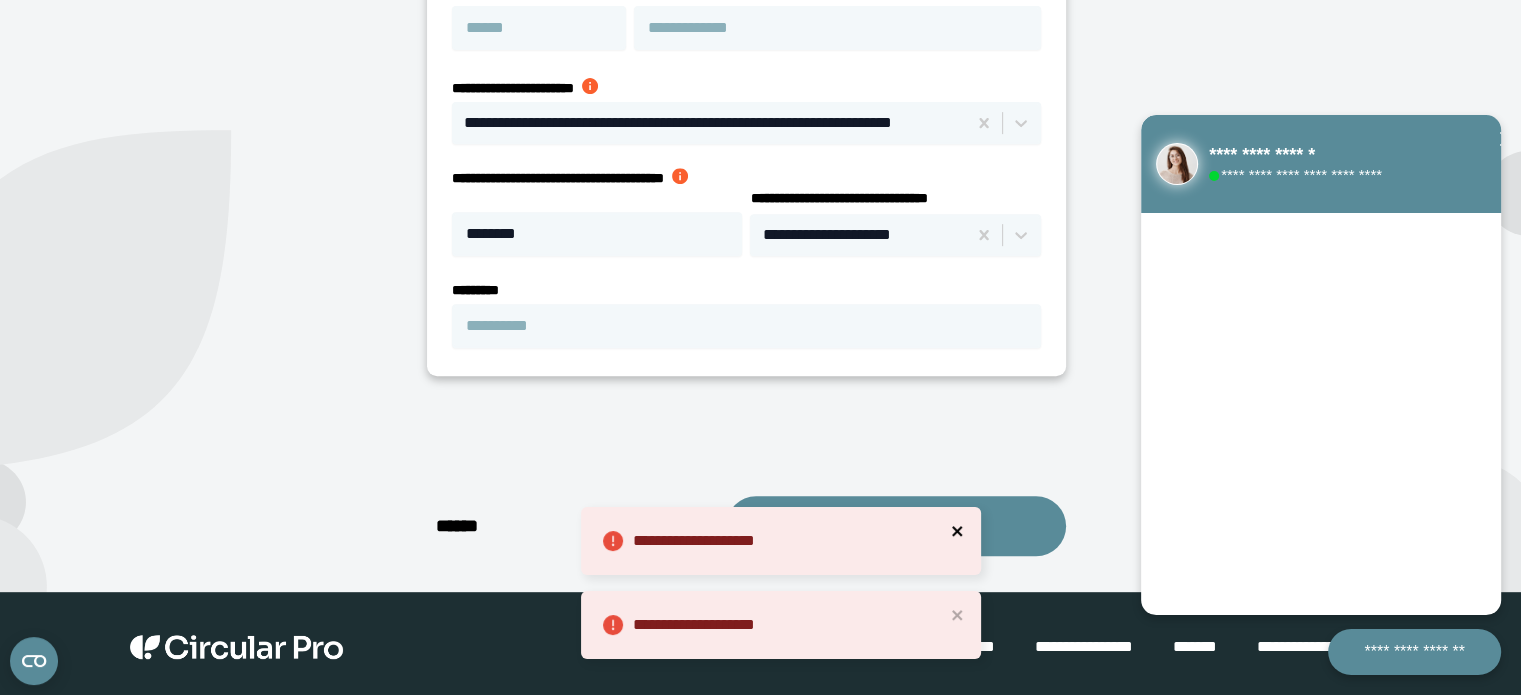 click 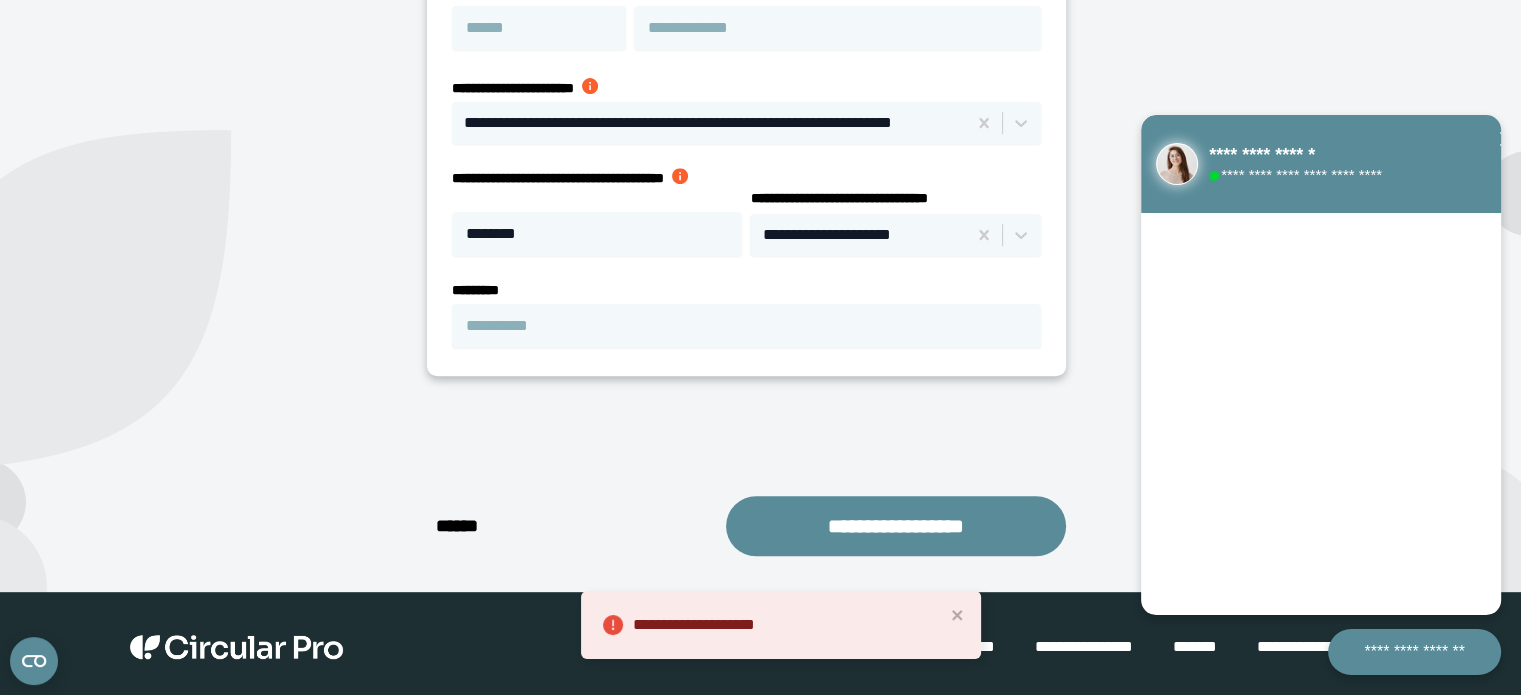click on "**********" at bounding box center [774, 625] 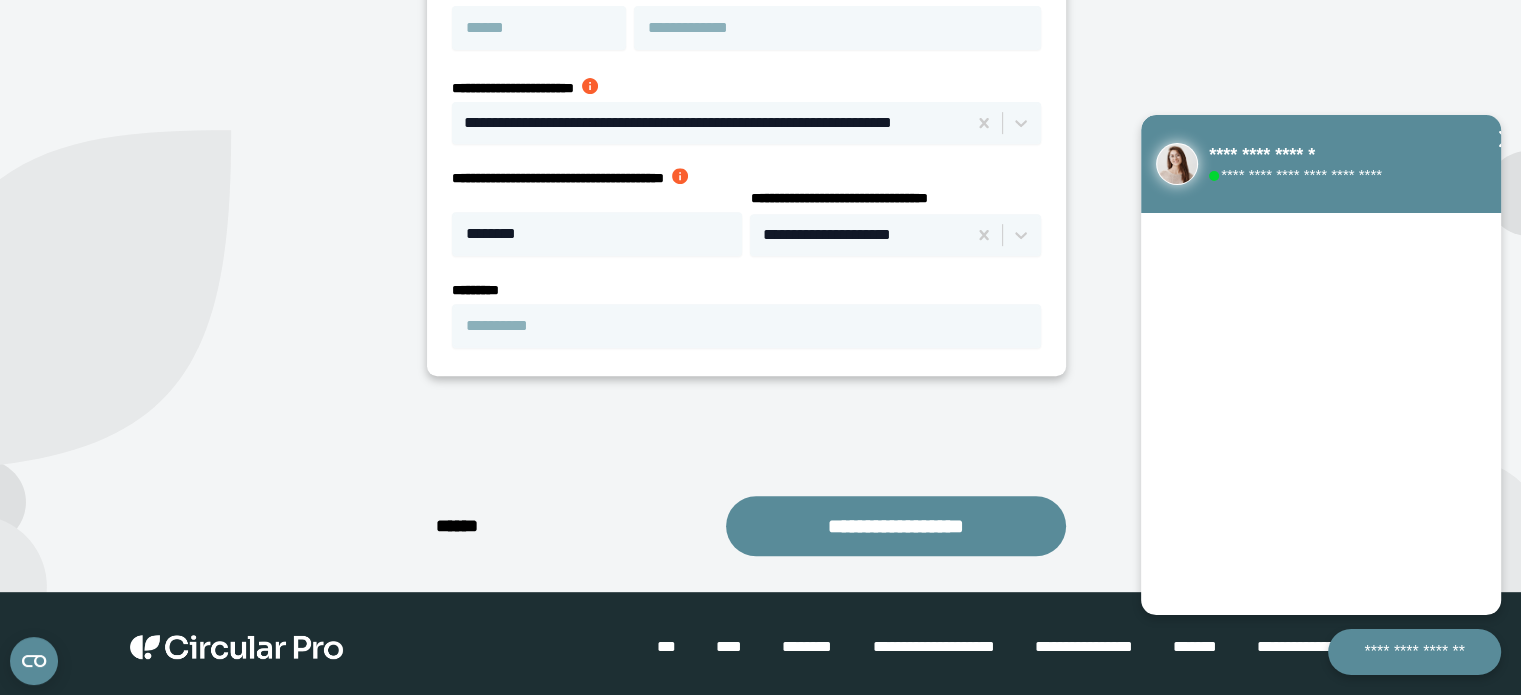 click 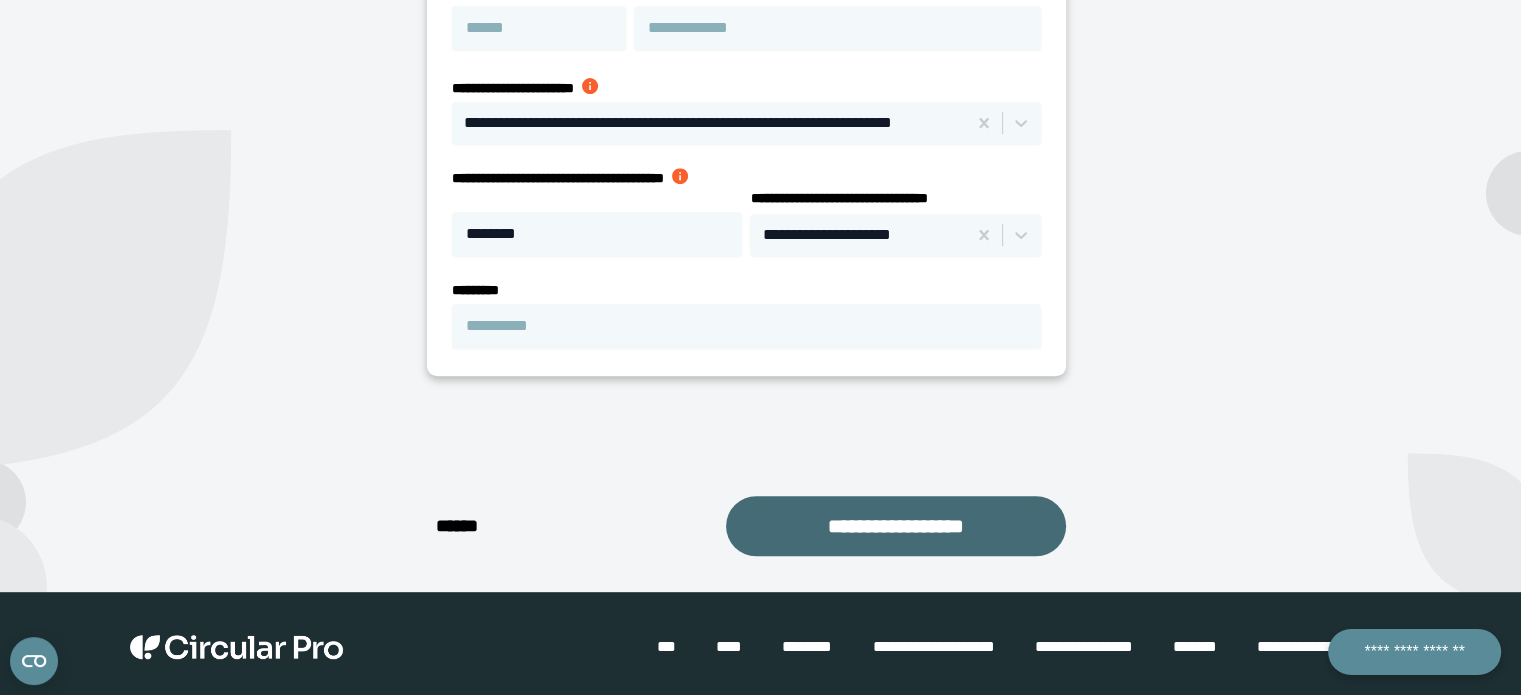 click on "**********" at bounding box center (896, 526) 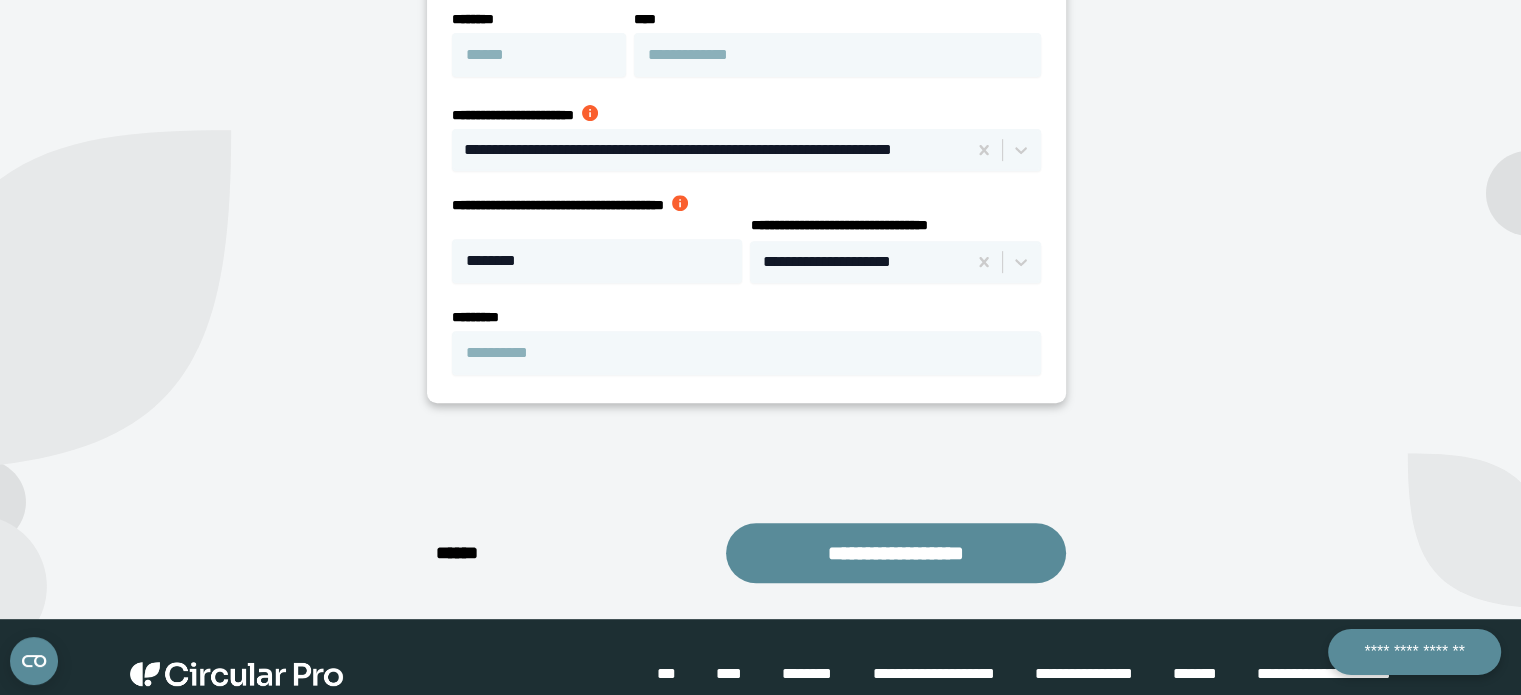 scroll, scrollTop: 825, scrollLeft: 0, axis: vertical 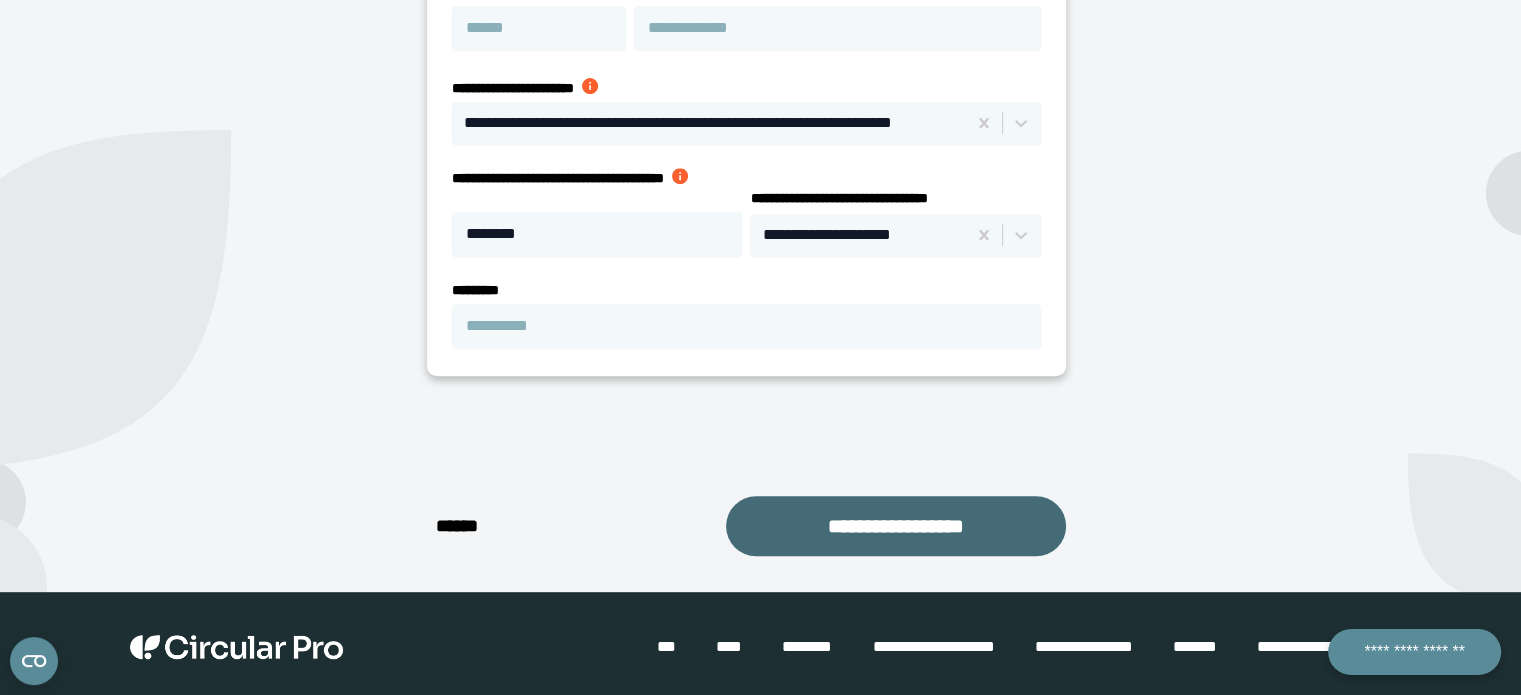 click on "**********" at bounding box center [896, 526] 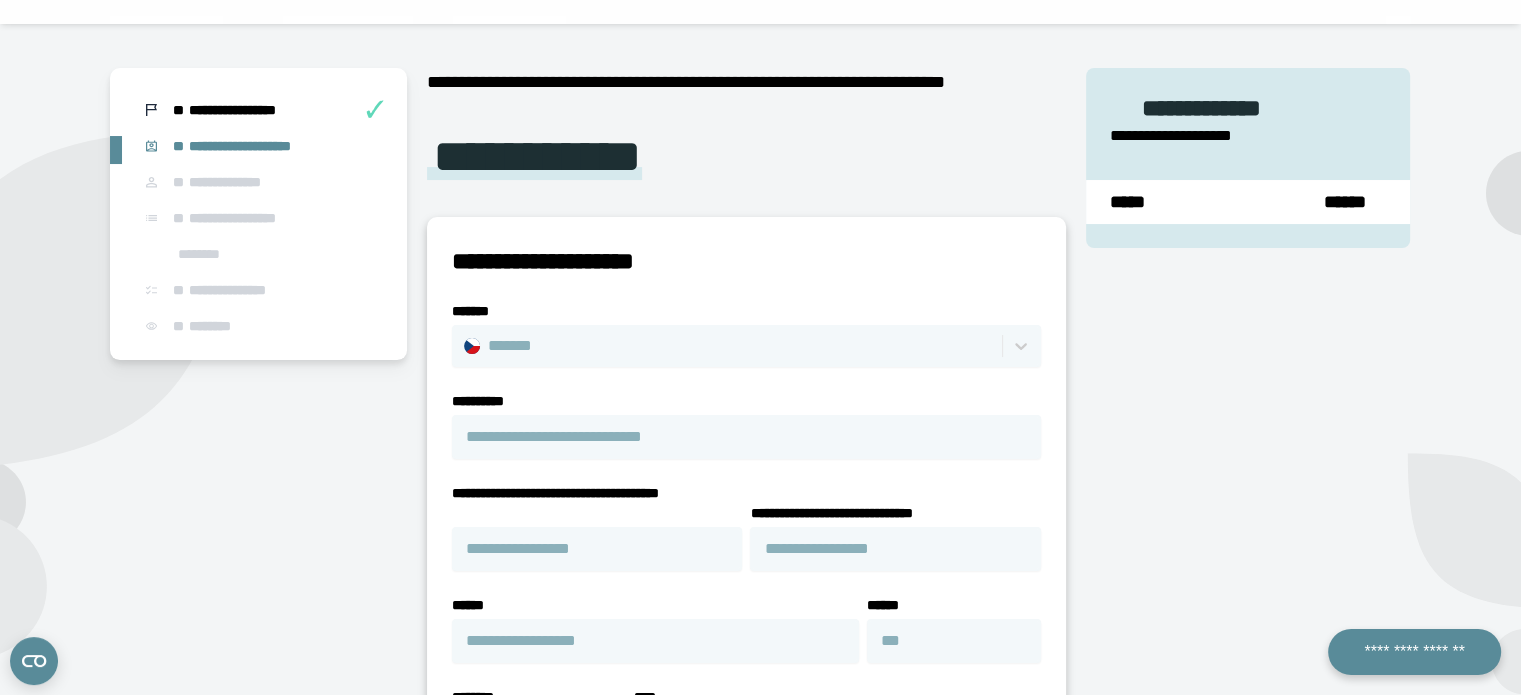 scroll, scrollTop: 825, scrollLeft: 0, axis: vertical 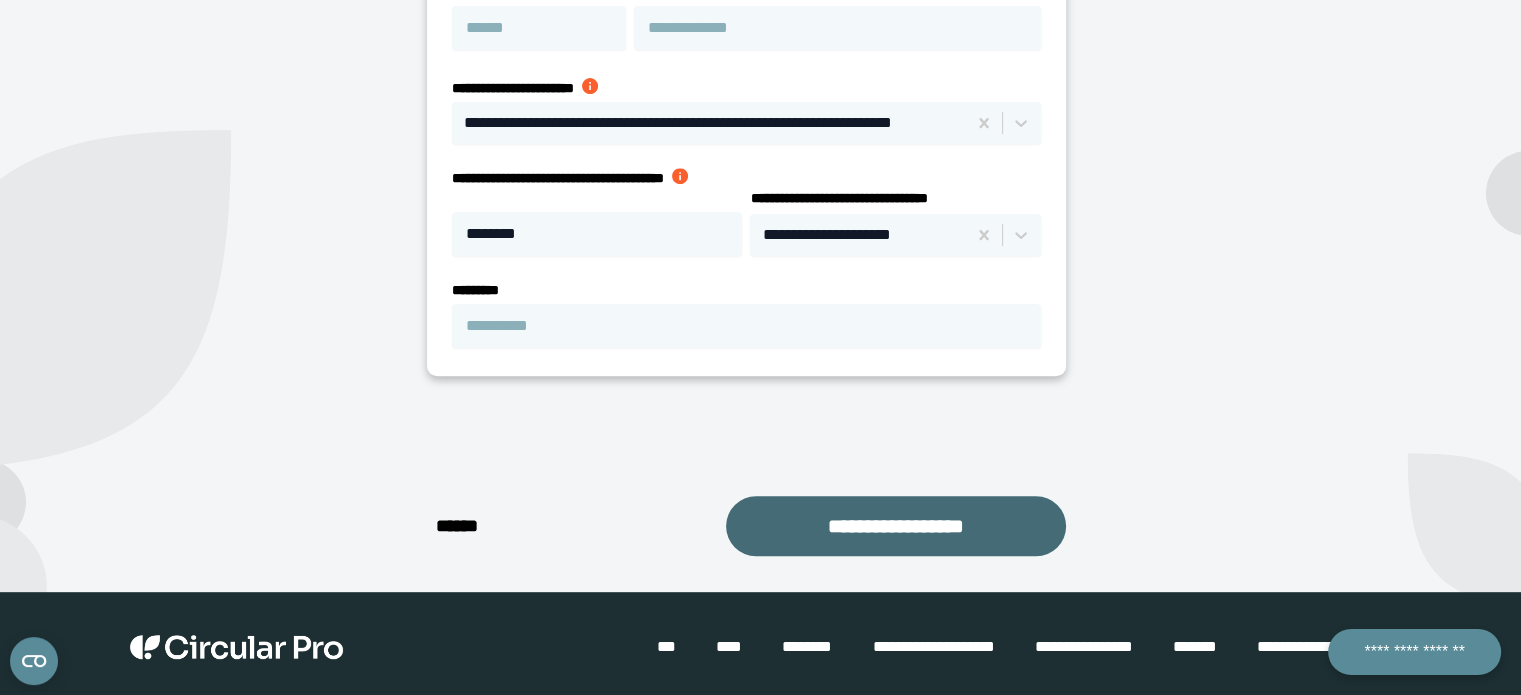click on "**********" at bounding box center [896, 526] 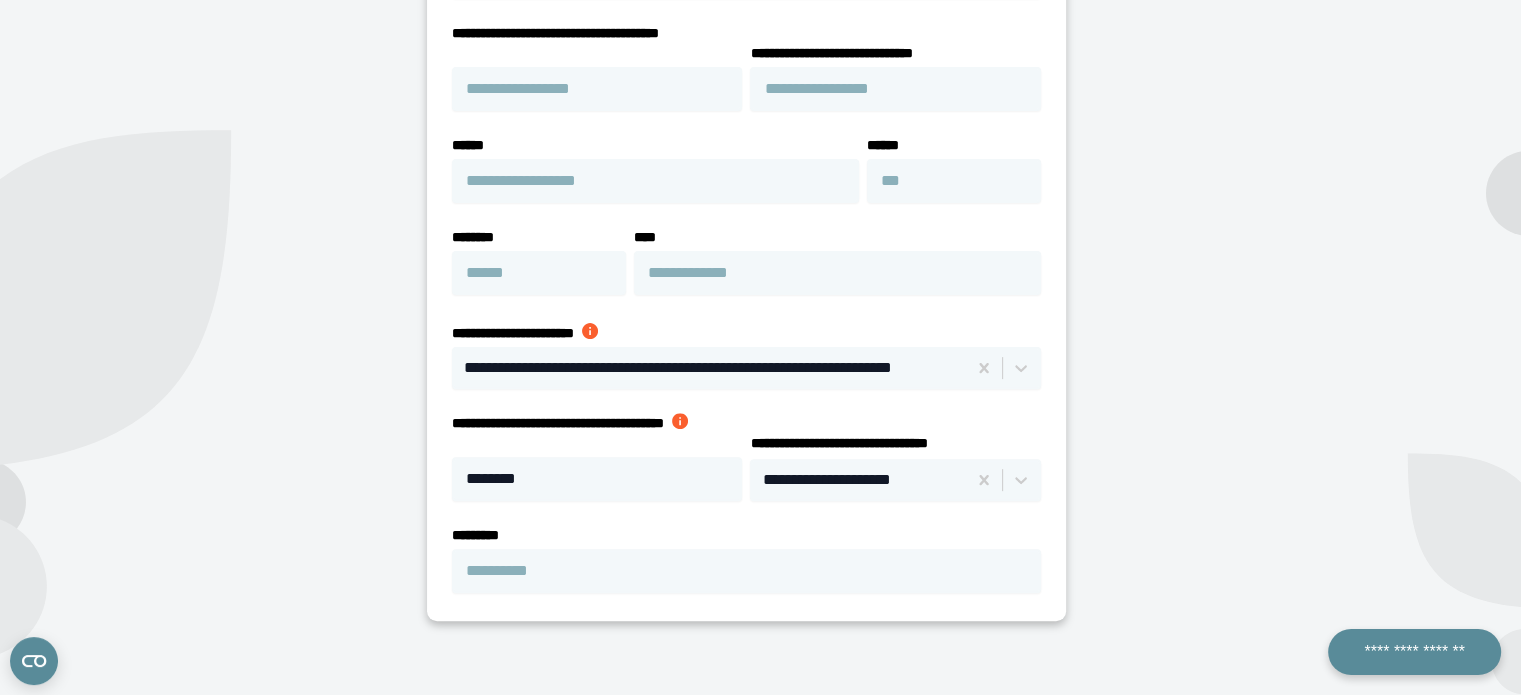 scroll, scrollTop: 572, scrollLeft: 0, axis: vertical 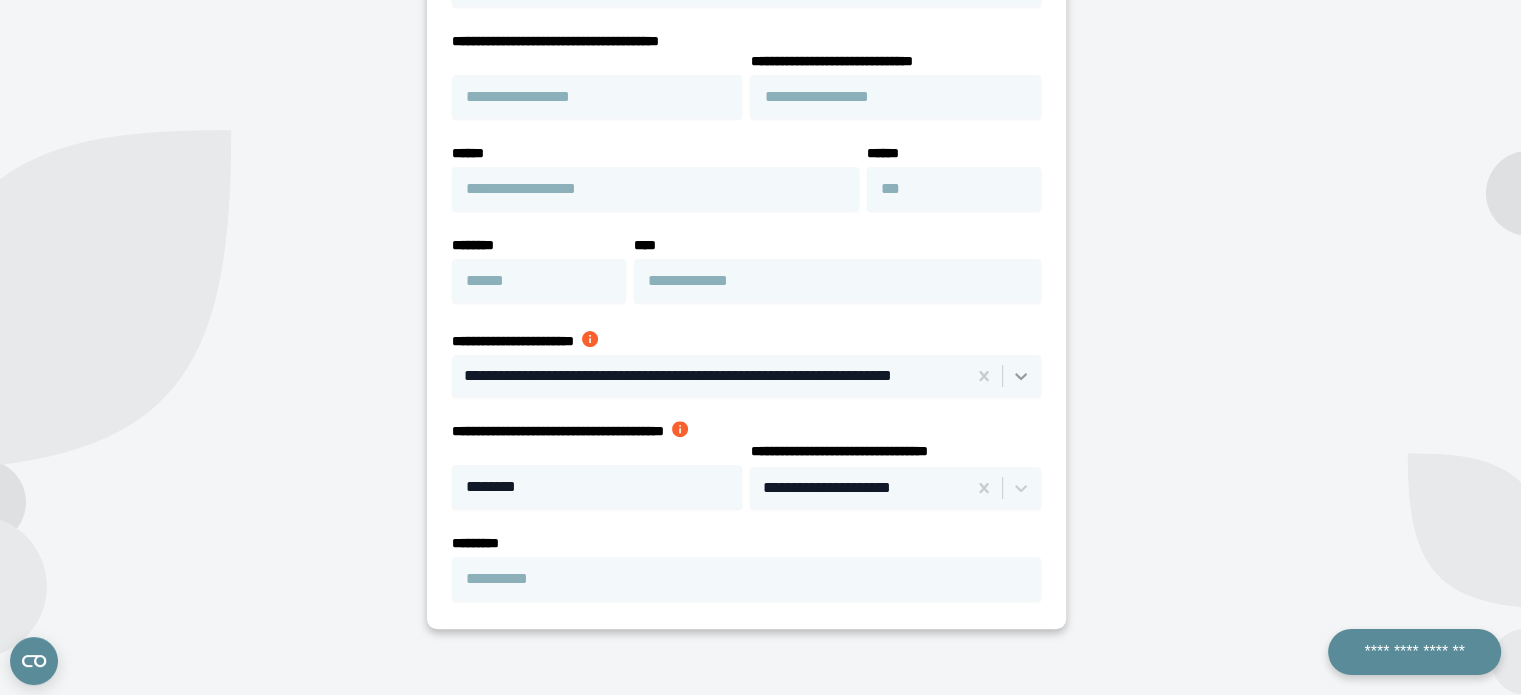 click 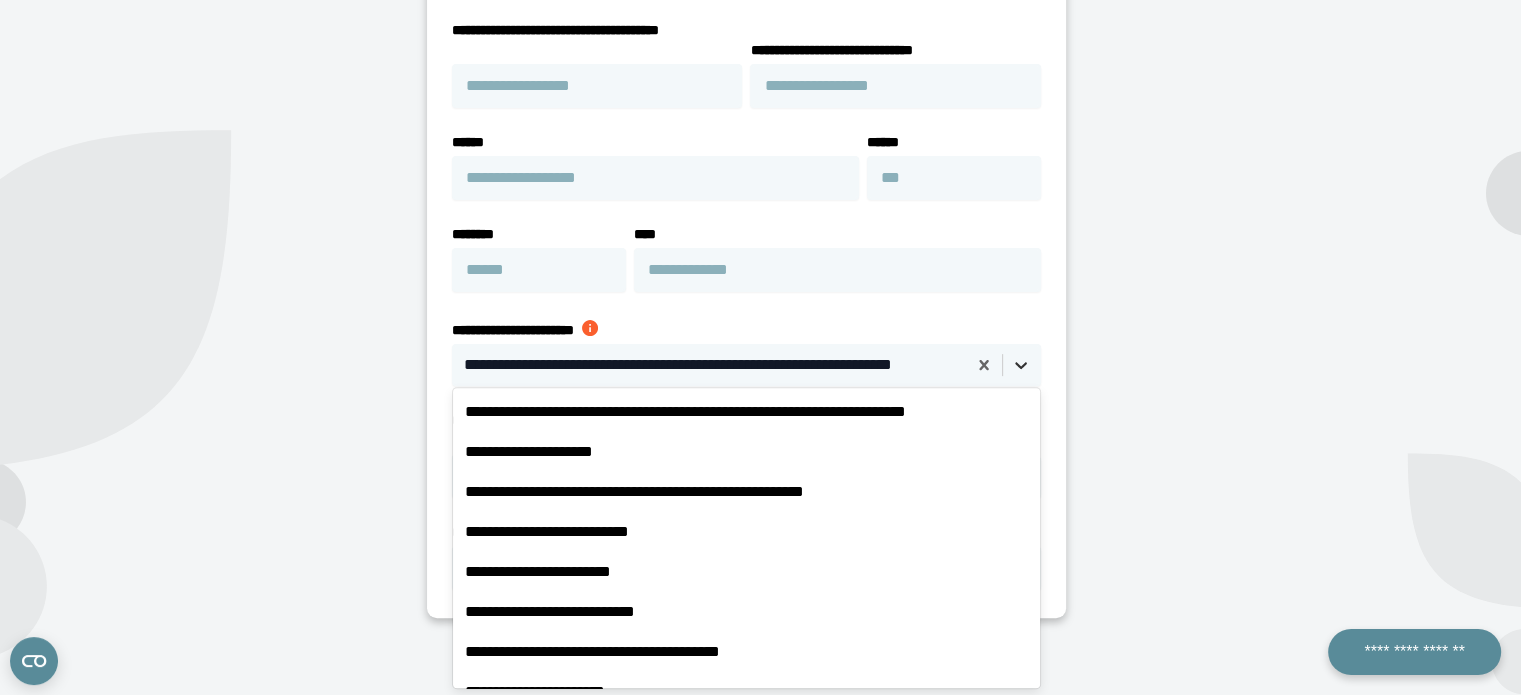 scroll, scrollTop: 584, scrollLeft: 0, axis: vertical 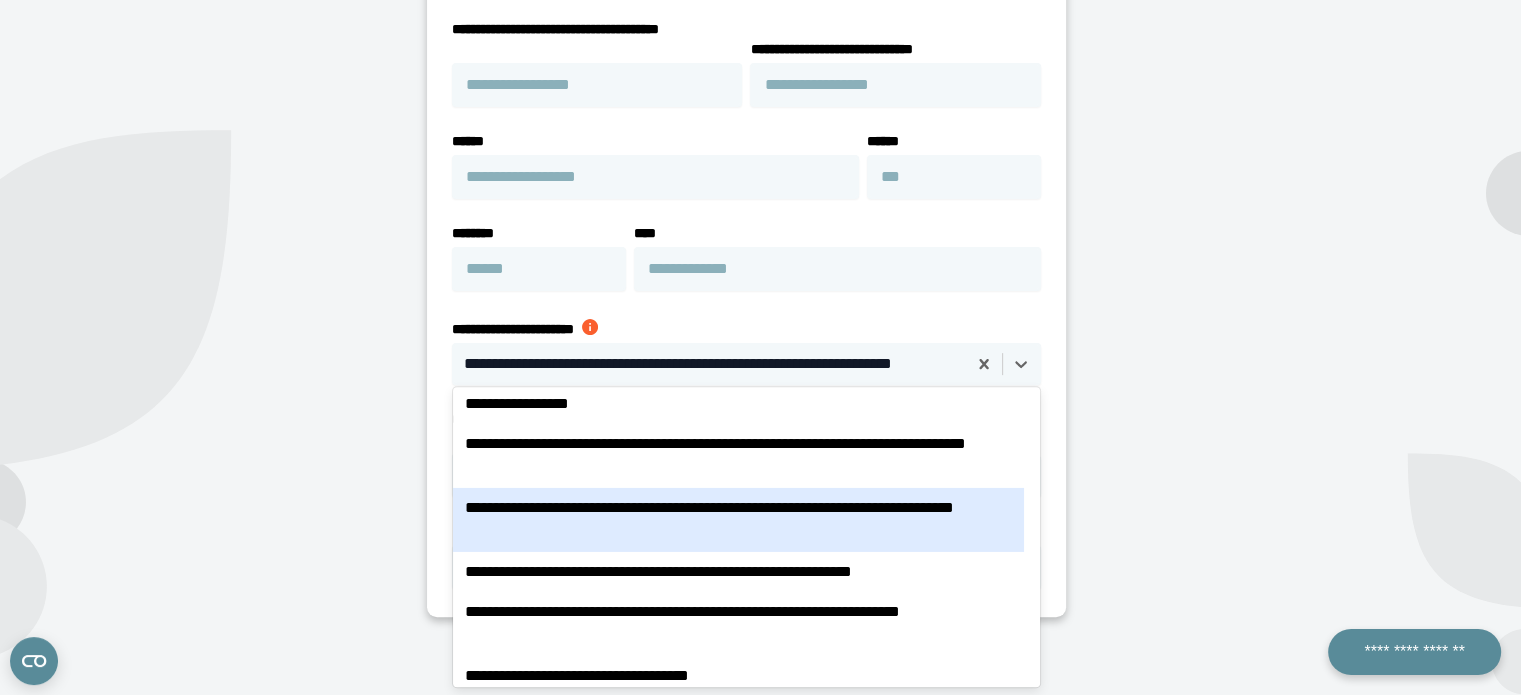 click on "**********" at bounding box center (738, 520) 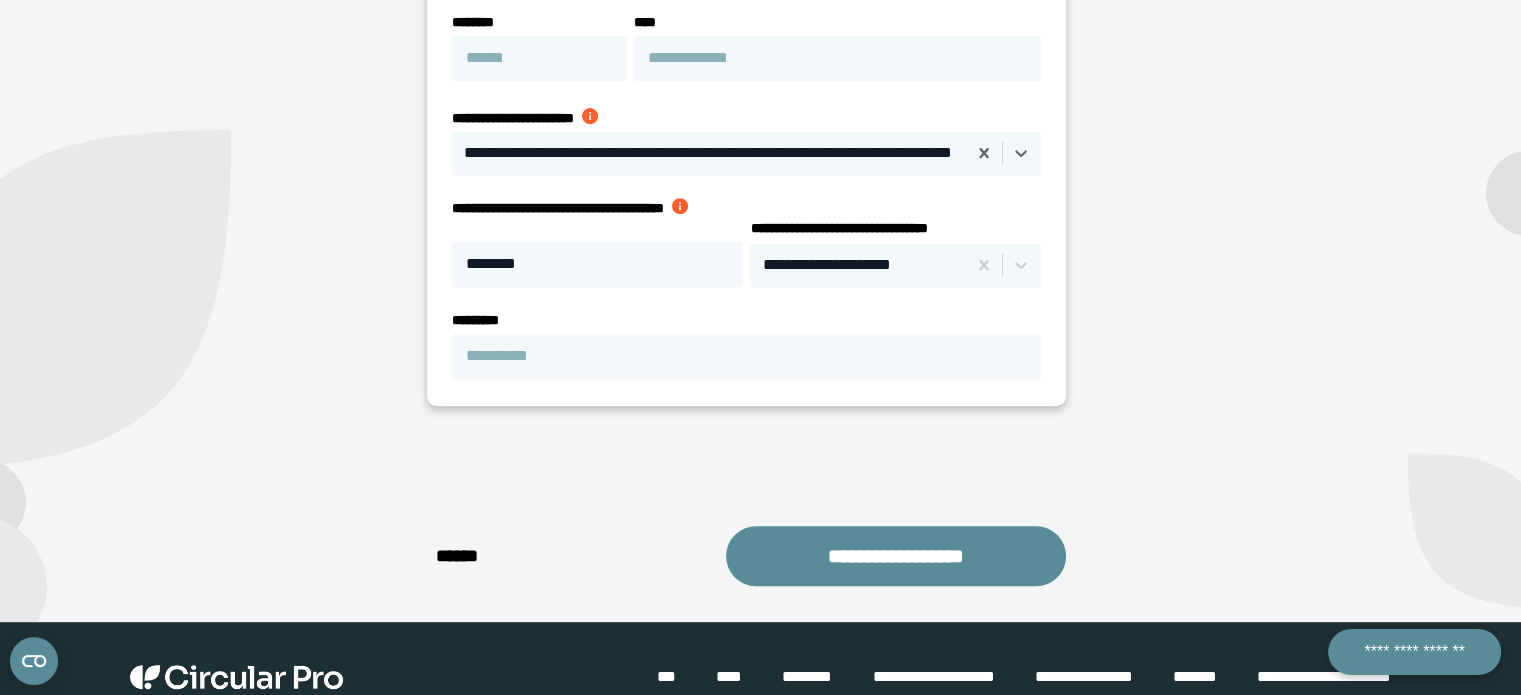 scroll, scrollTop: 825, scrollLeft: 0, axis: vertical 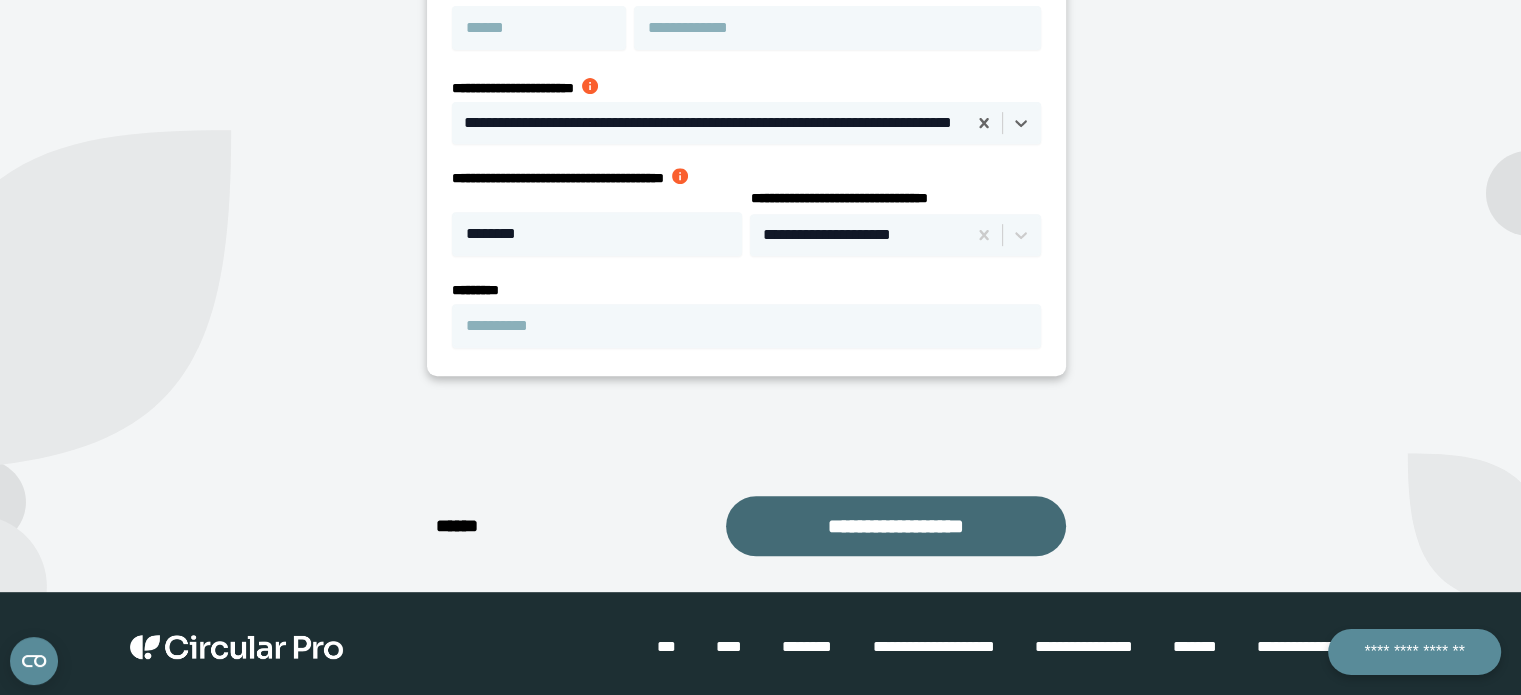 click on "**********" at bounding box center (896, 526) 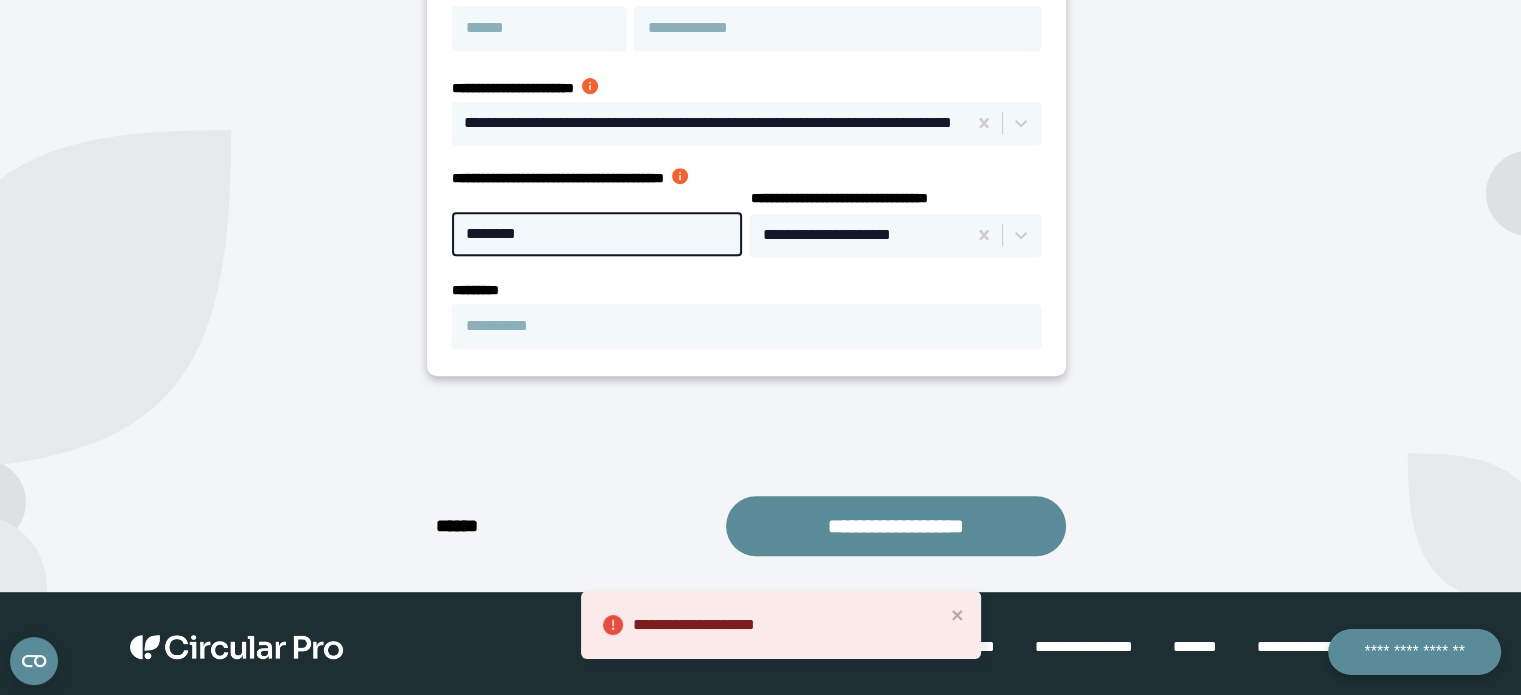 click on "********" at bounding box center [597, 234] 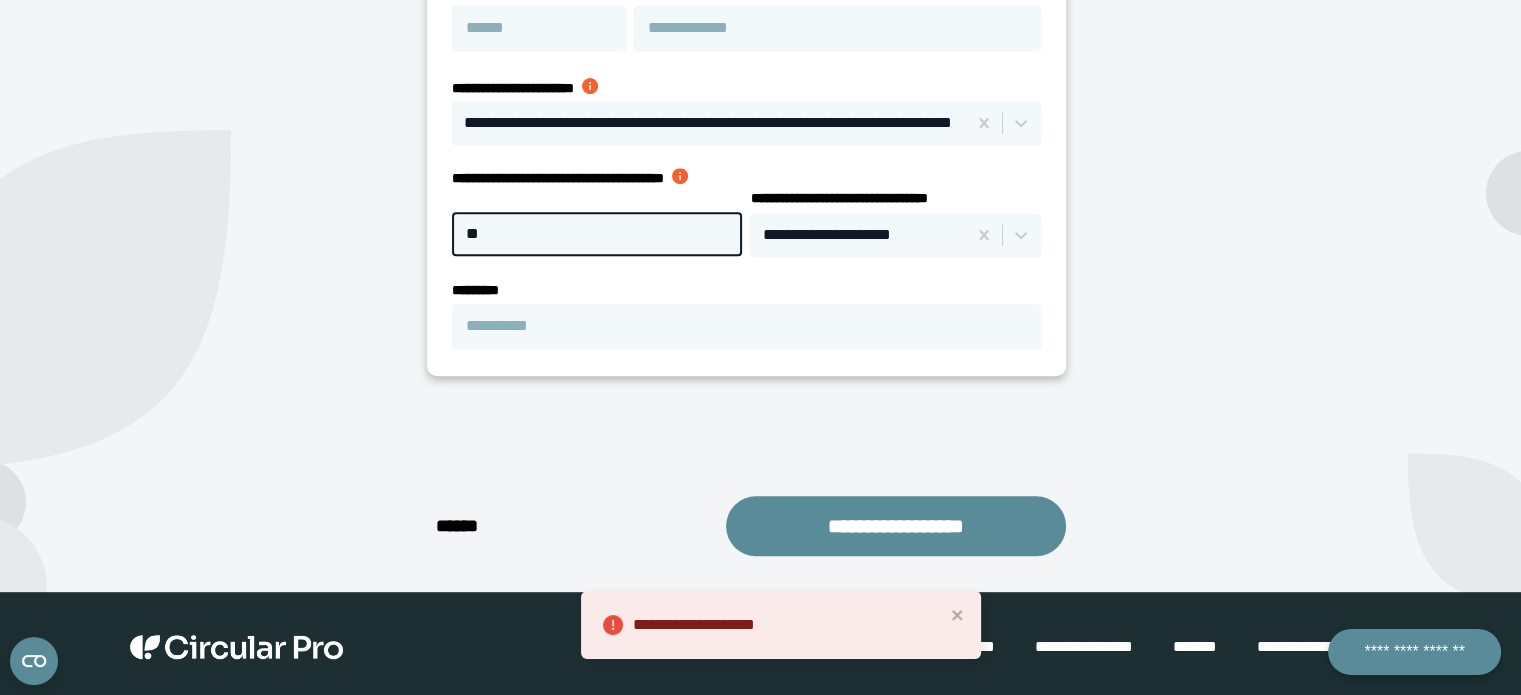 type on "*" 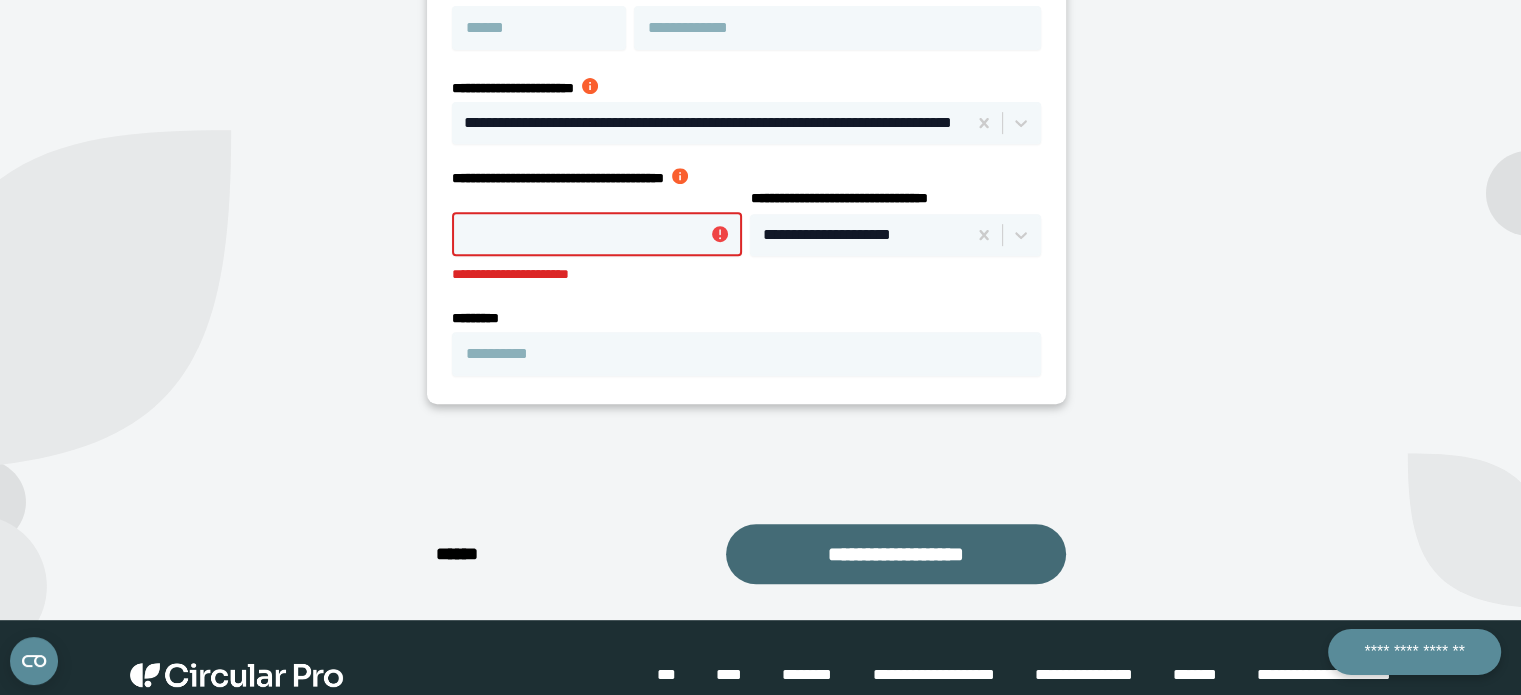 click on "**********" at bounding box center [896, 554] 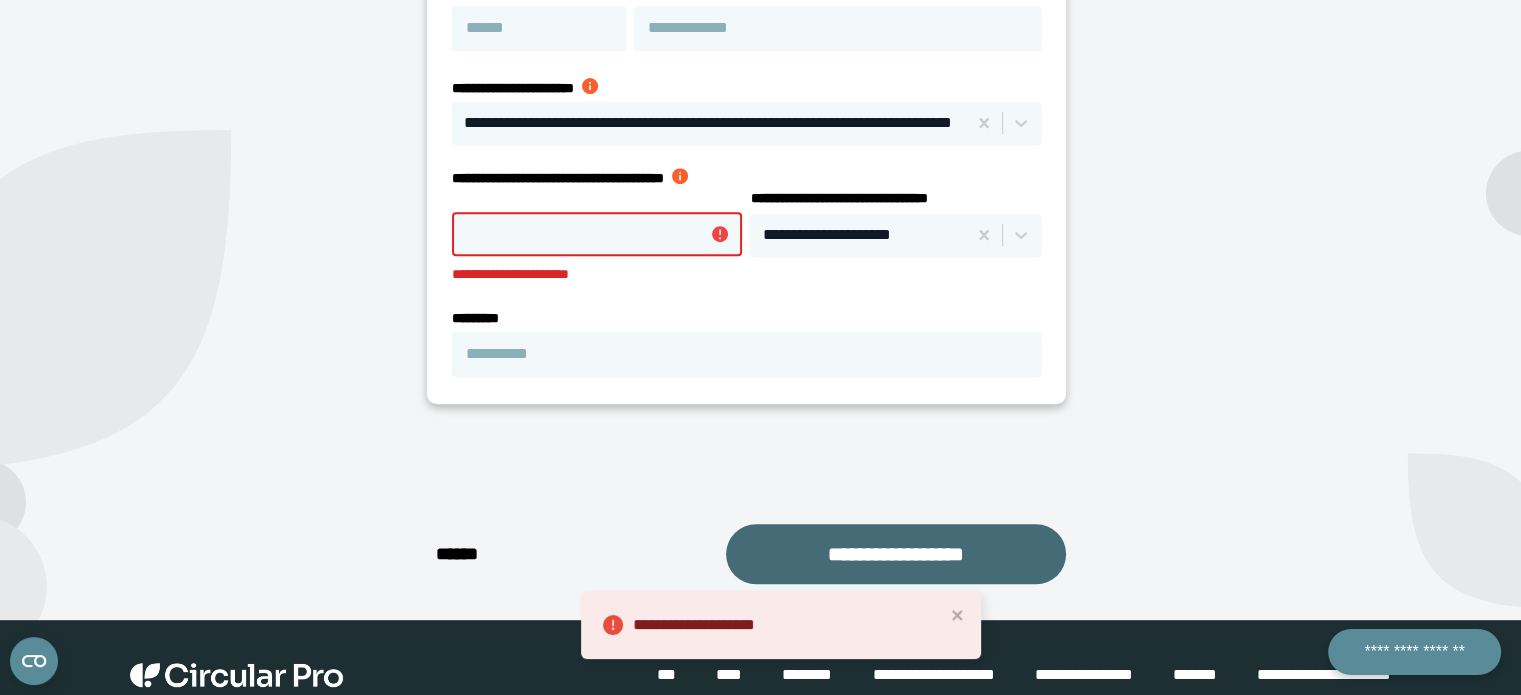 click on "**********" at bounding box center (896, 554) 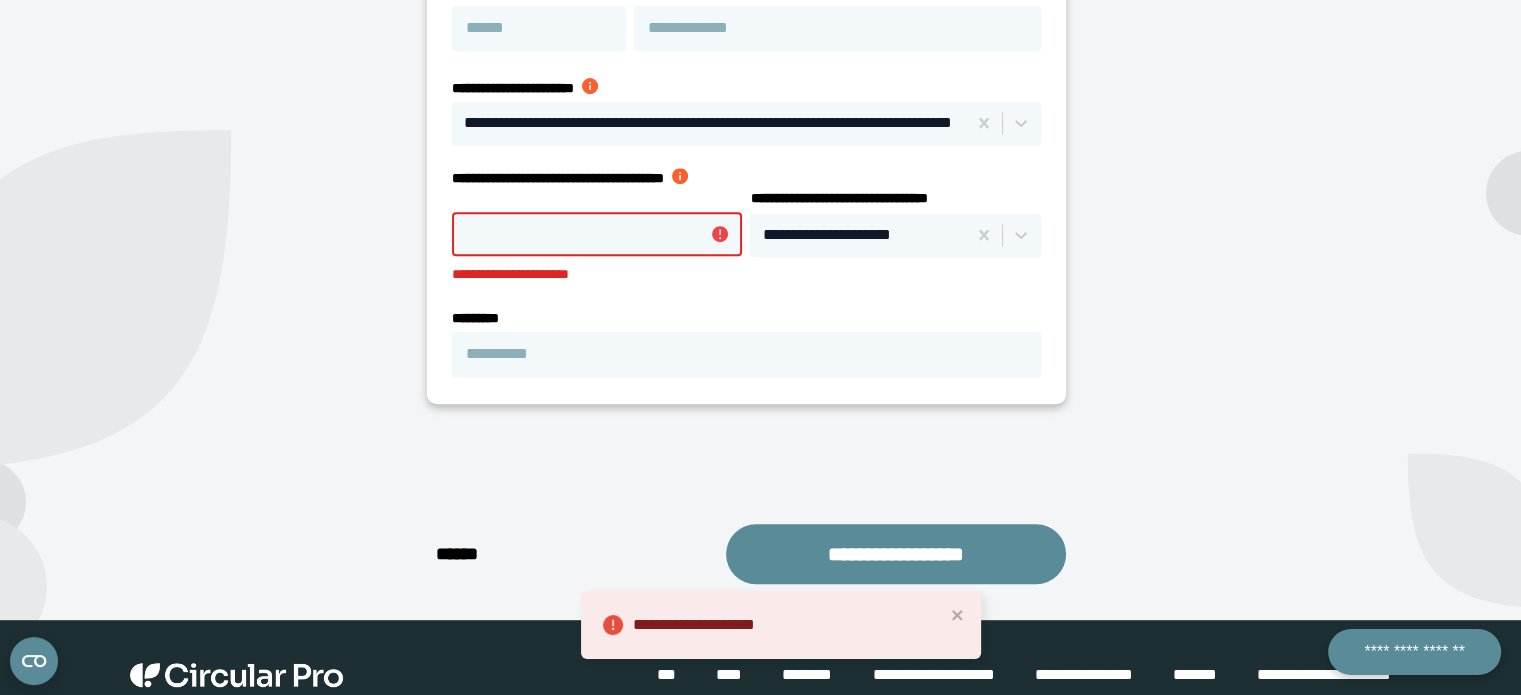 click on "**********" at bounding box center (597, 234) 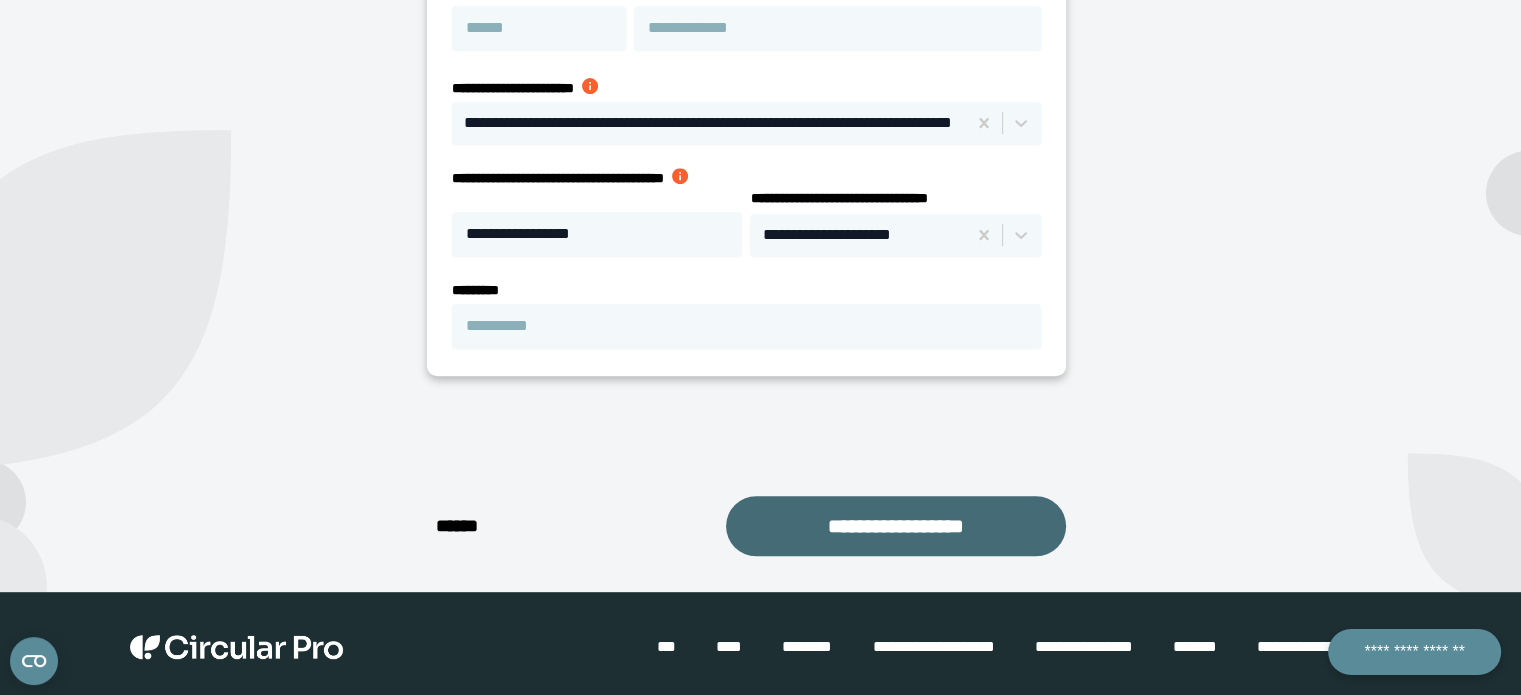 click on "**********" at bounding box center [896, 526] 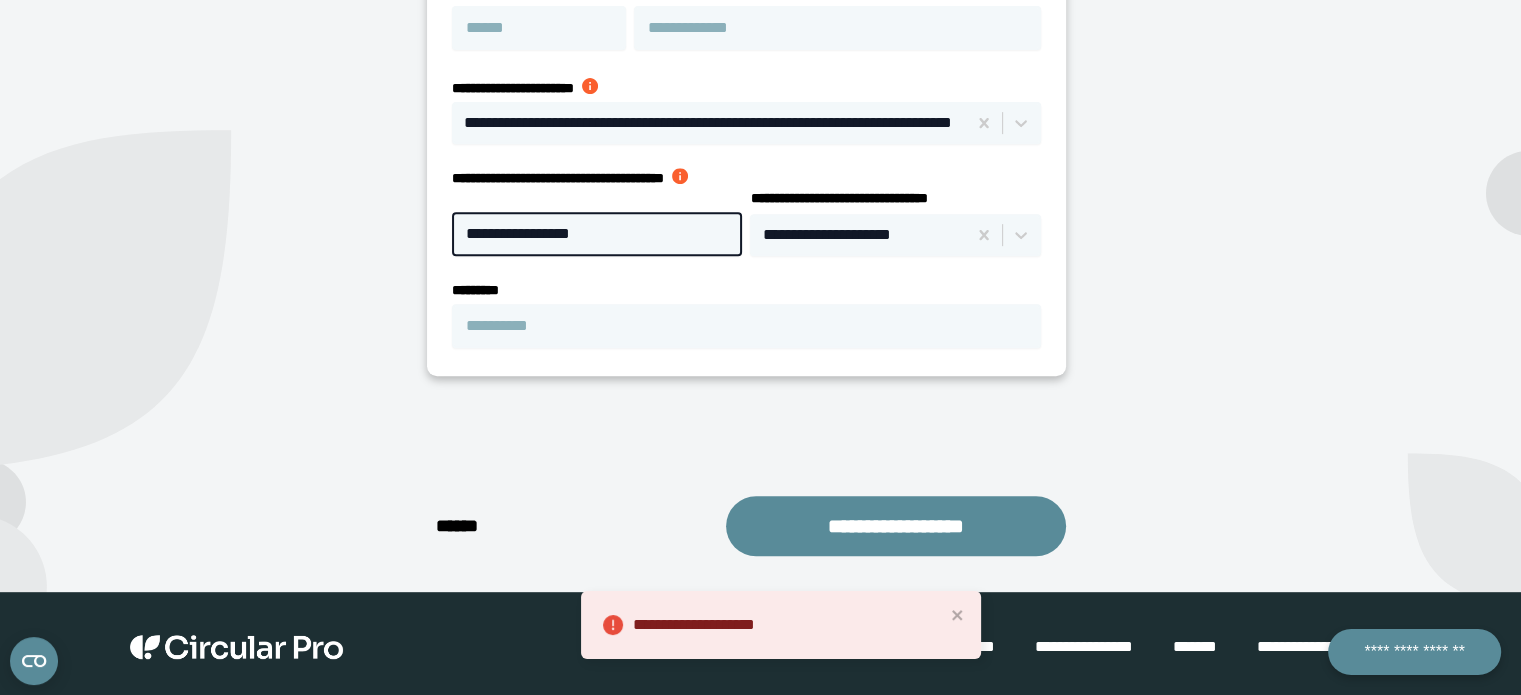 click on "**********" at bounding box center (597, 234) 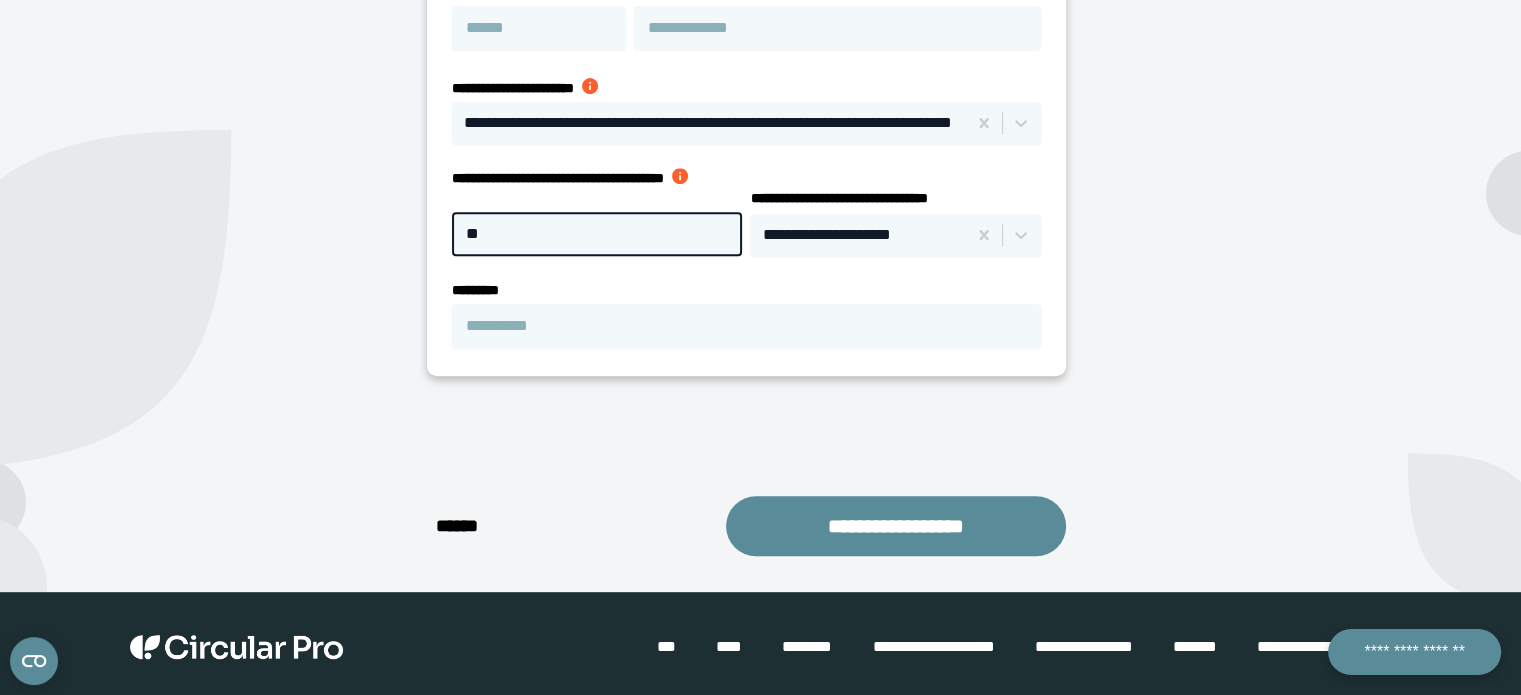 type on "*" 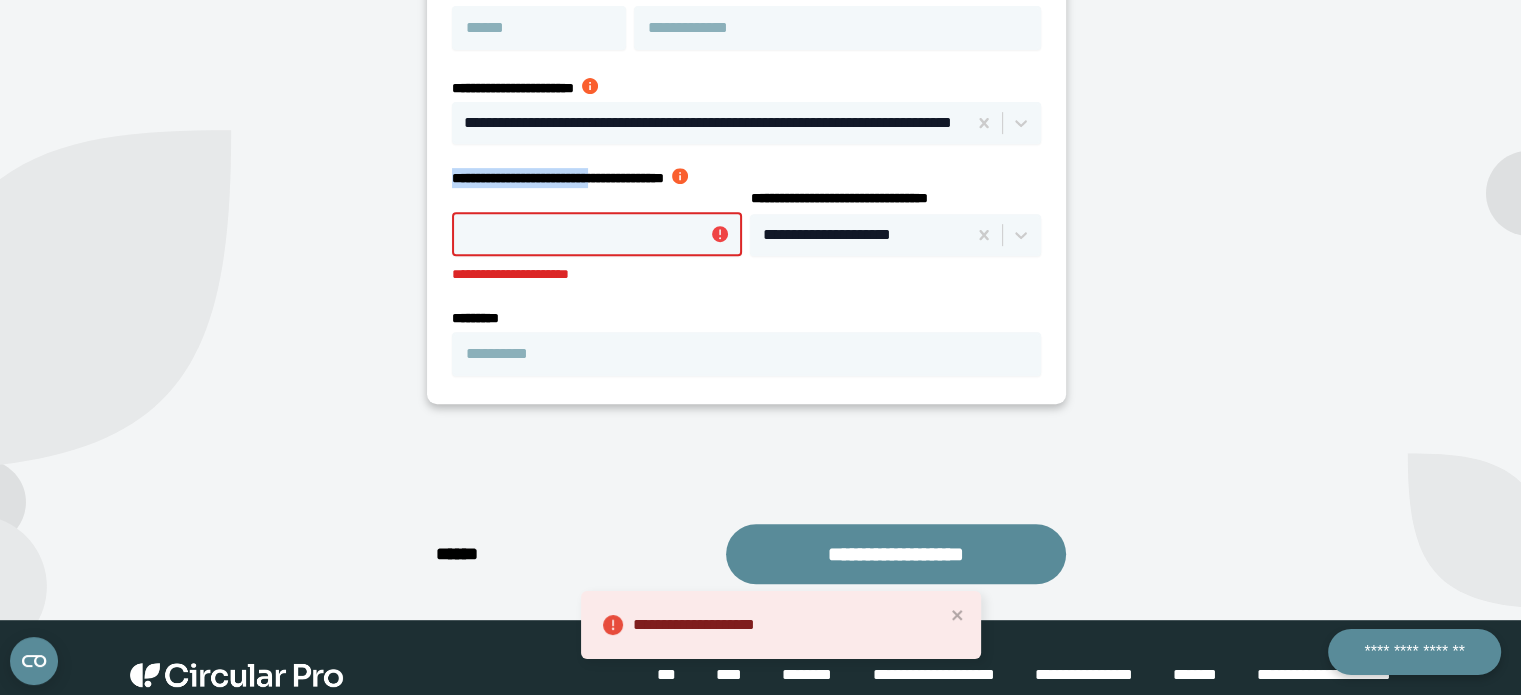 drag, startPoint x: 446, startPoint y: 160, endPoint x: 666, endPoint y: 167, distance: 220.11133 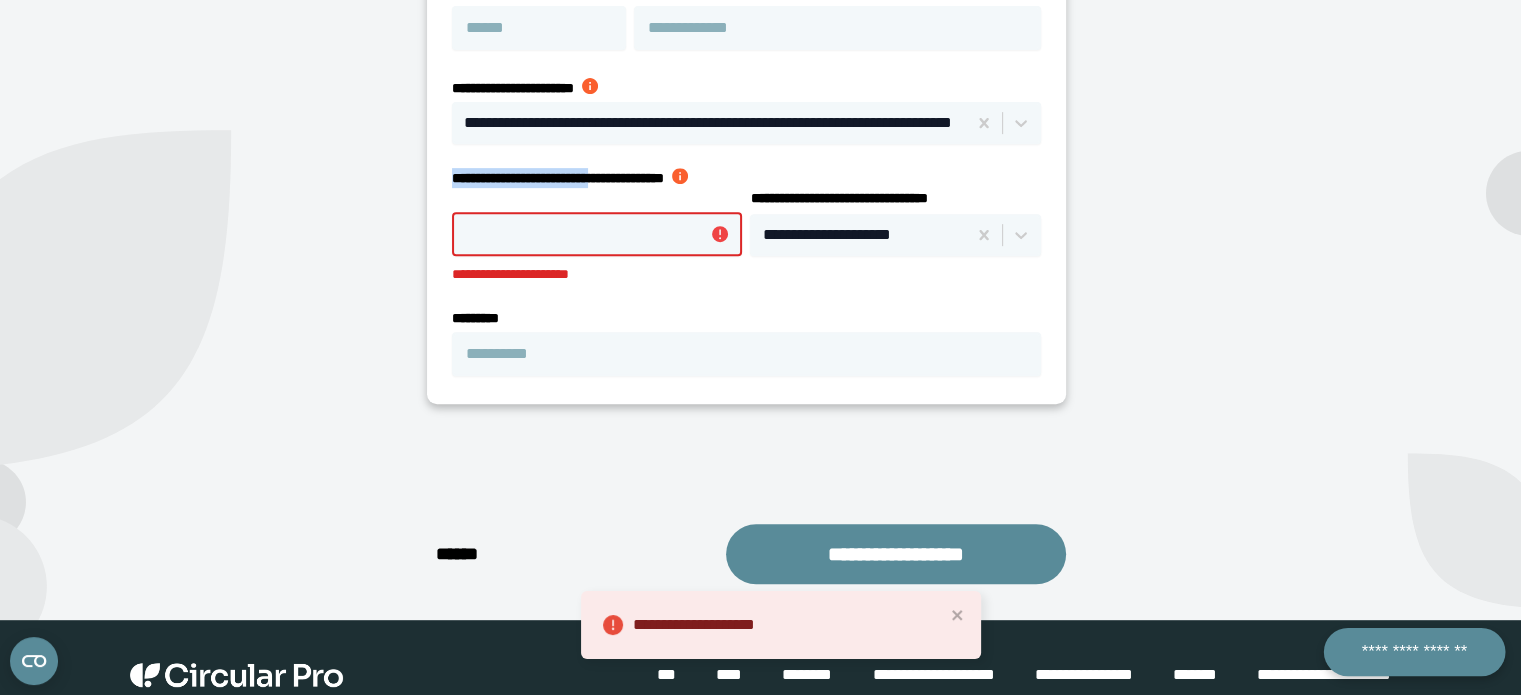 click on "**********" at bounding box center (1414, 652) 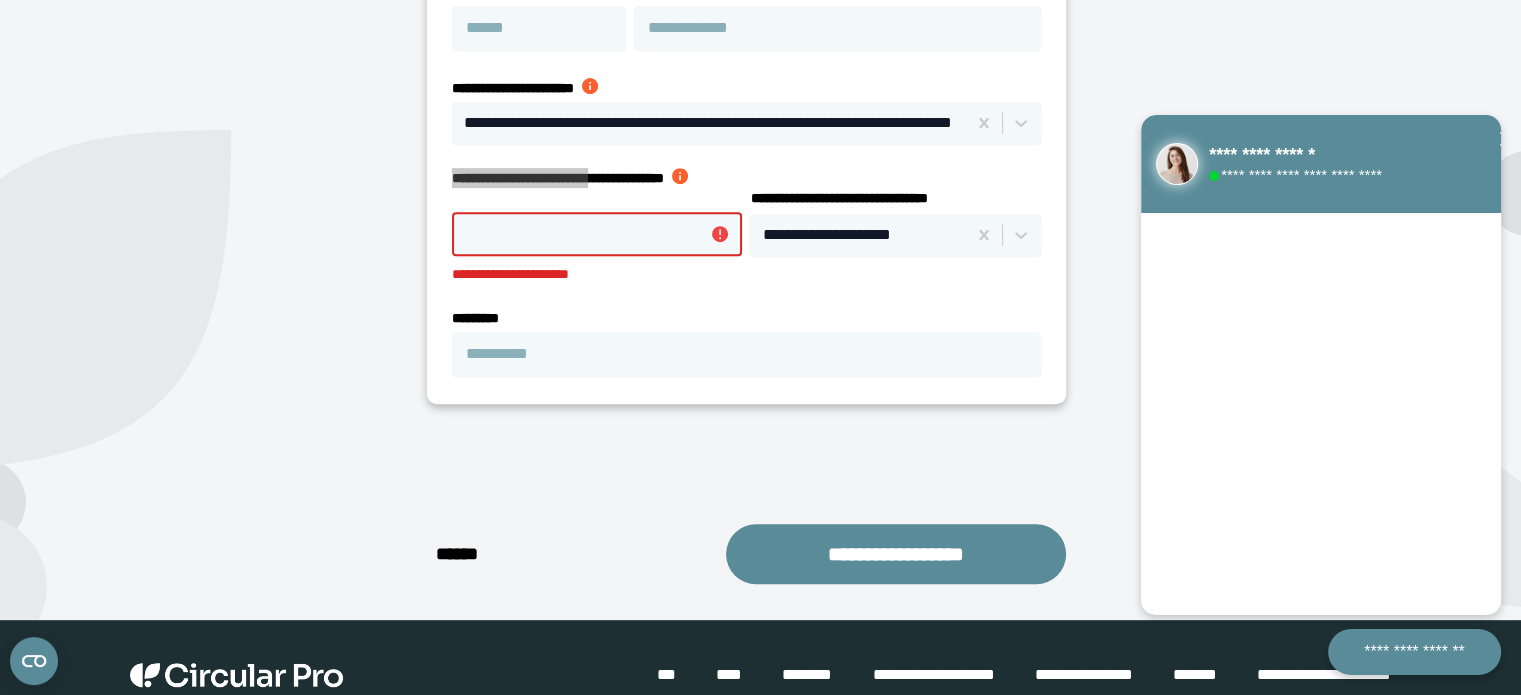 click on "**********" at bounding box center (597, 234) 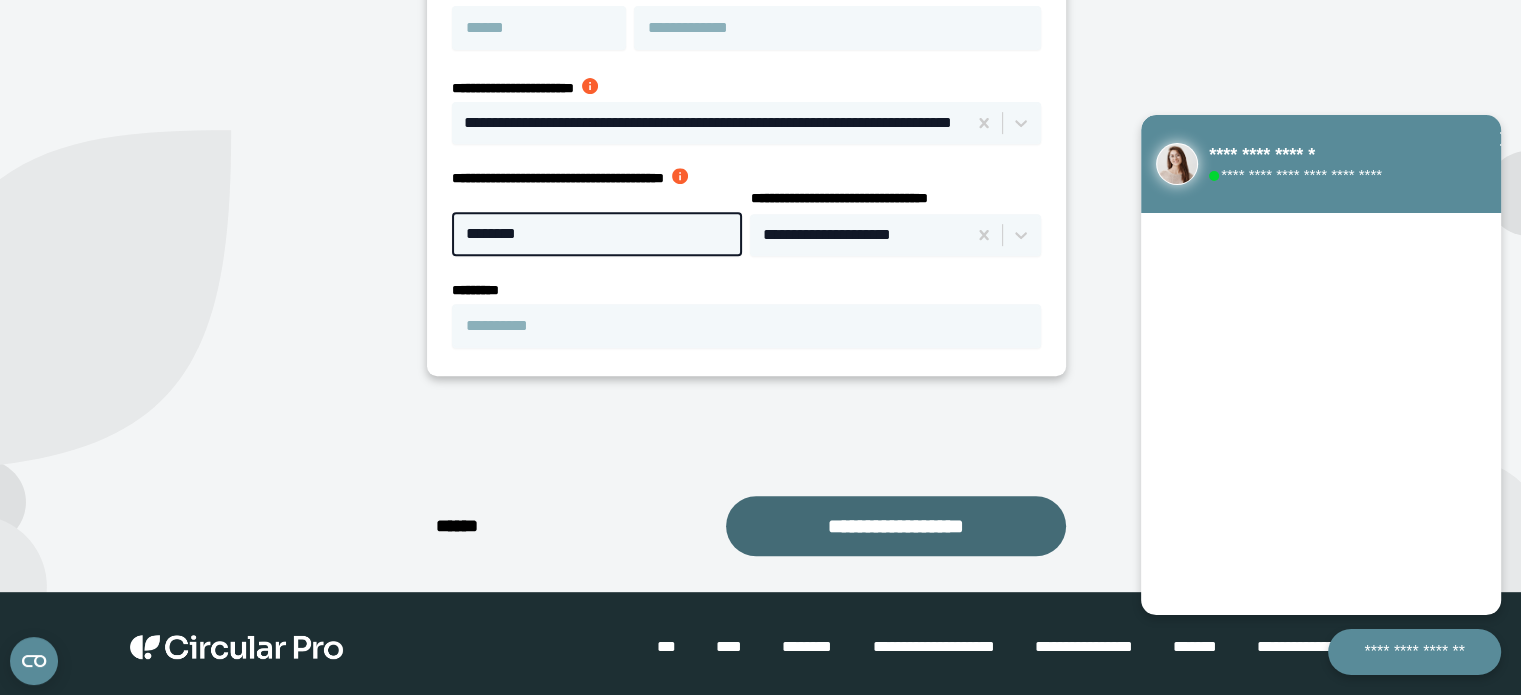 type on "********" 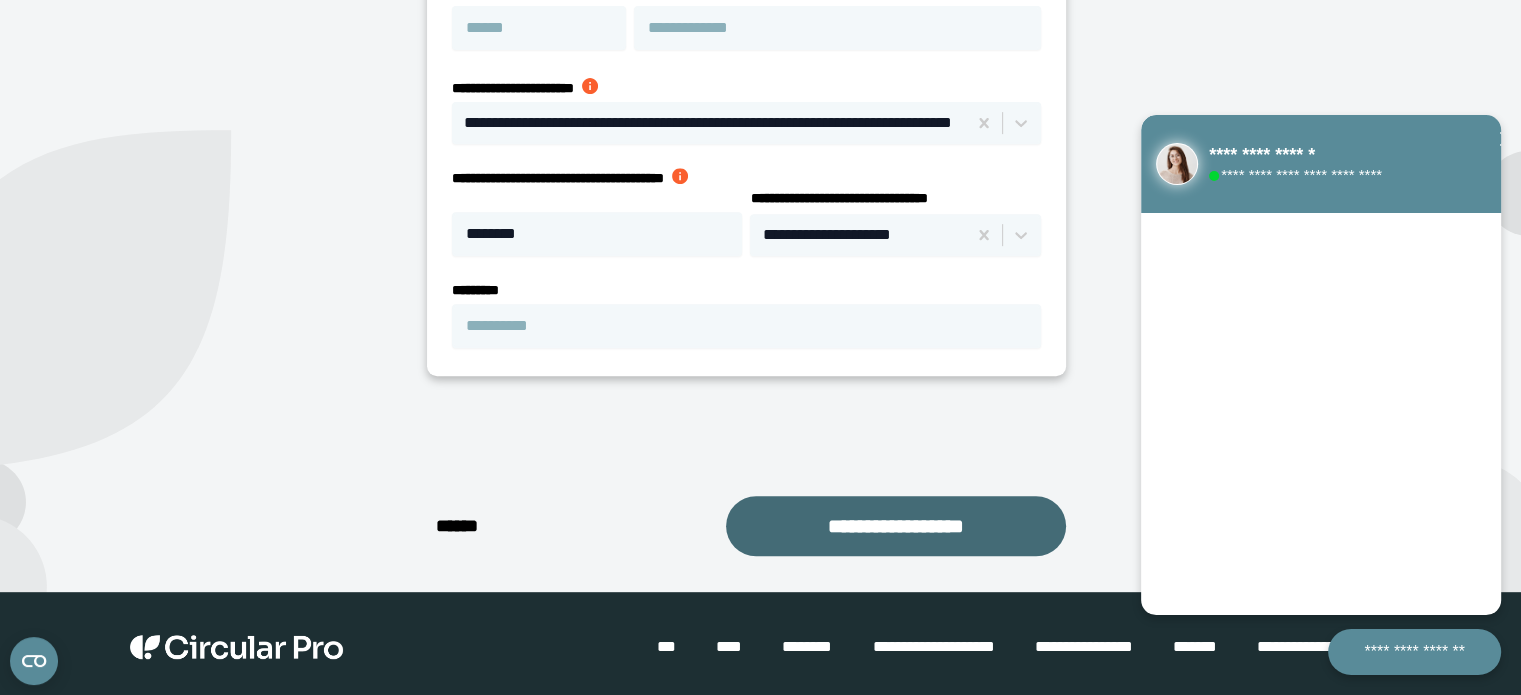 click on "**********" at bounding box center [896, 526] 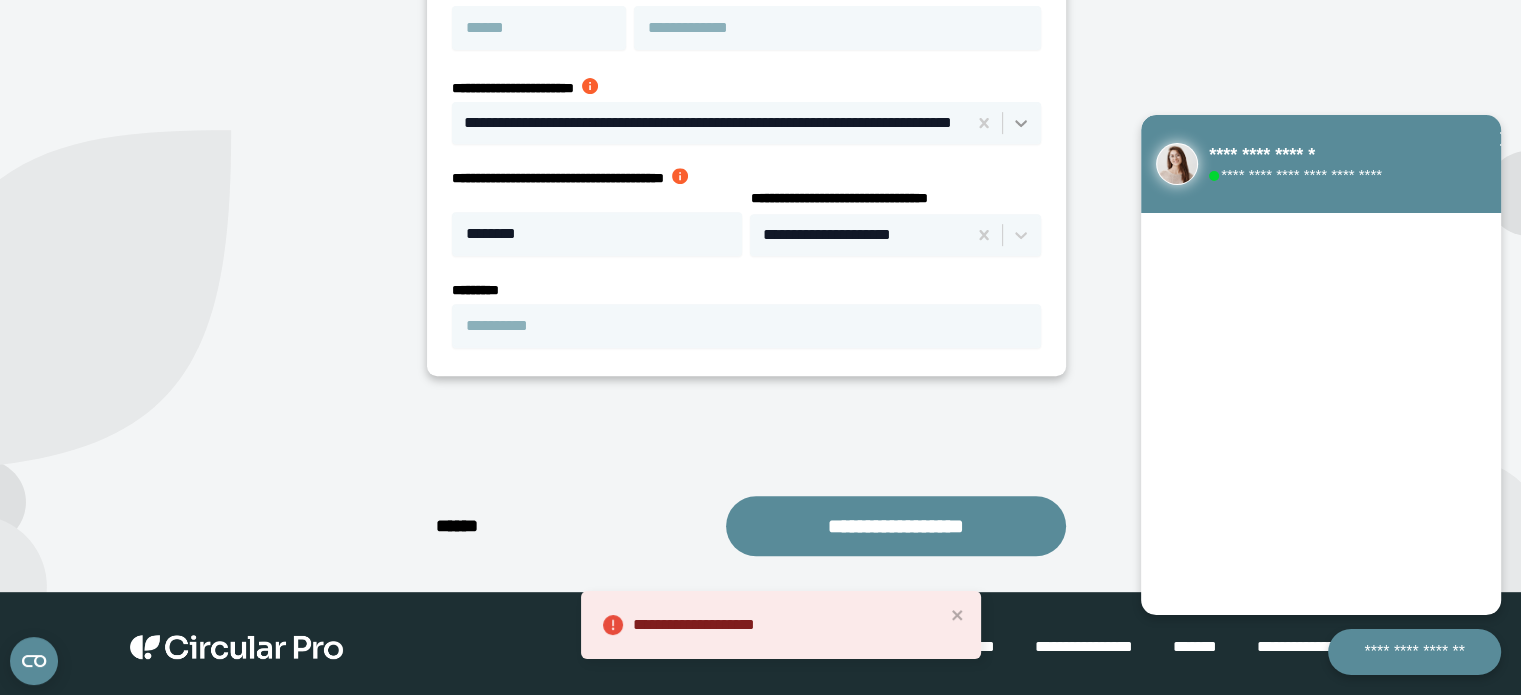 click 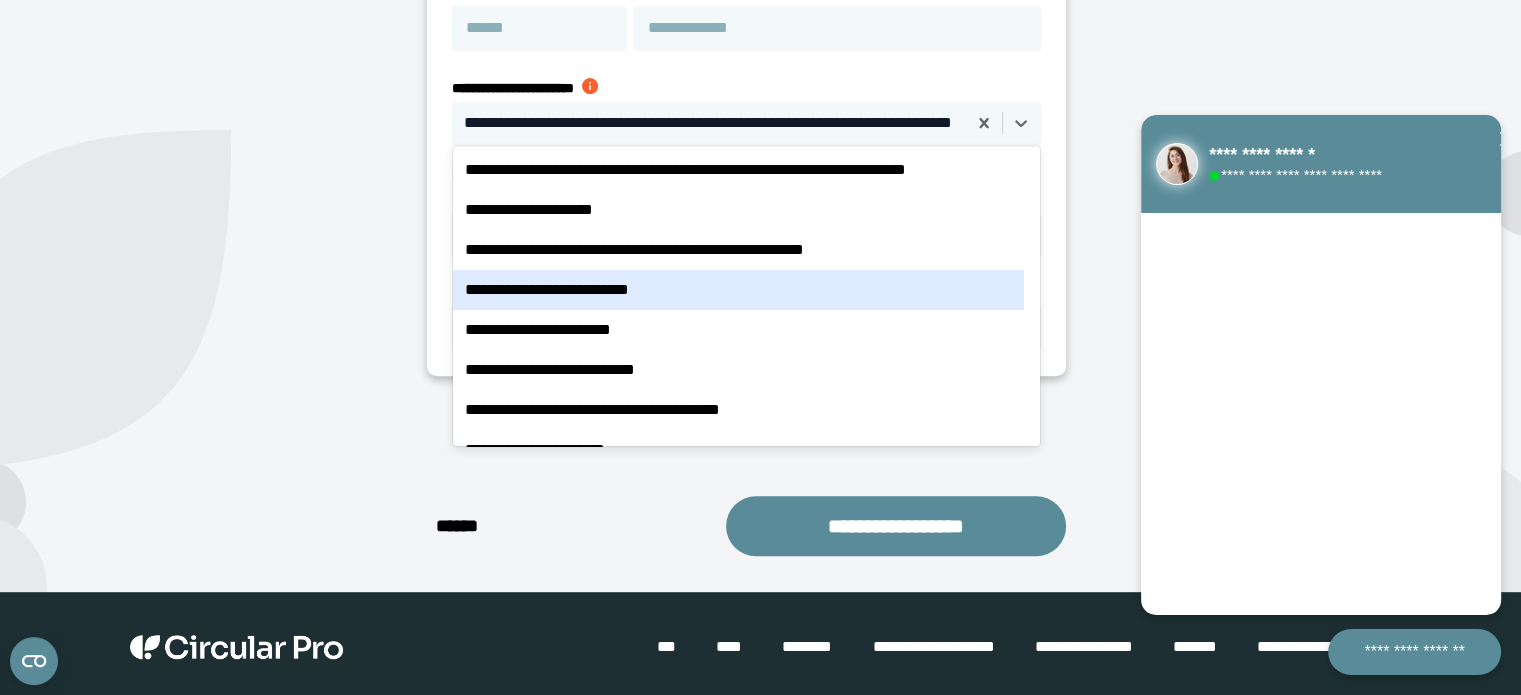 click on "**********" at bounding box center (738, 290) 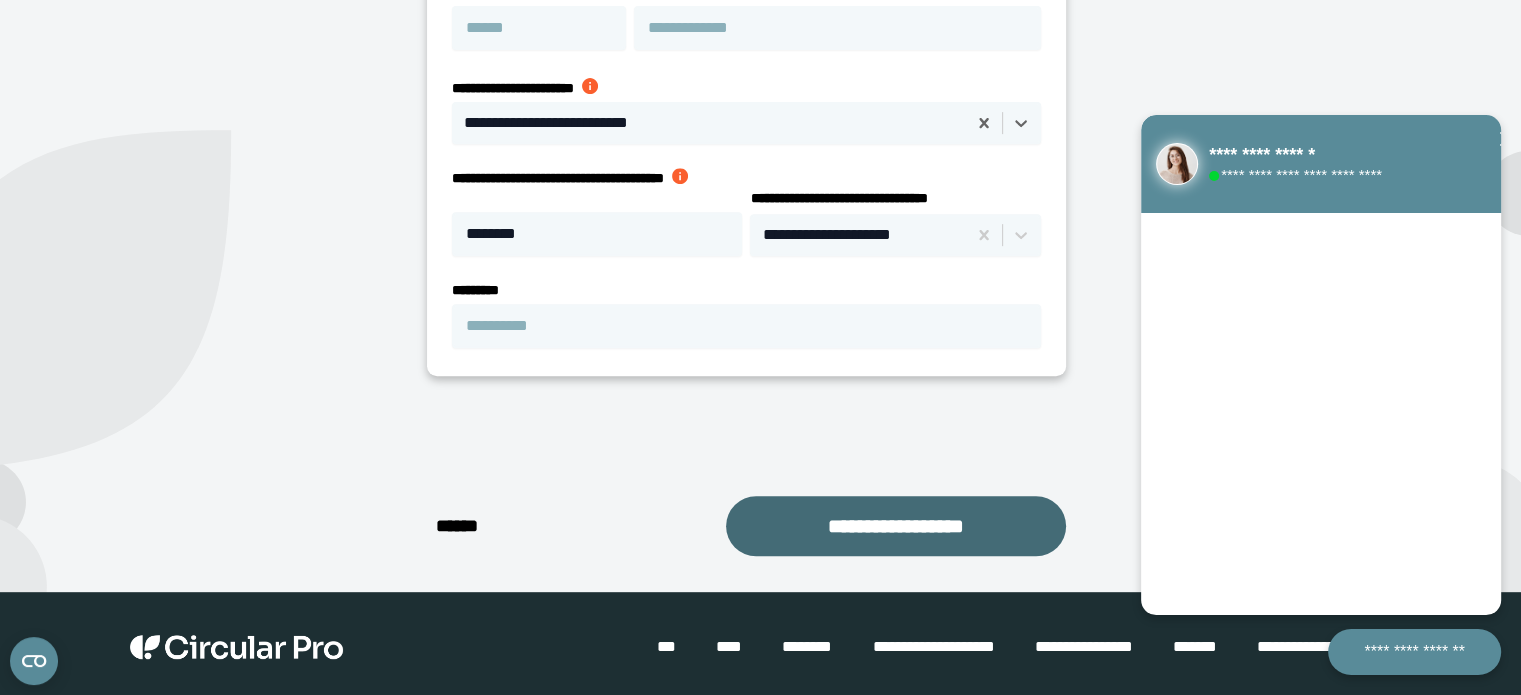 click on "**********" at bounding box center [896, 526] 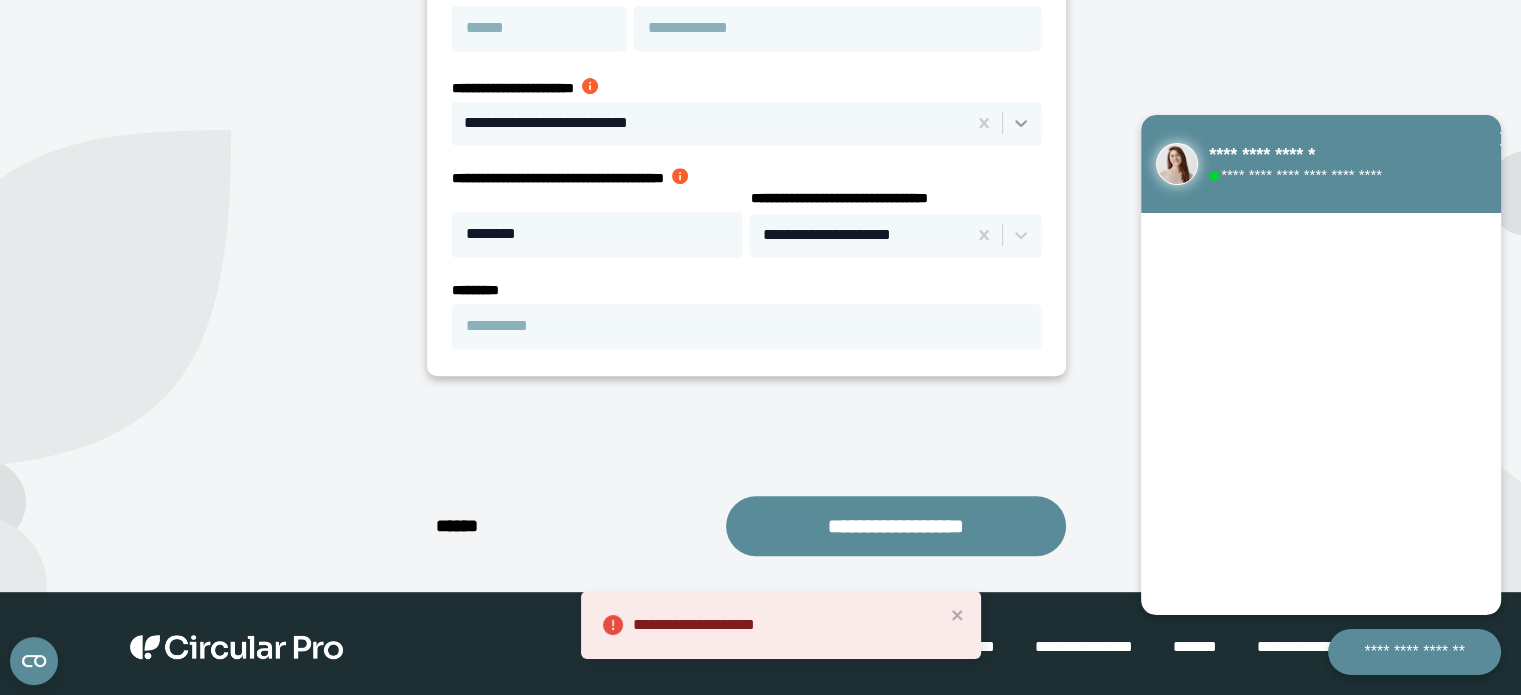 click 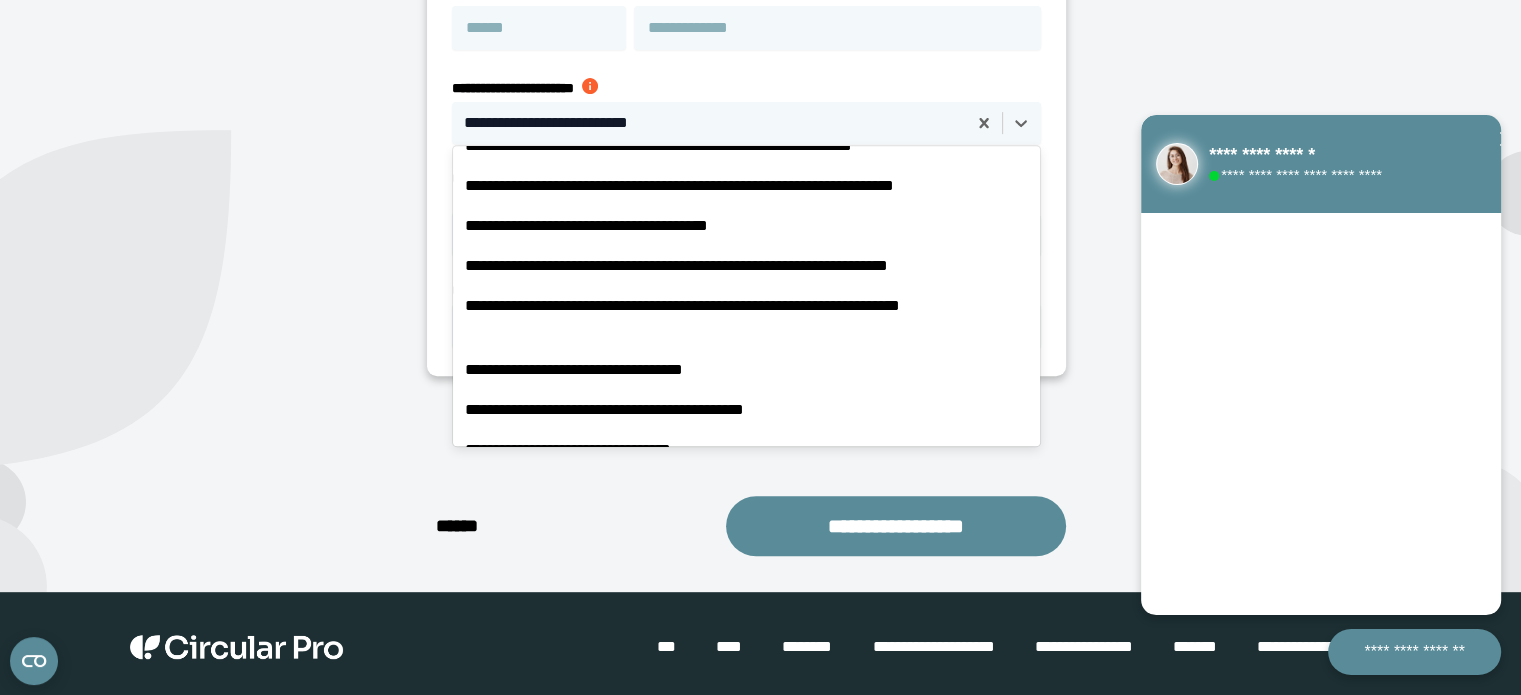scroll, scrollTop: 15701, scrollLeft: 0, axis: vertical 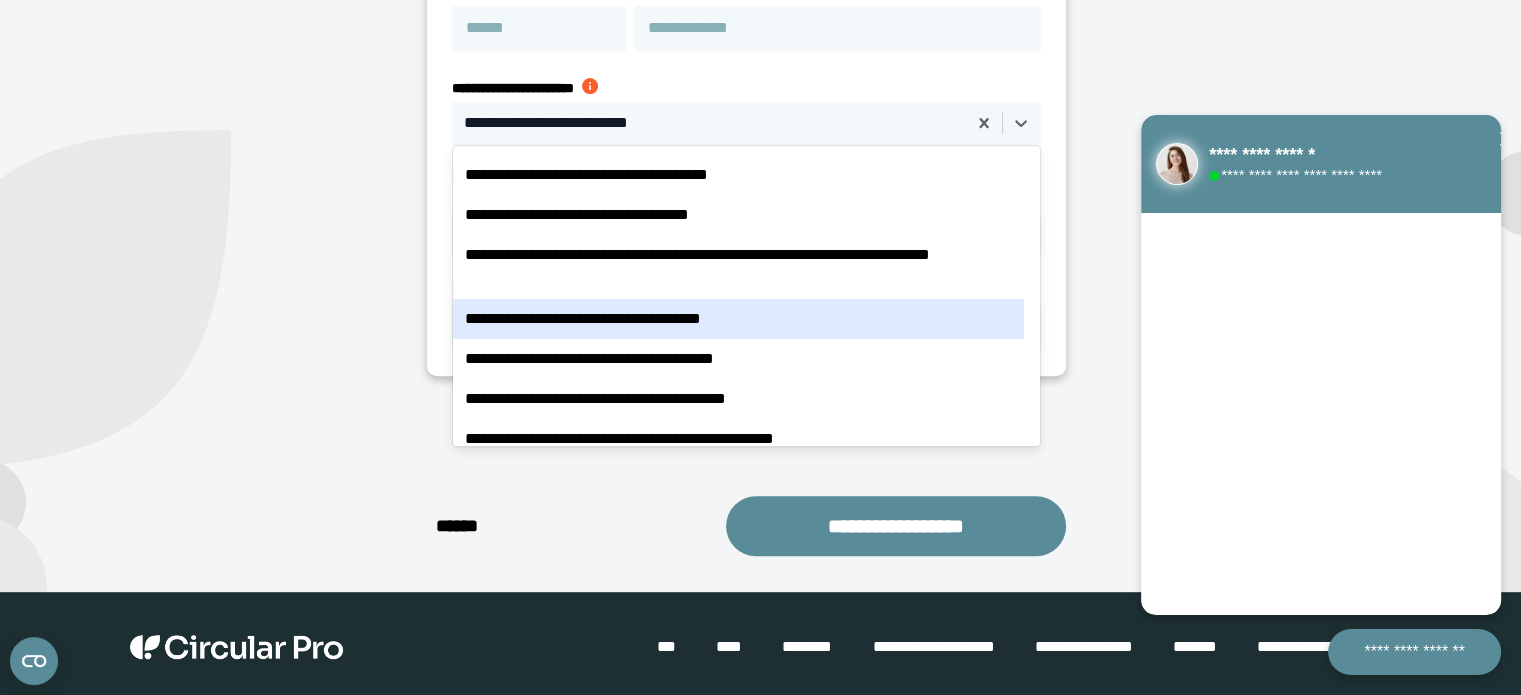 click on "**********" at bounding box center [738, 319] 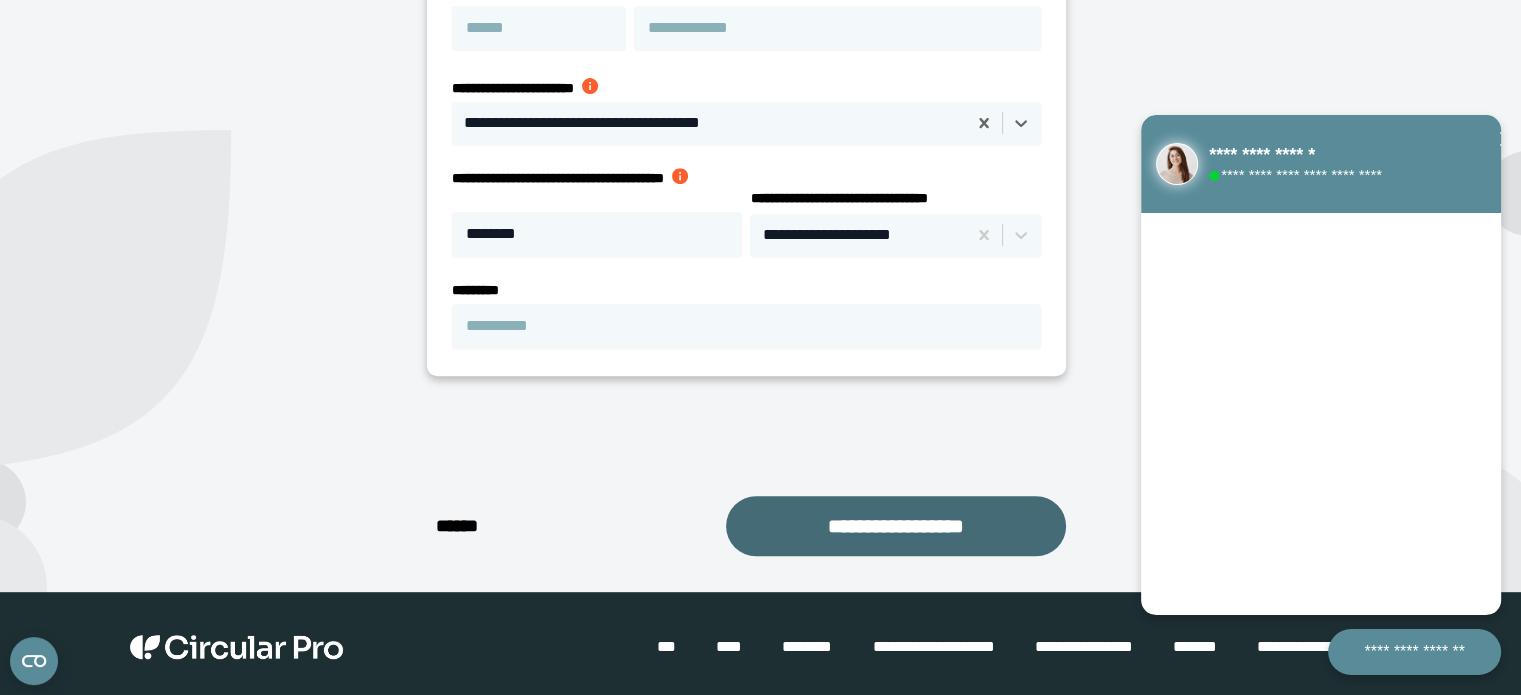 click on "**********" at bounding box center [896, 526] 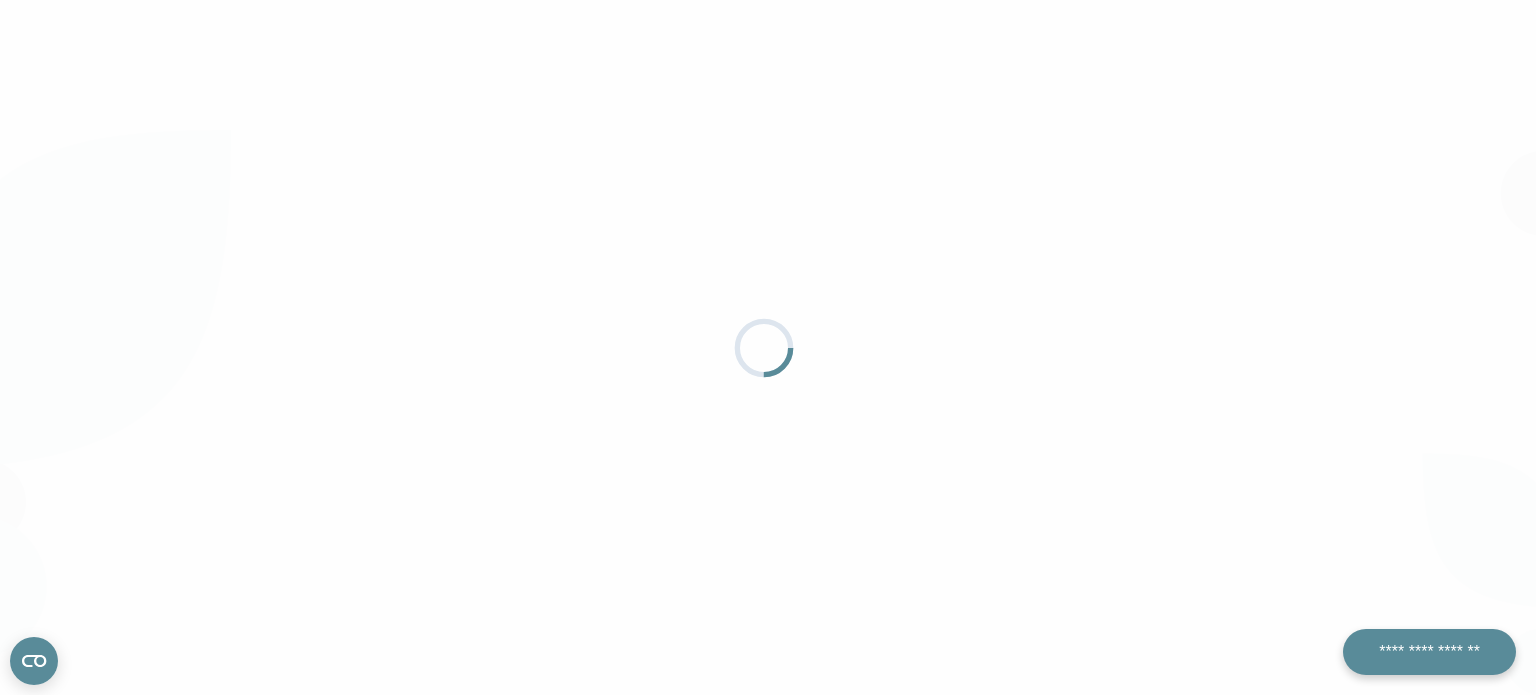 scroll, scrollTop: 0, scrollLeft: 0, axis: both 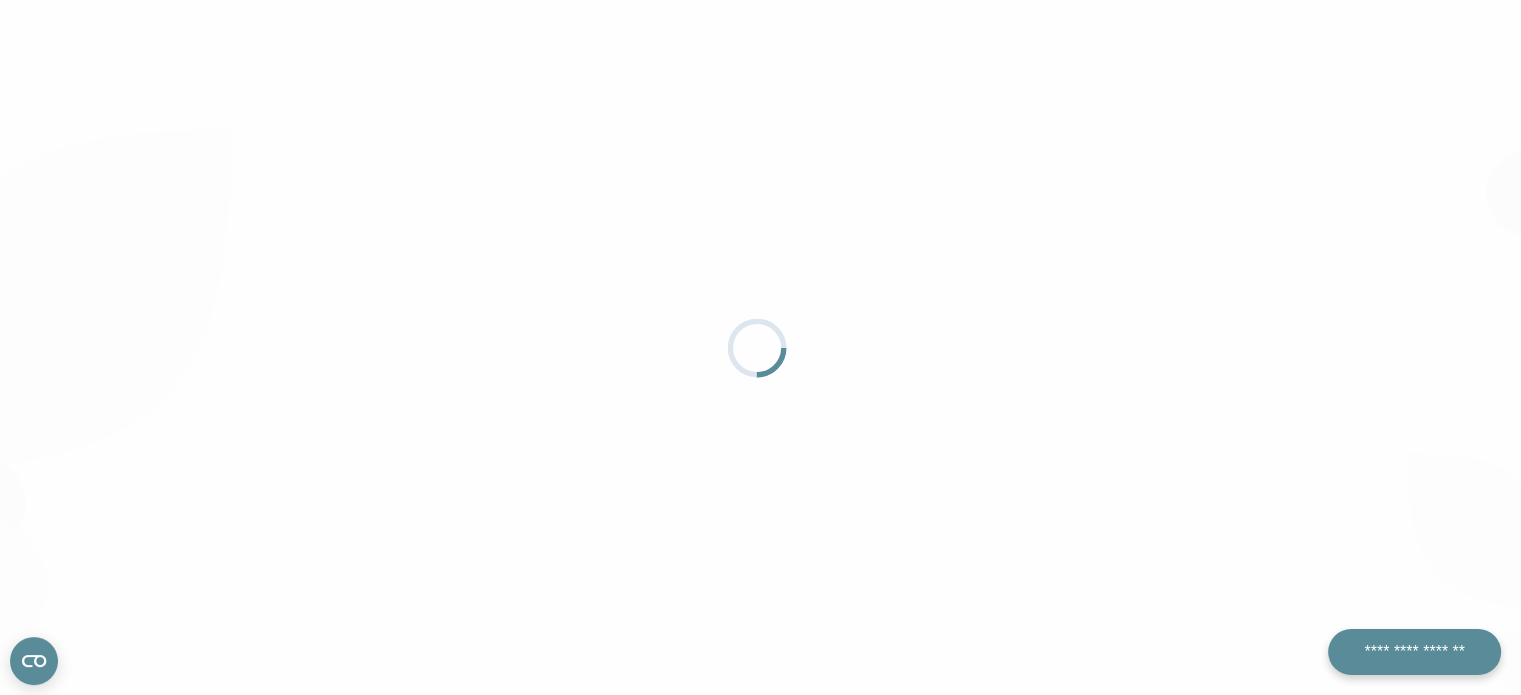 select on "**" 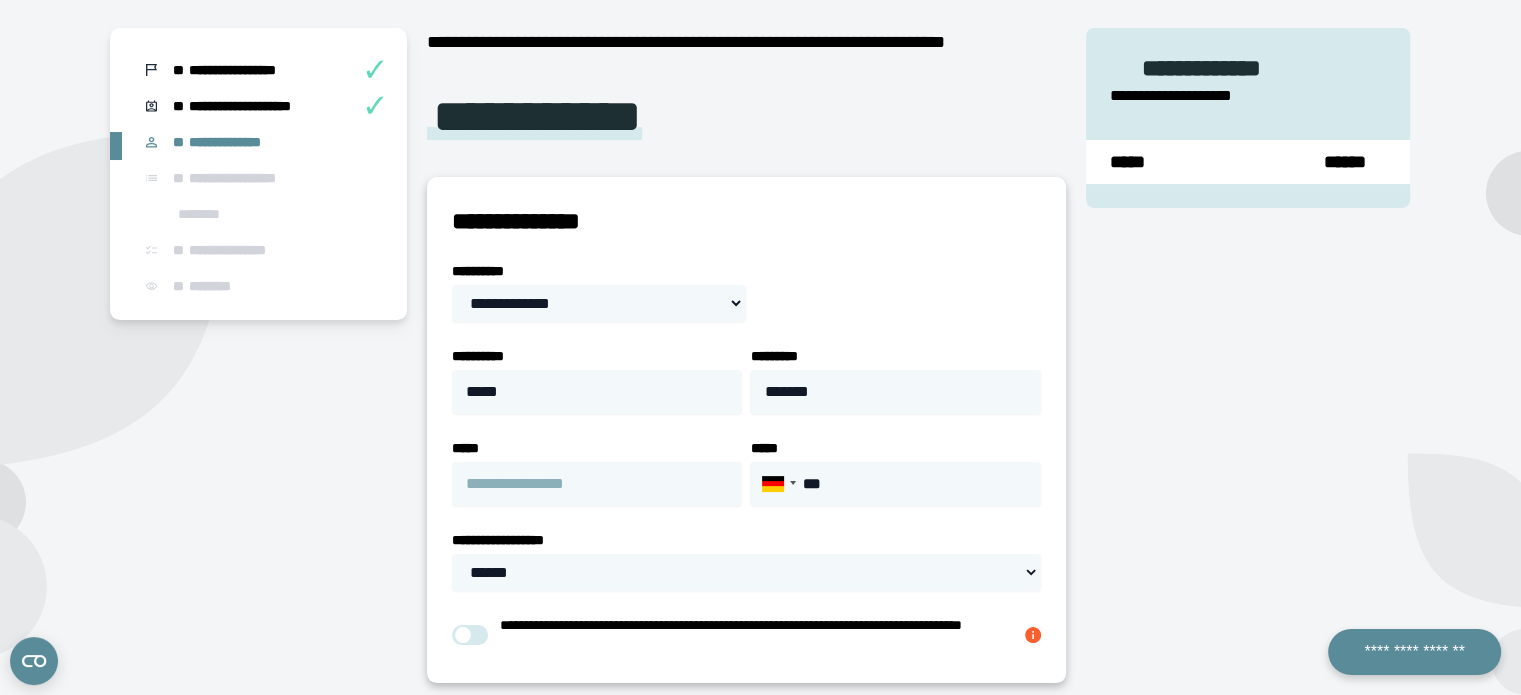 scroll, scrollTop: 112, scrollLeft: 0, axis: vertical 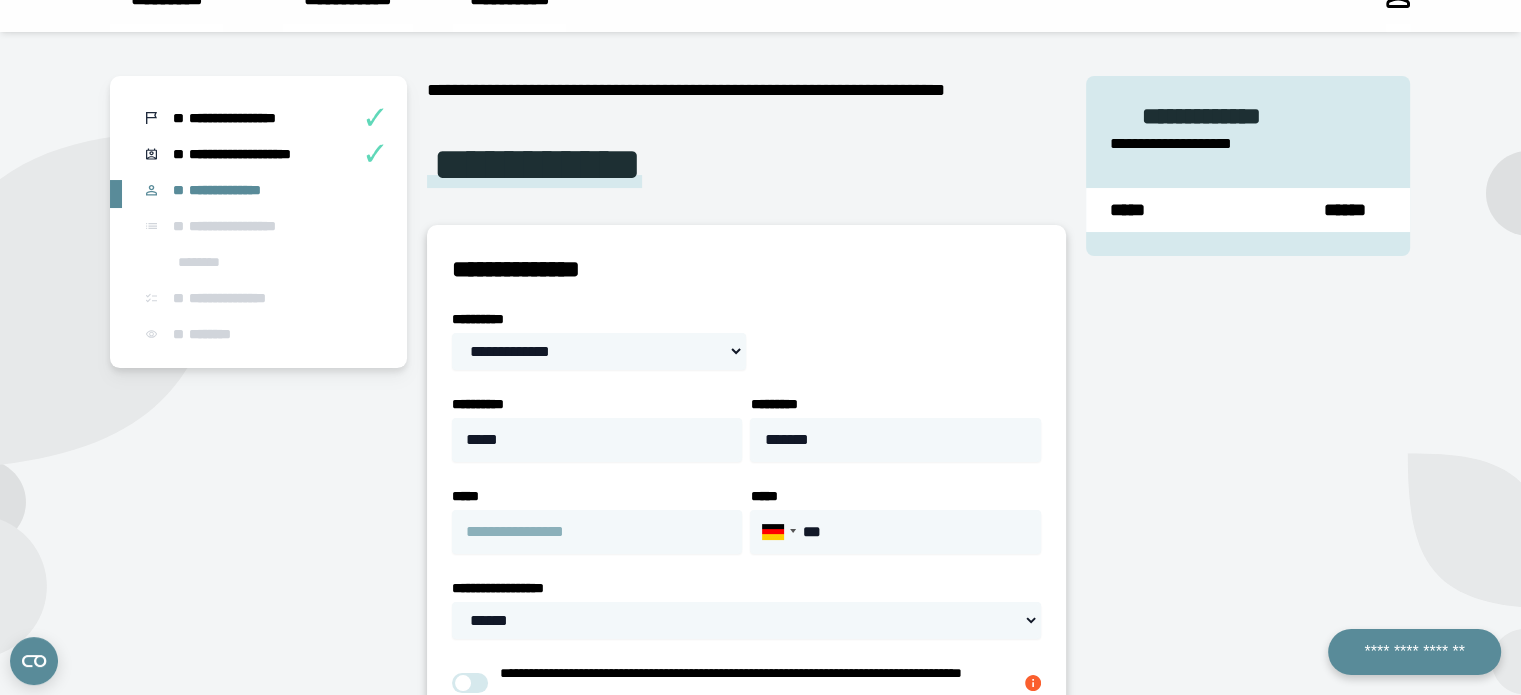 click on "**********" at bounding box center [297, 194] 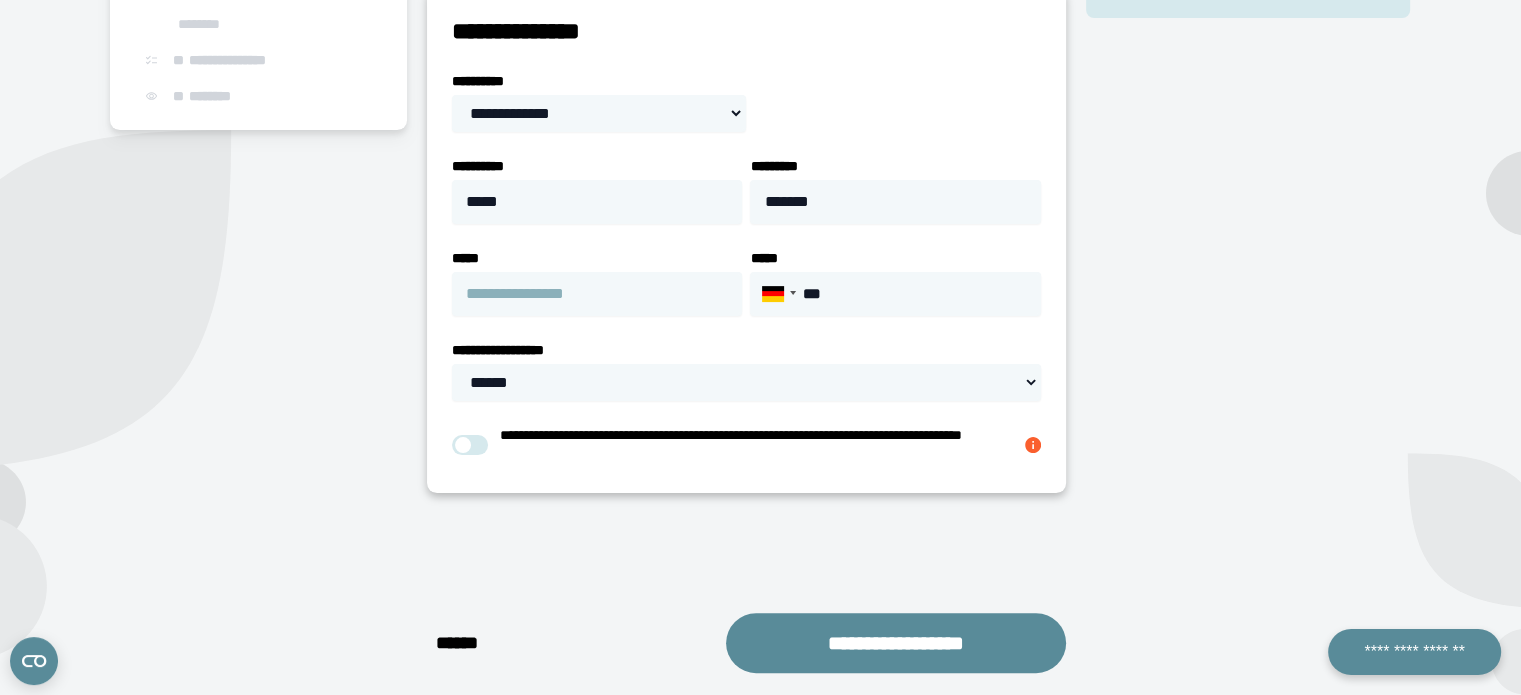 scroll, scrollTop: 351, scrollLeft: 0, axis: vertical 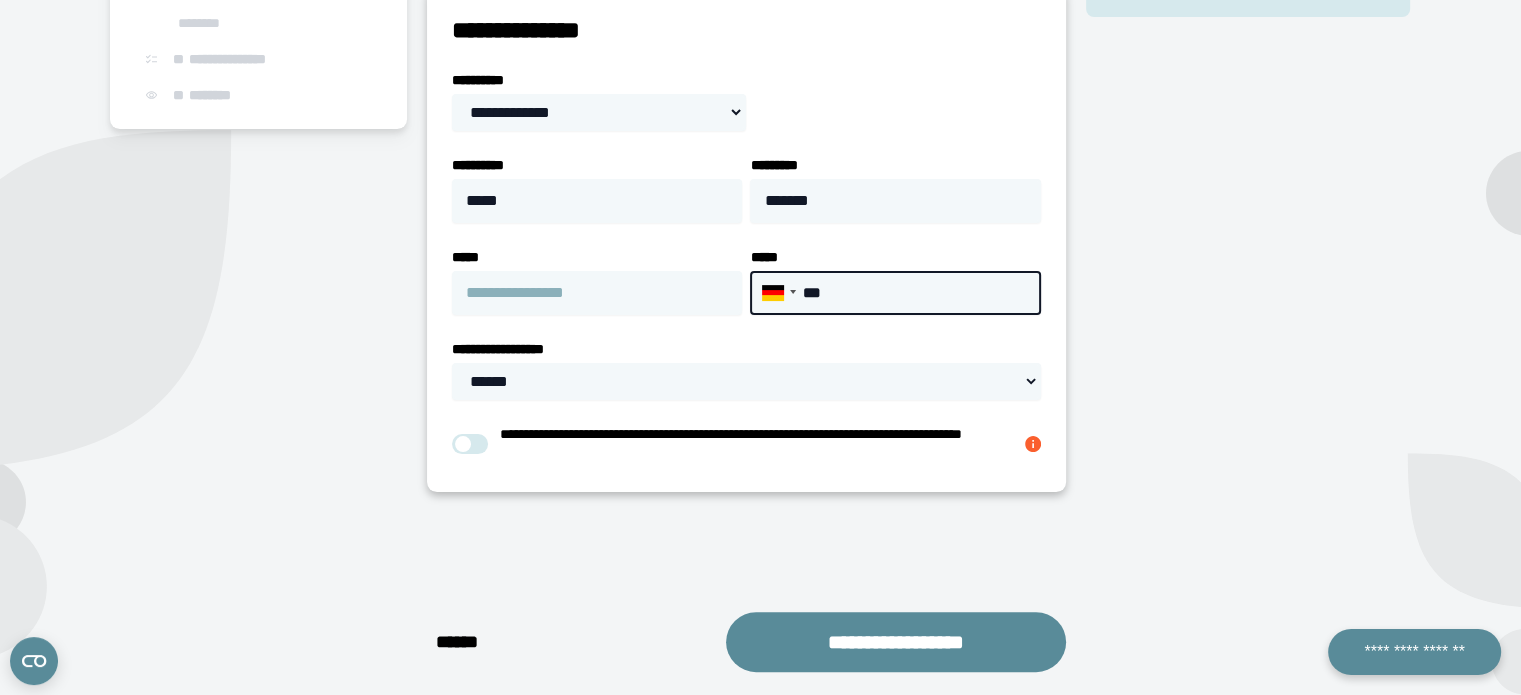 click on "***" at bounding box center (895, 293) 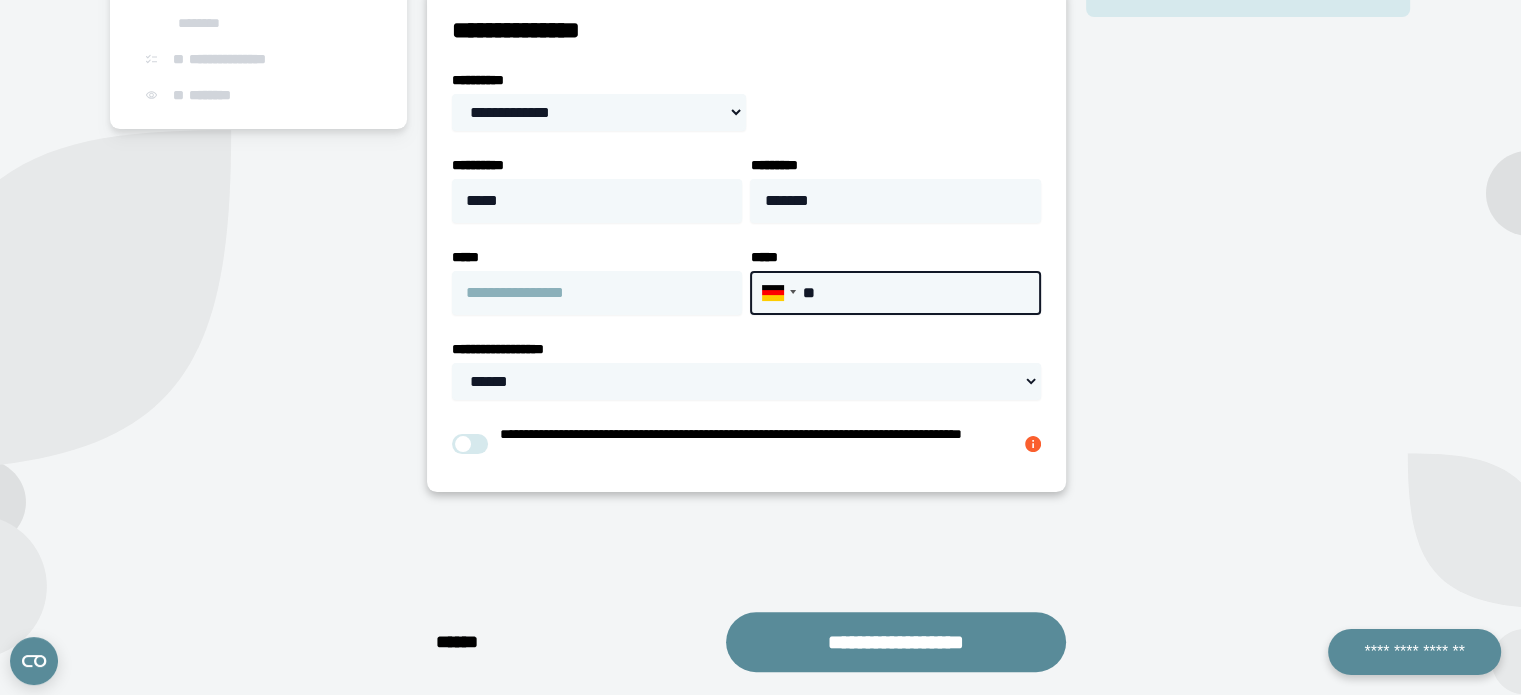 type on "**********" 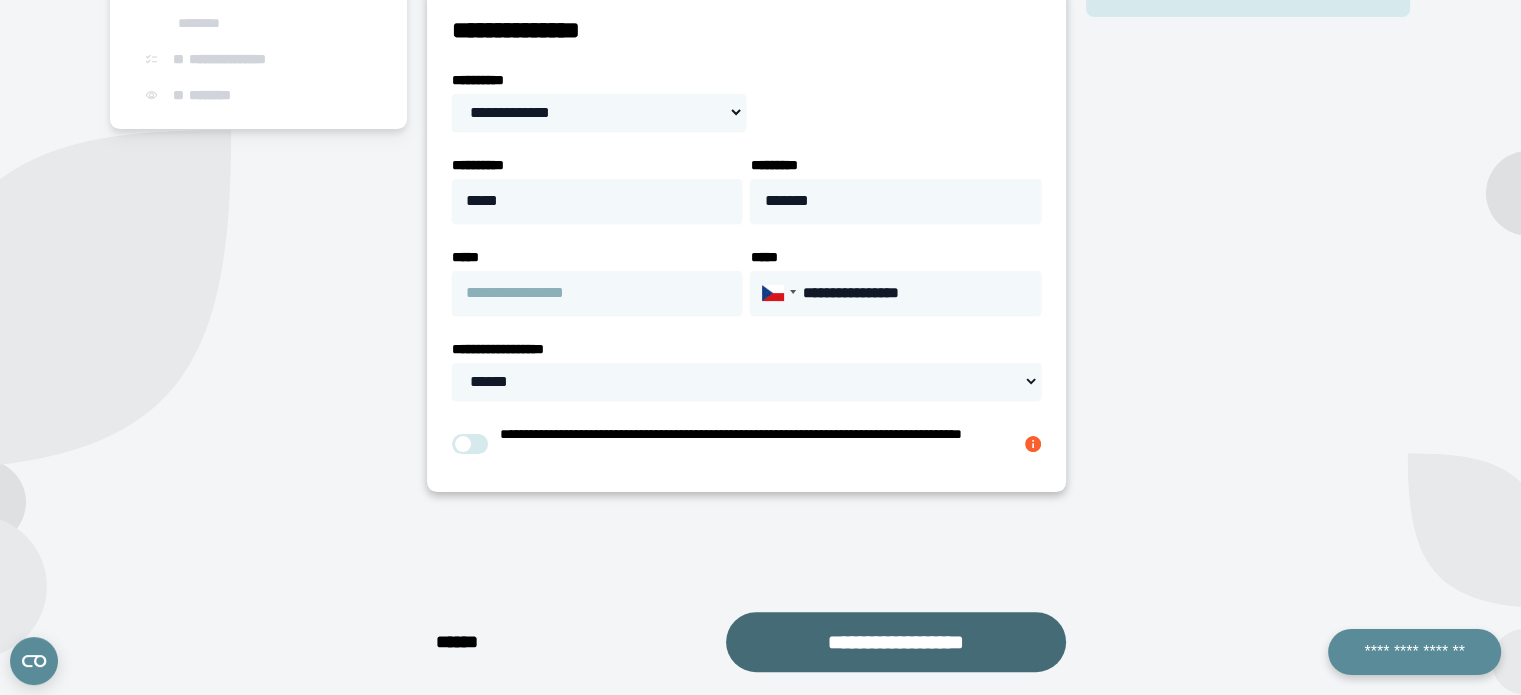 click on "**********" at bounding box center (896, 642) 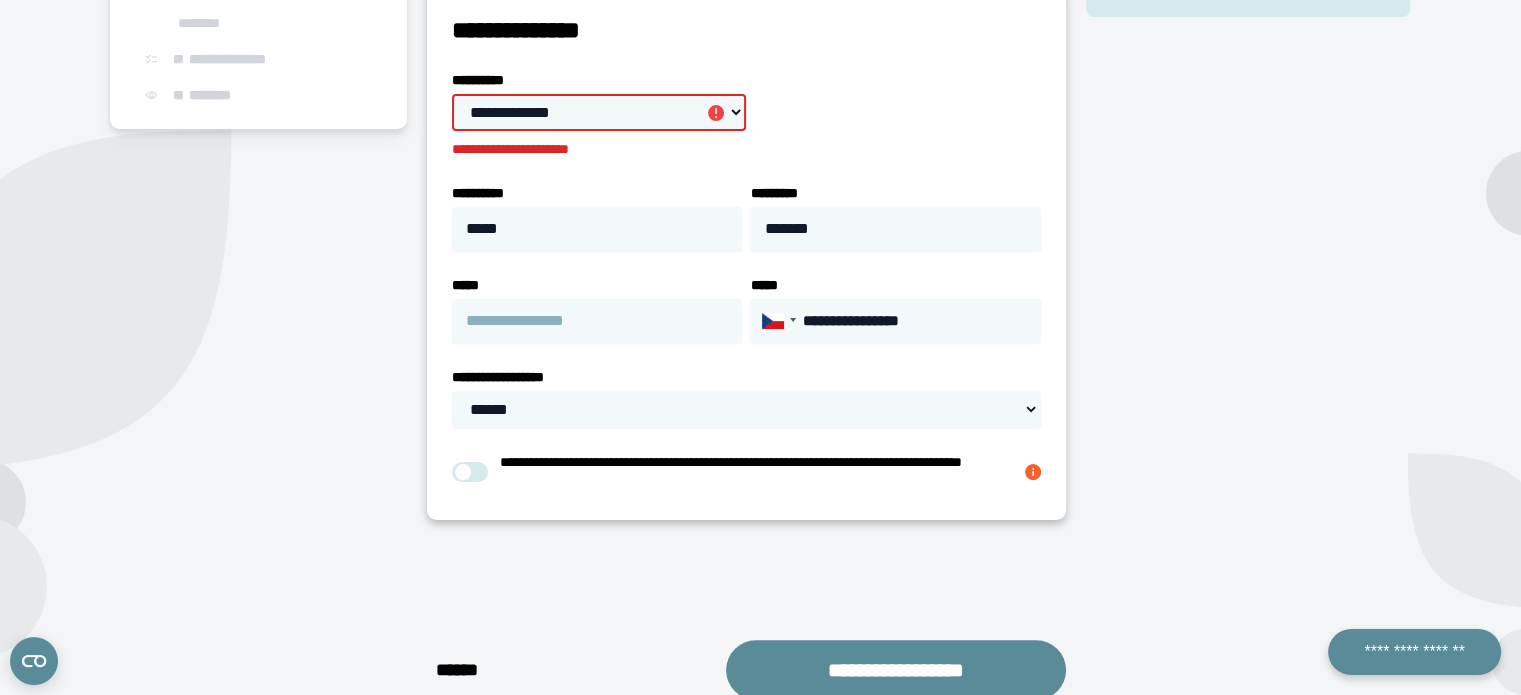 click on "**********" at bounding box center [599, 112] 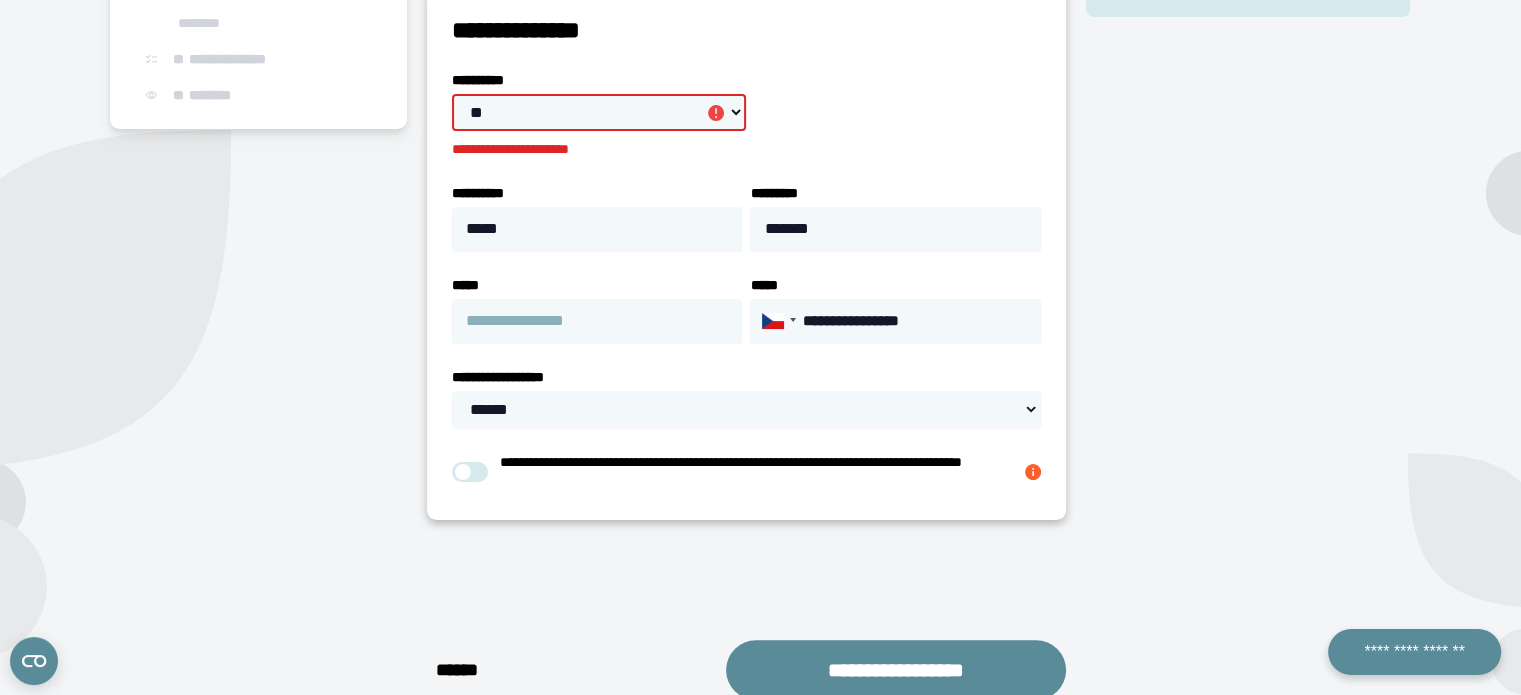 click on "**********" at bounding box center [599, 112] 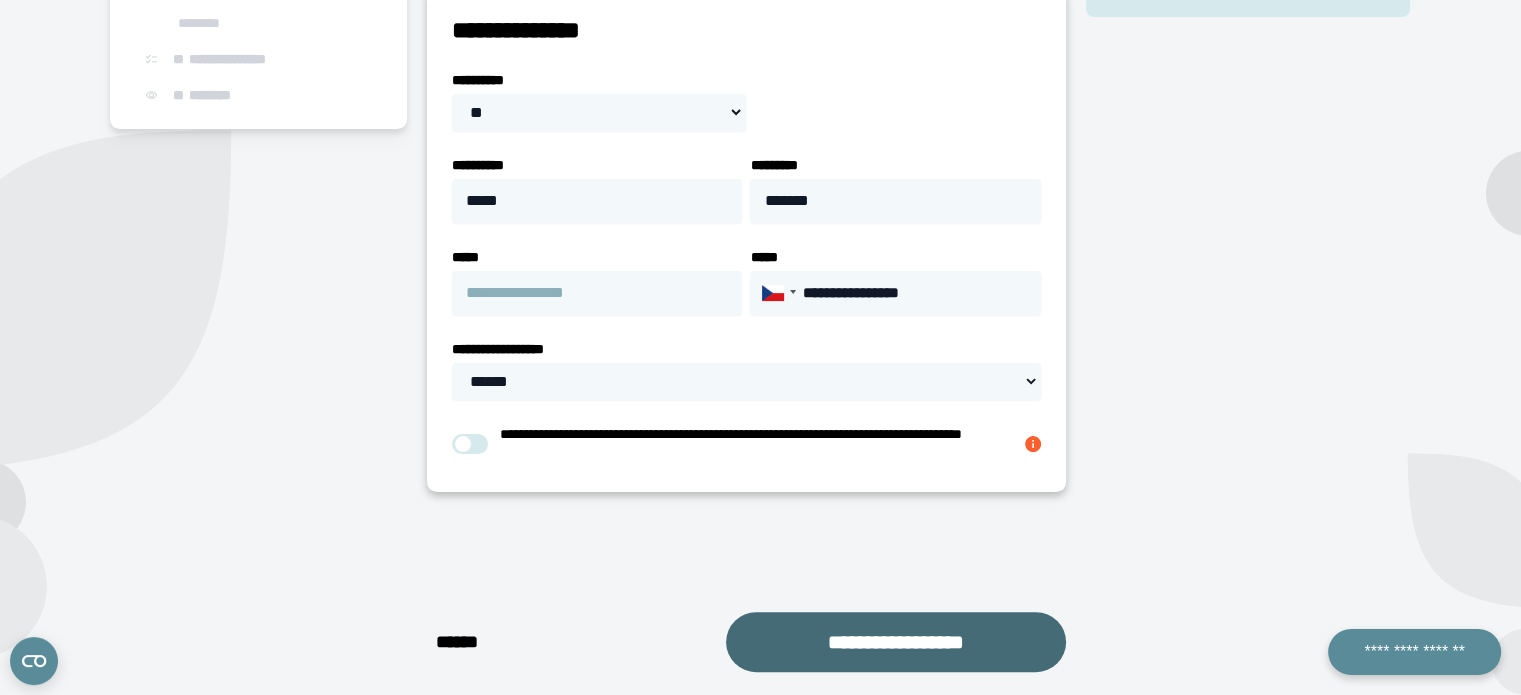 click on "**********" at bounding box center [896, 642] 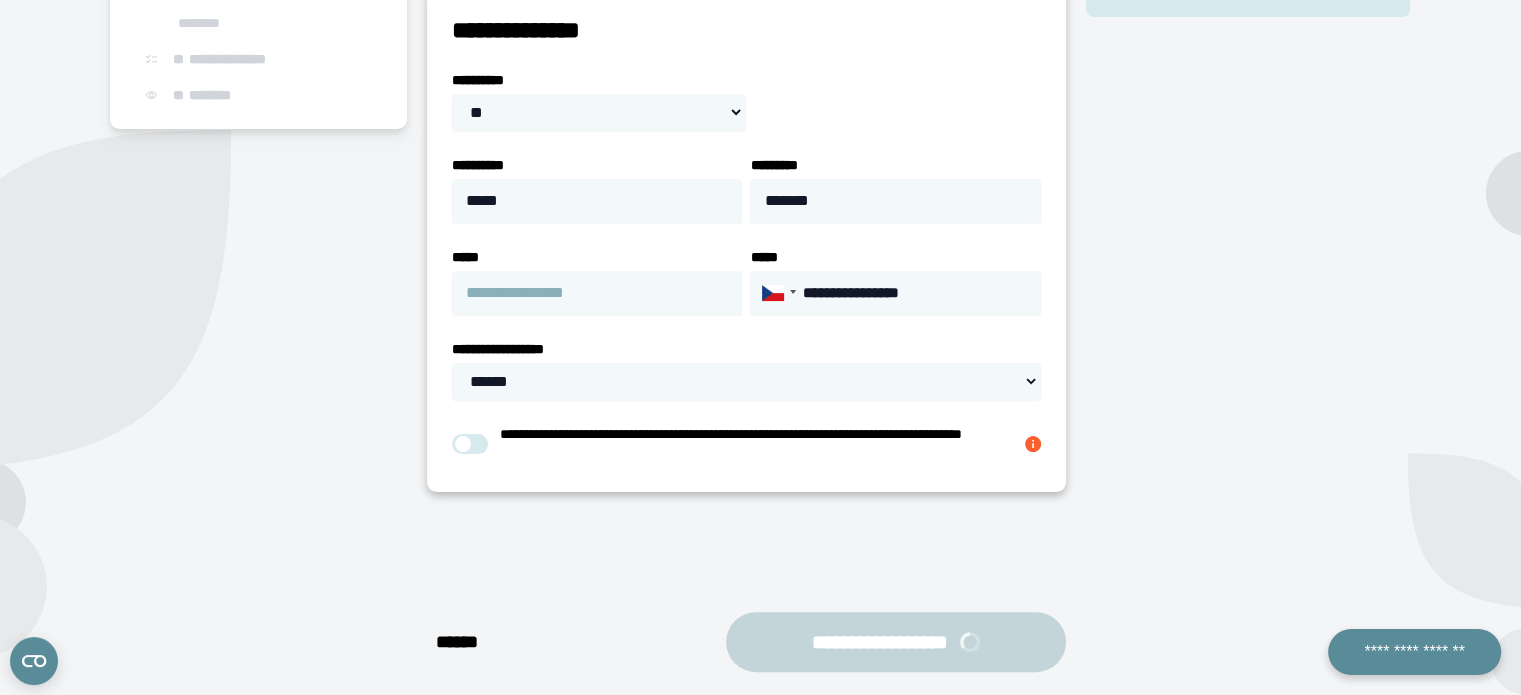 select on "*****" 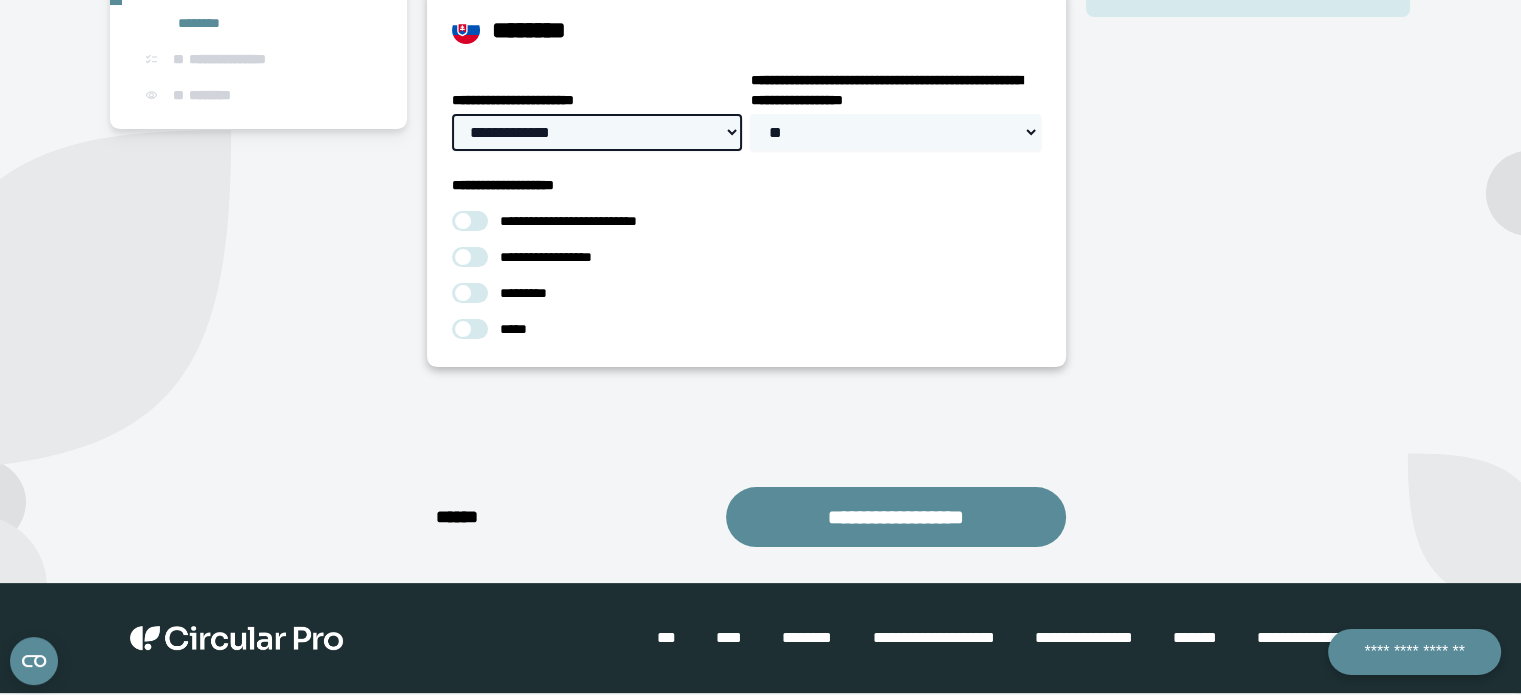 click on "**********" at bounding box center [597, 132] 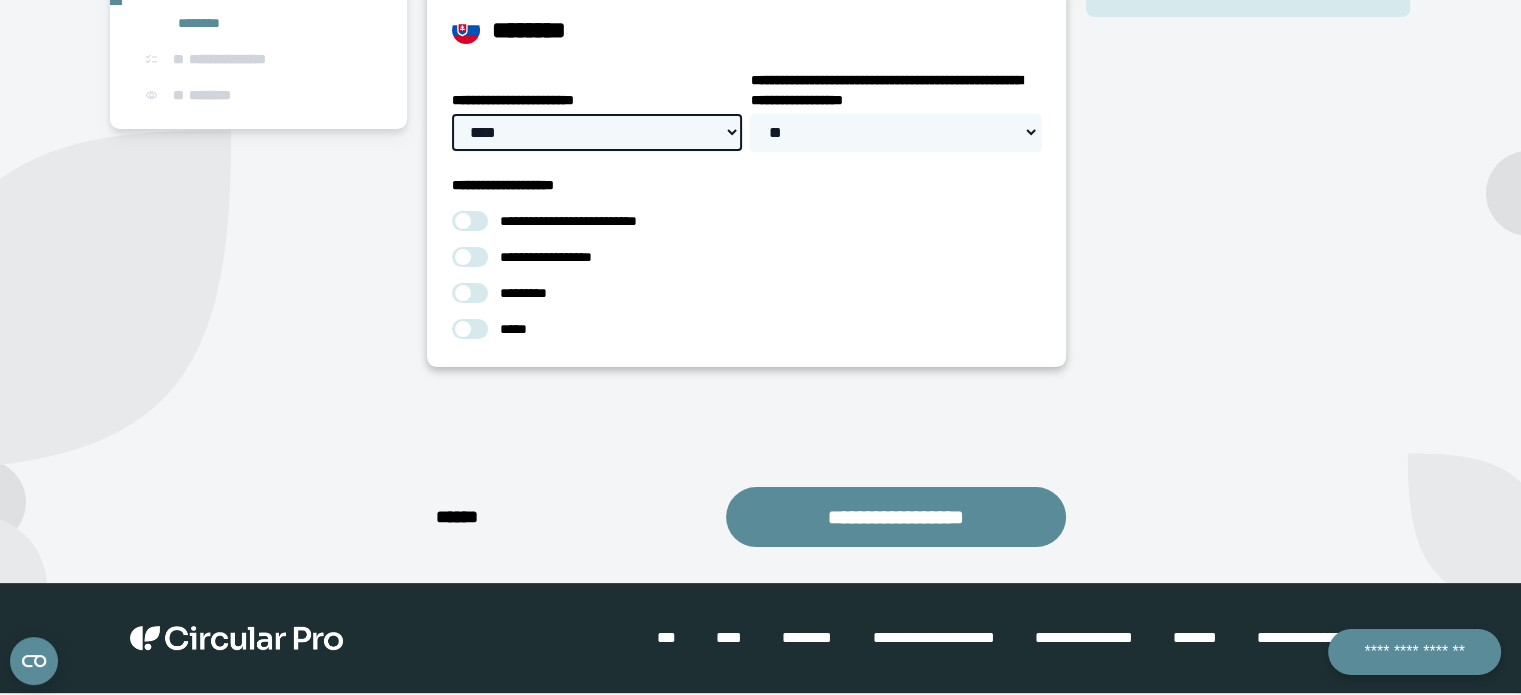 click on "**********" at bounding box center (597, 132) 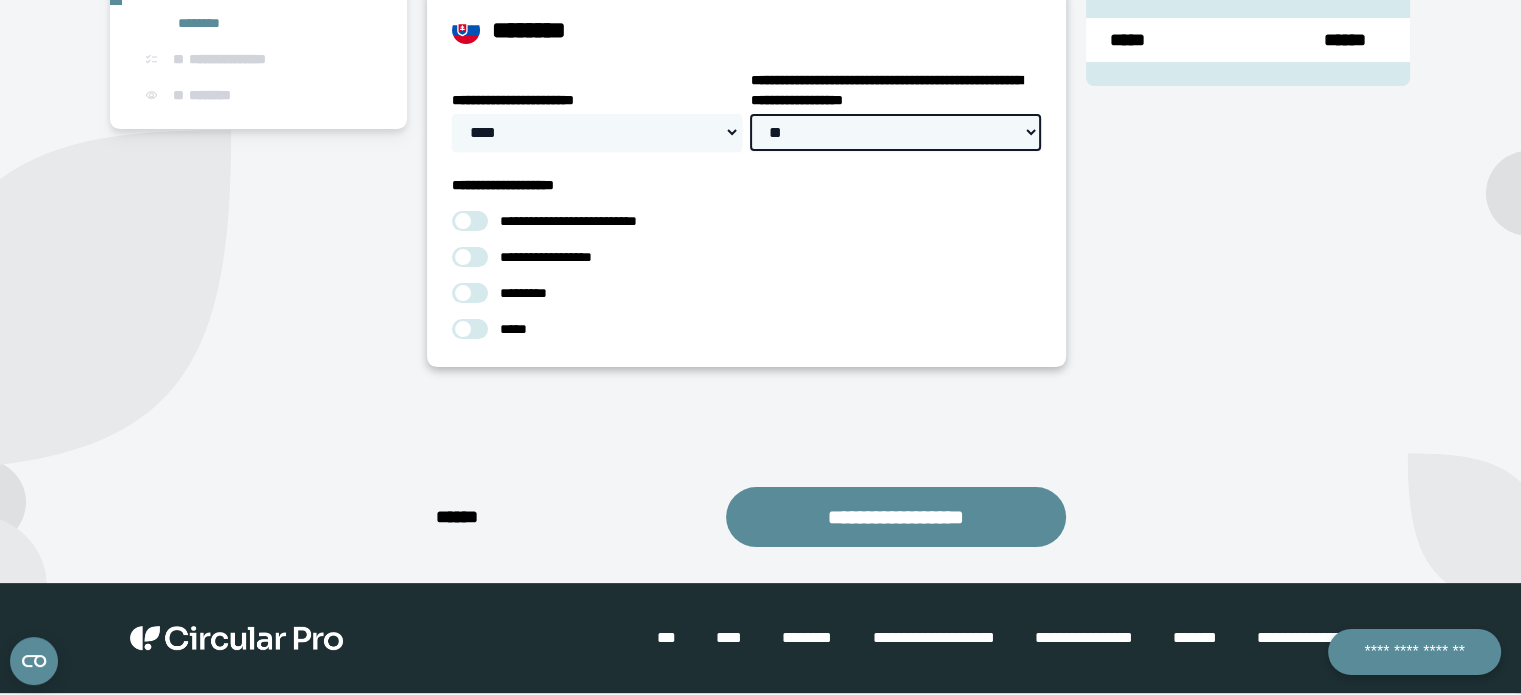 click on "**********" at bounding box center [895, 132] 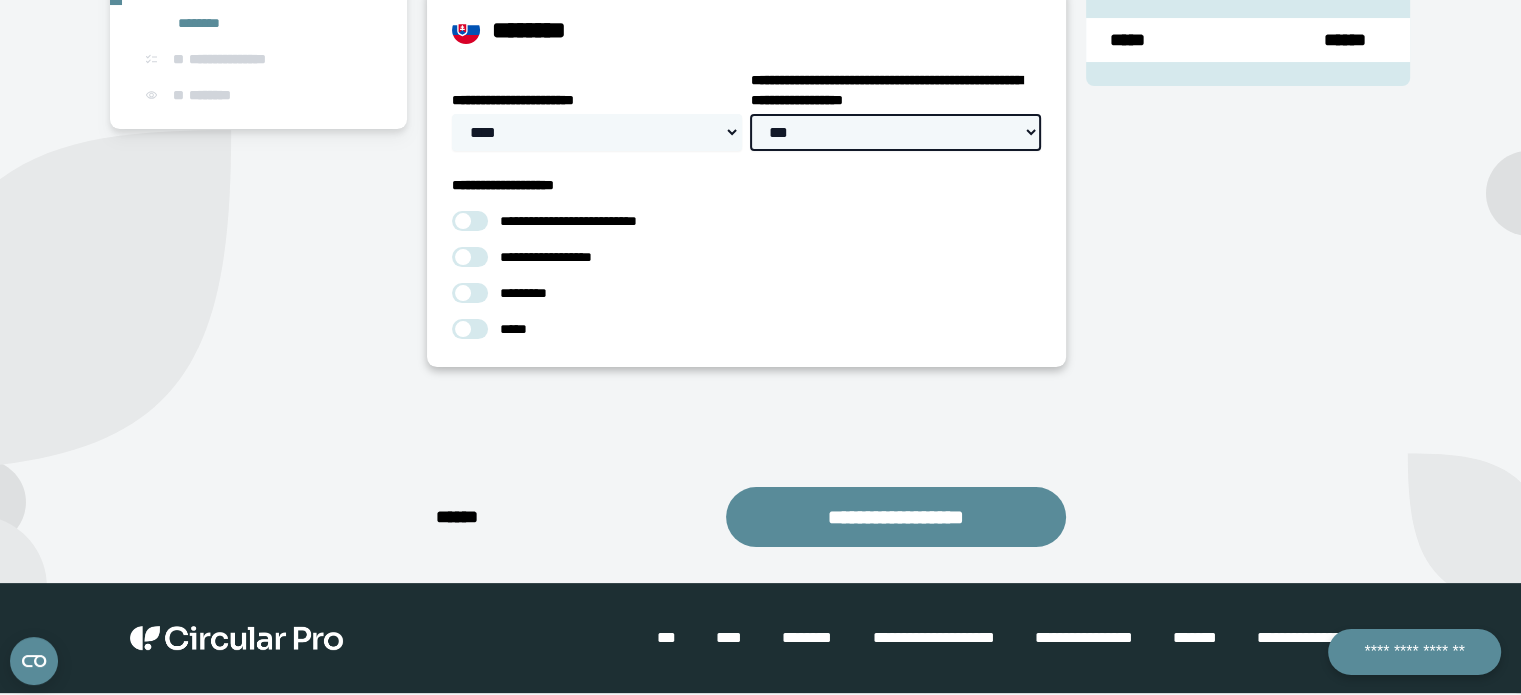 click on "**********" at bounding box center (895, 132) 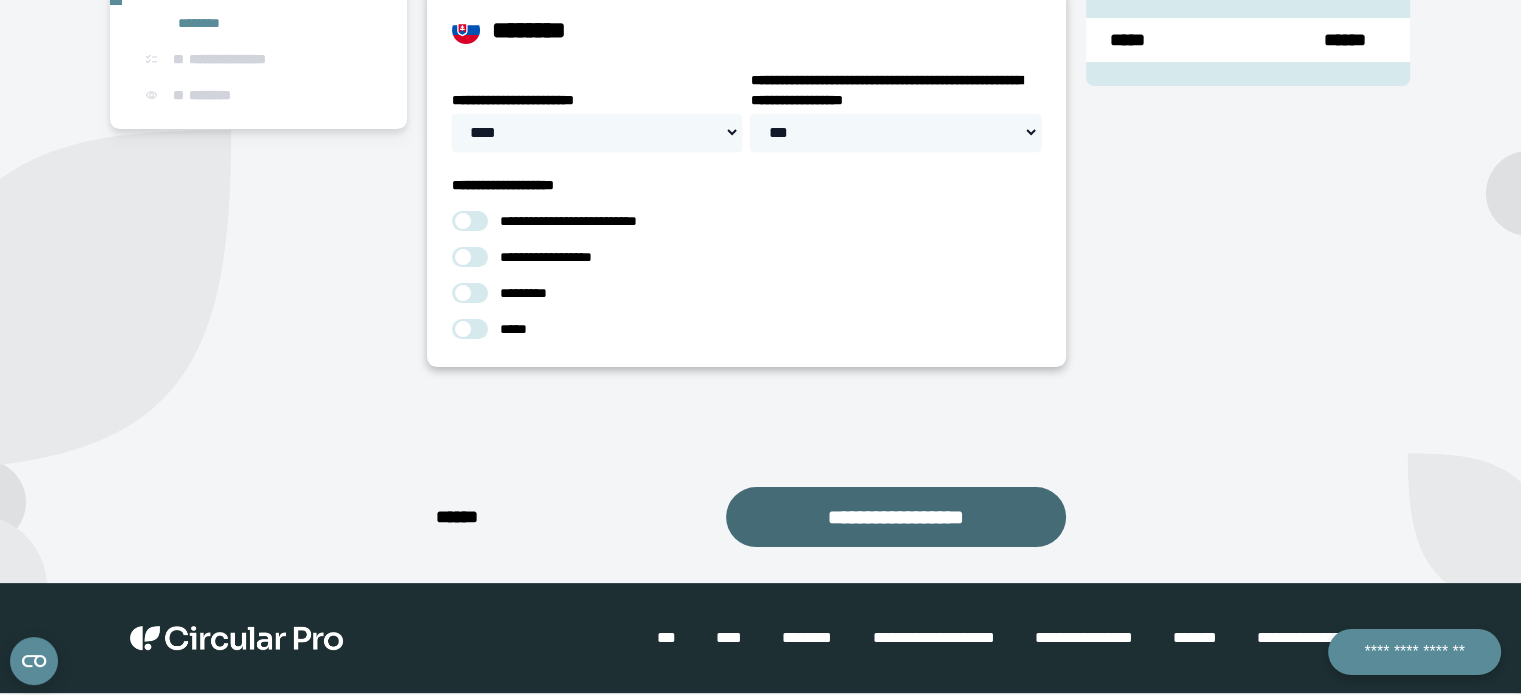 click on "**********" at bounding box center (896, 517) 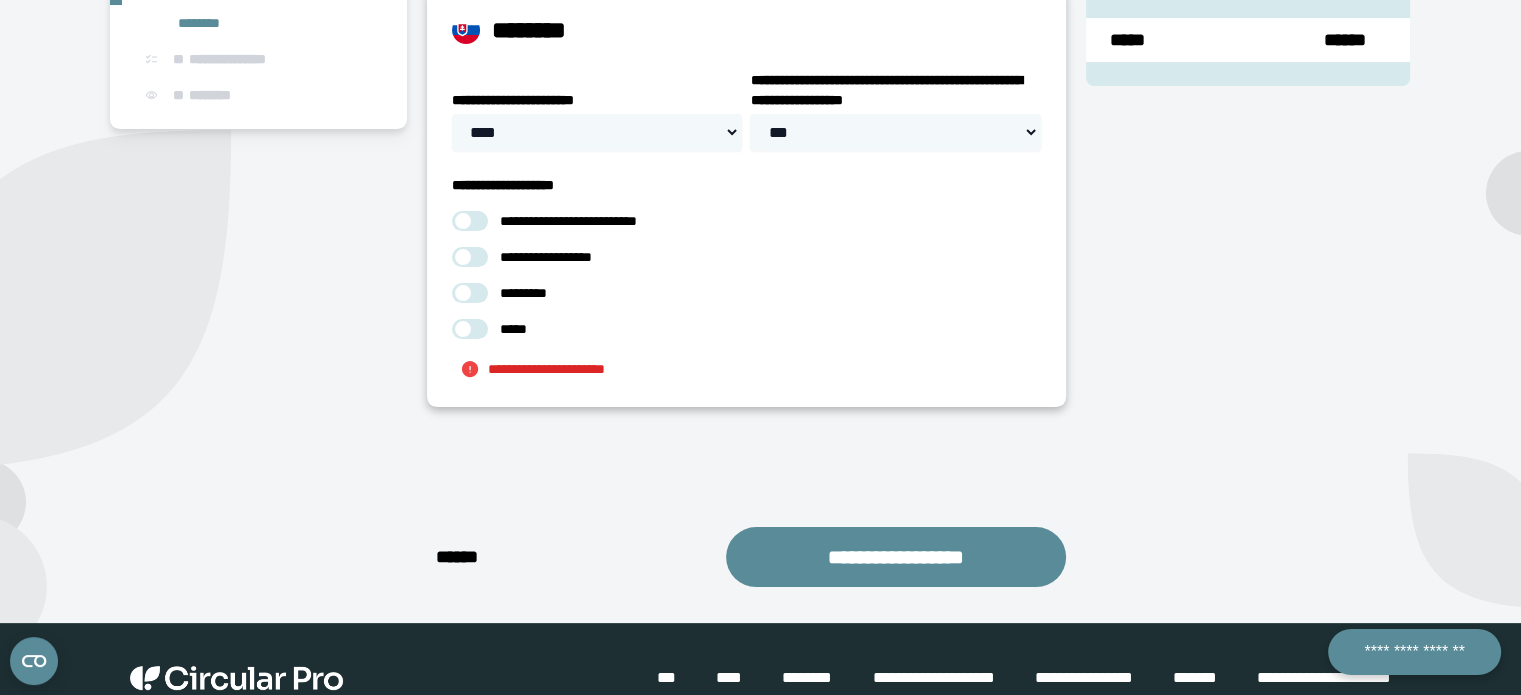 click at bounding box center [470, 293] 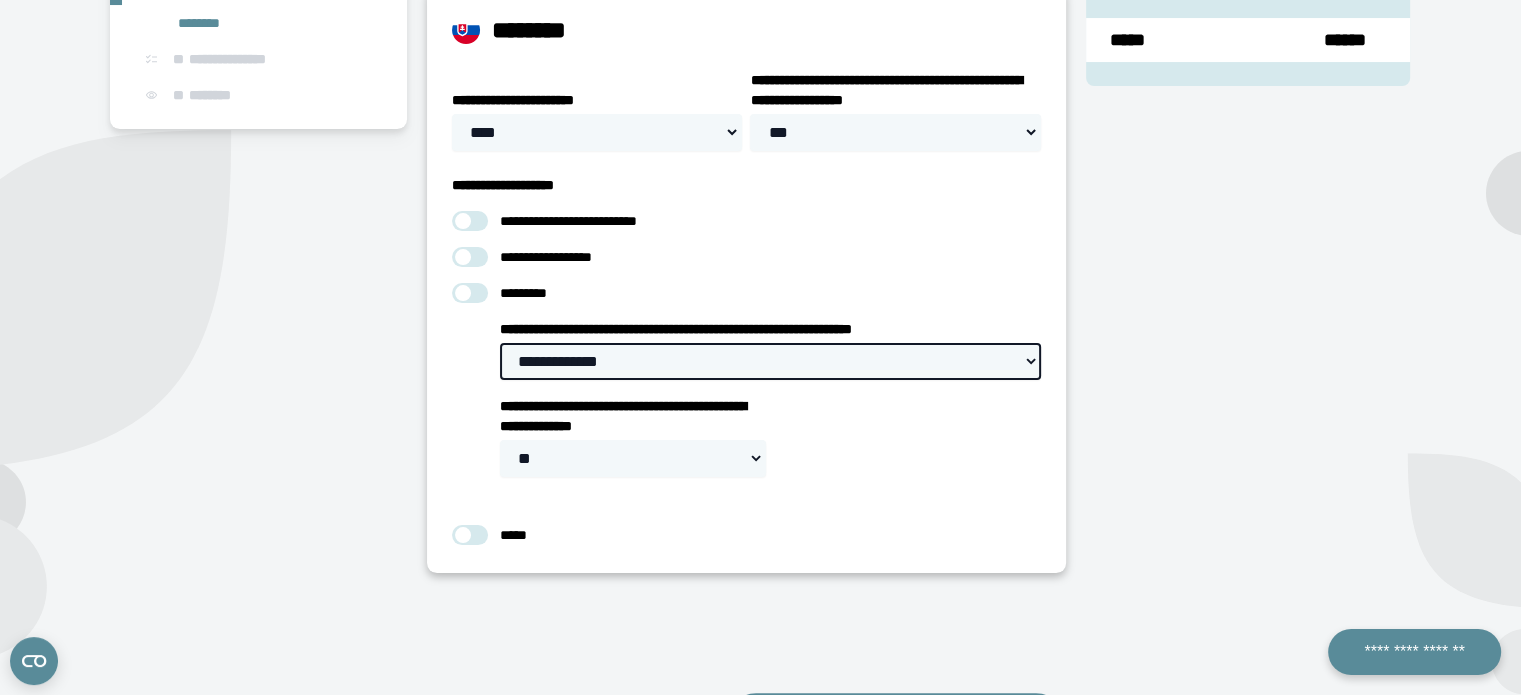 click on "**********" at bounding box center (770, 361) 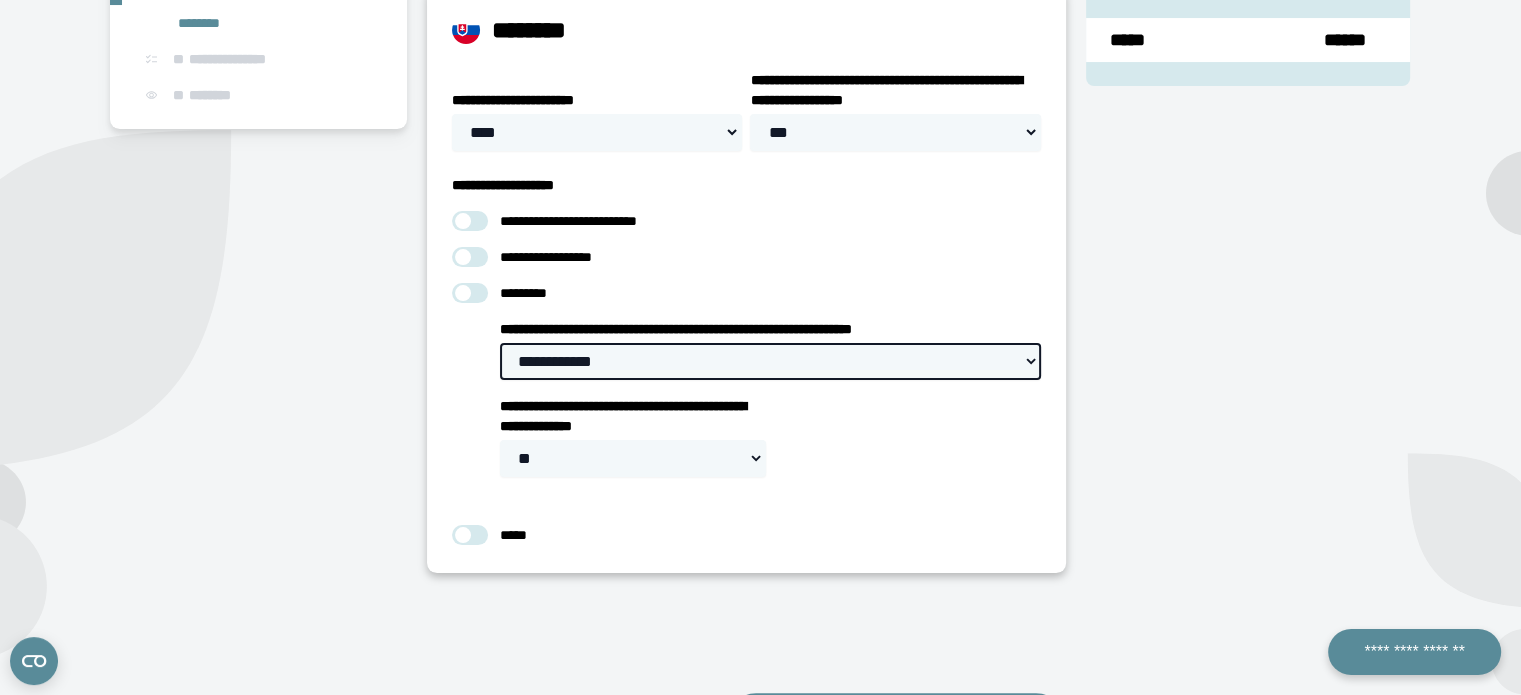 click on "**********" at bounding box center [770, 361] 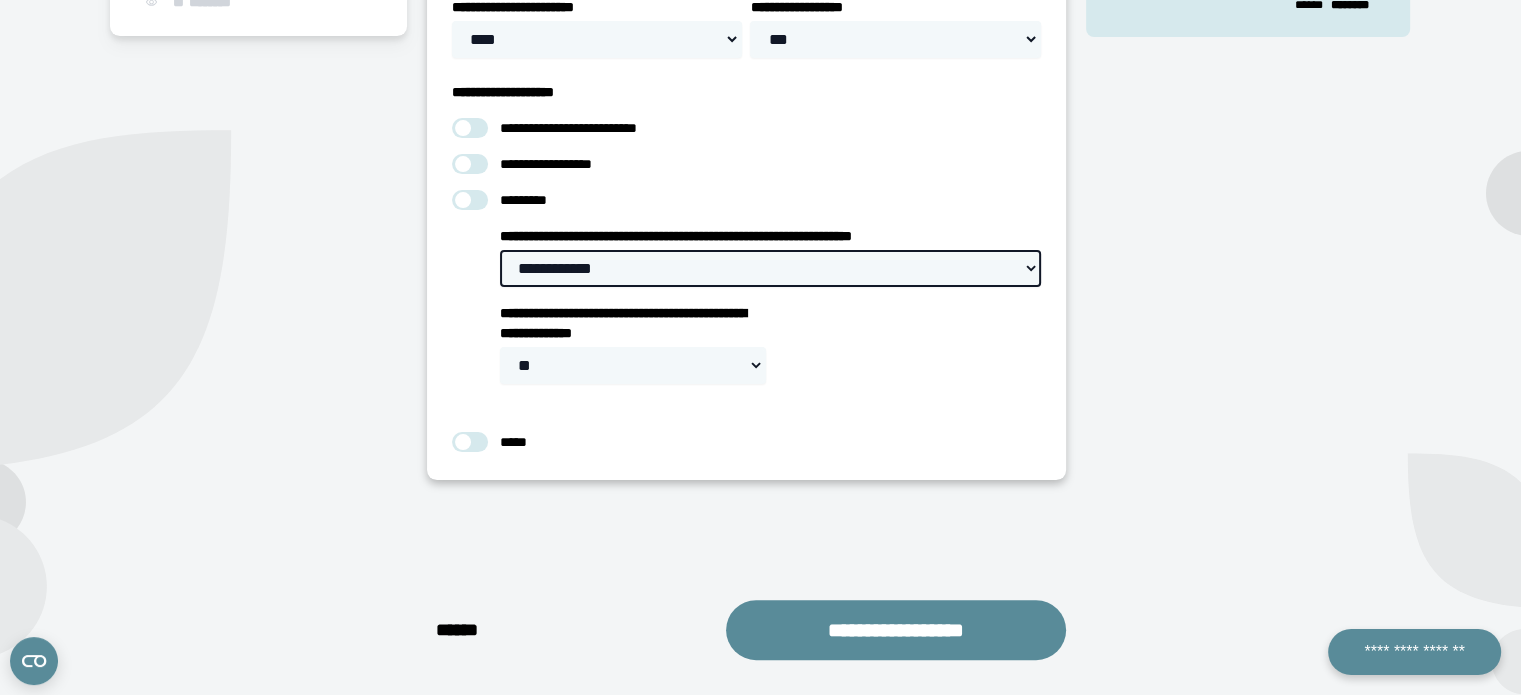 scroll, scrollTop: 480, scrollLeft: 0, axis: vertical 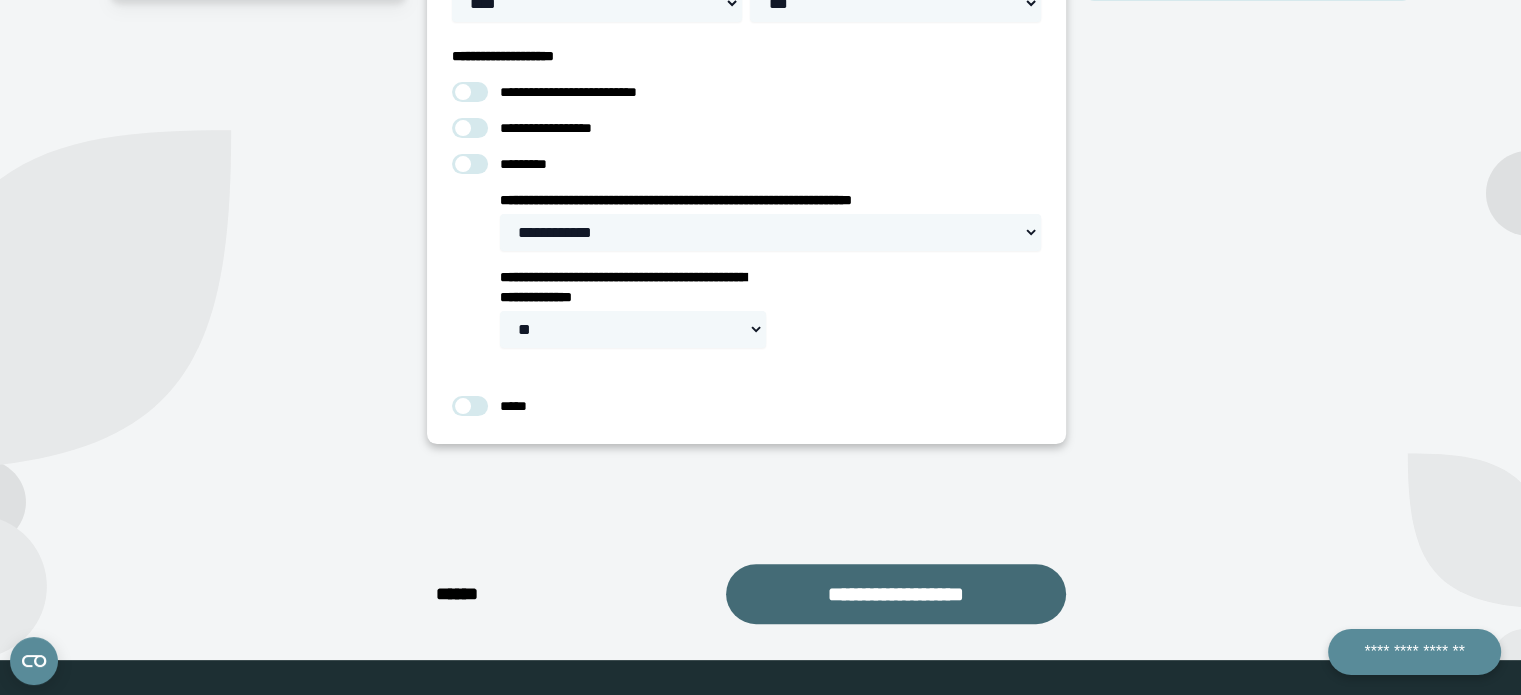 click on "**********" at bounding box center [896, 594] 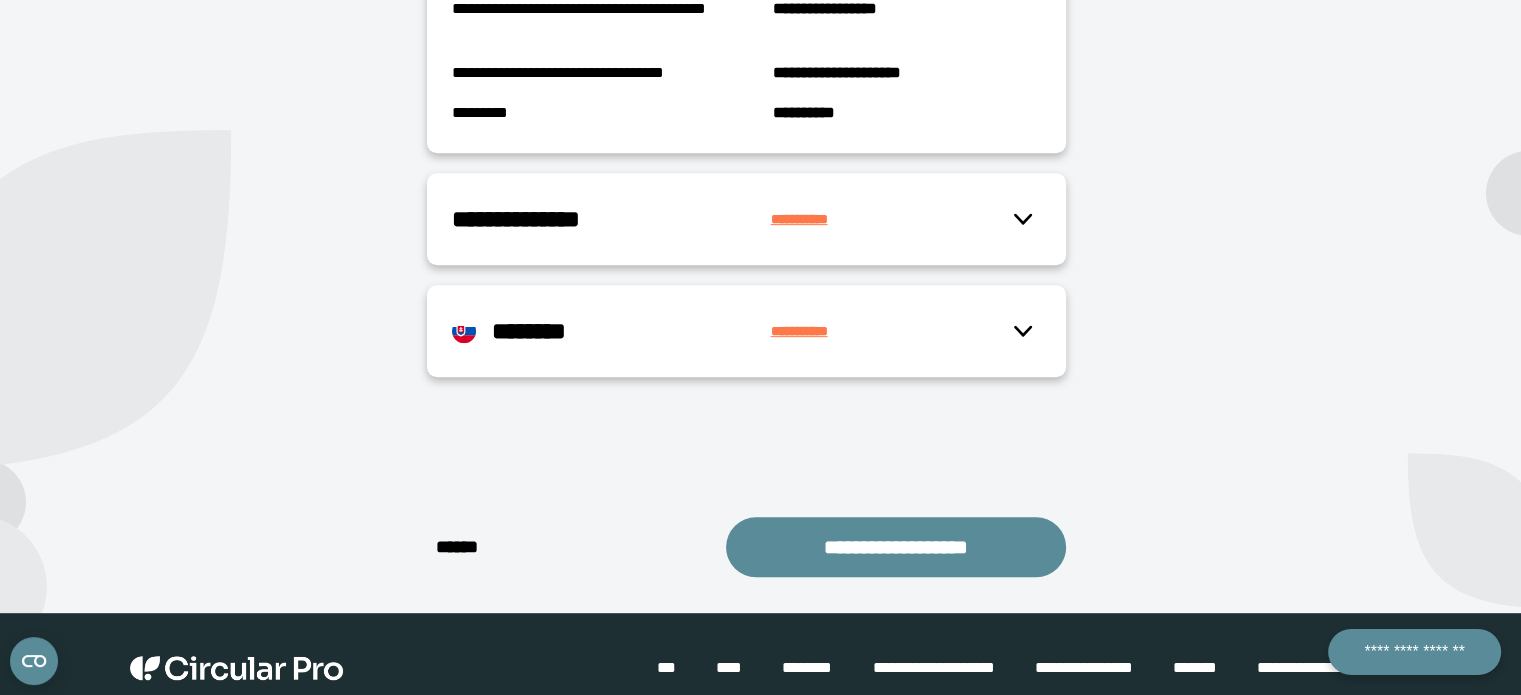 scroll, scrollTop: 932, scrollLeft: 0, axis: vertical 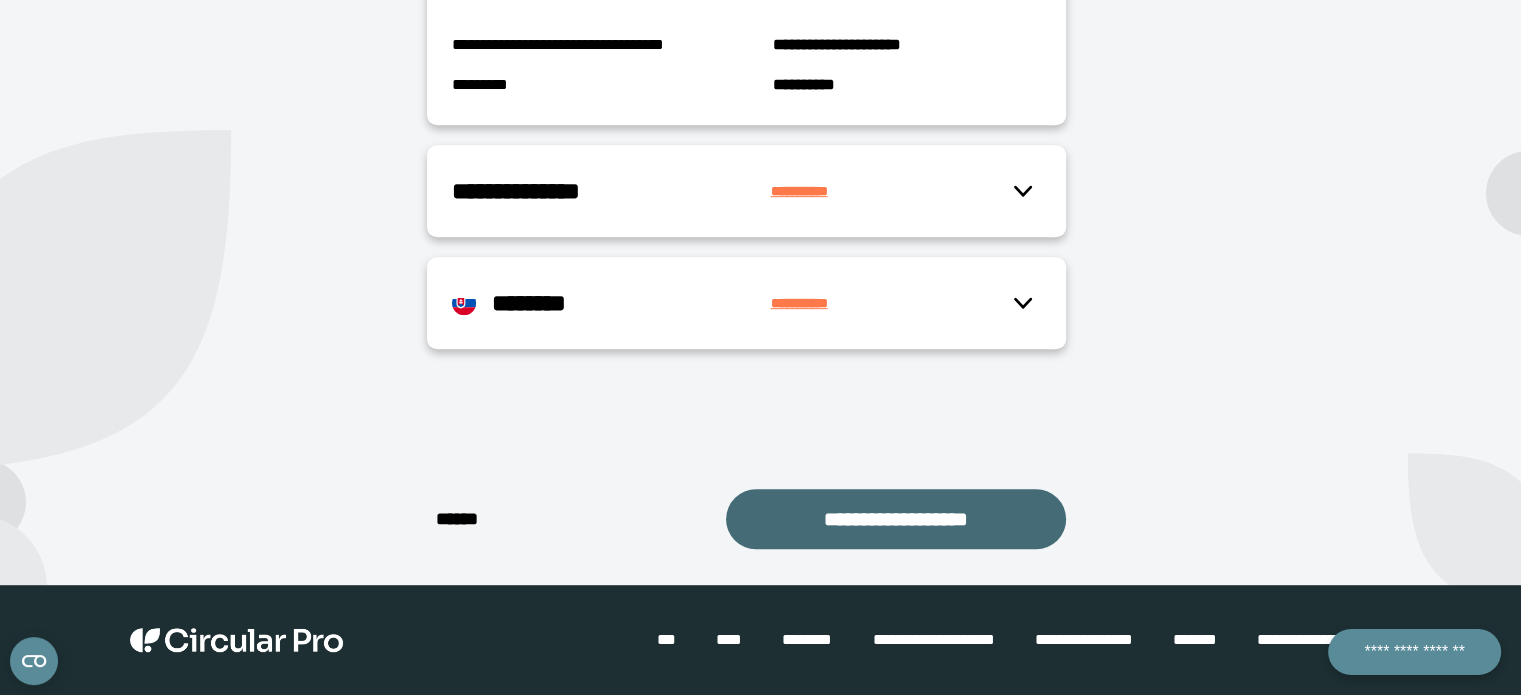 click on "**********" at bounding box center (896, 519) 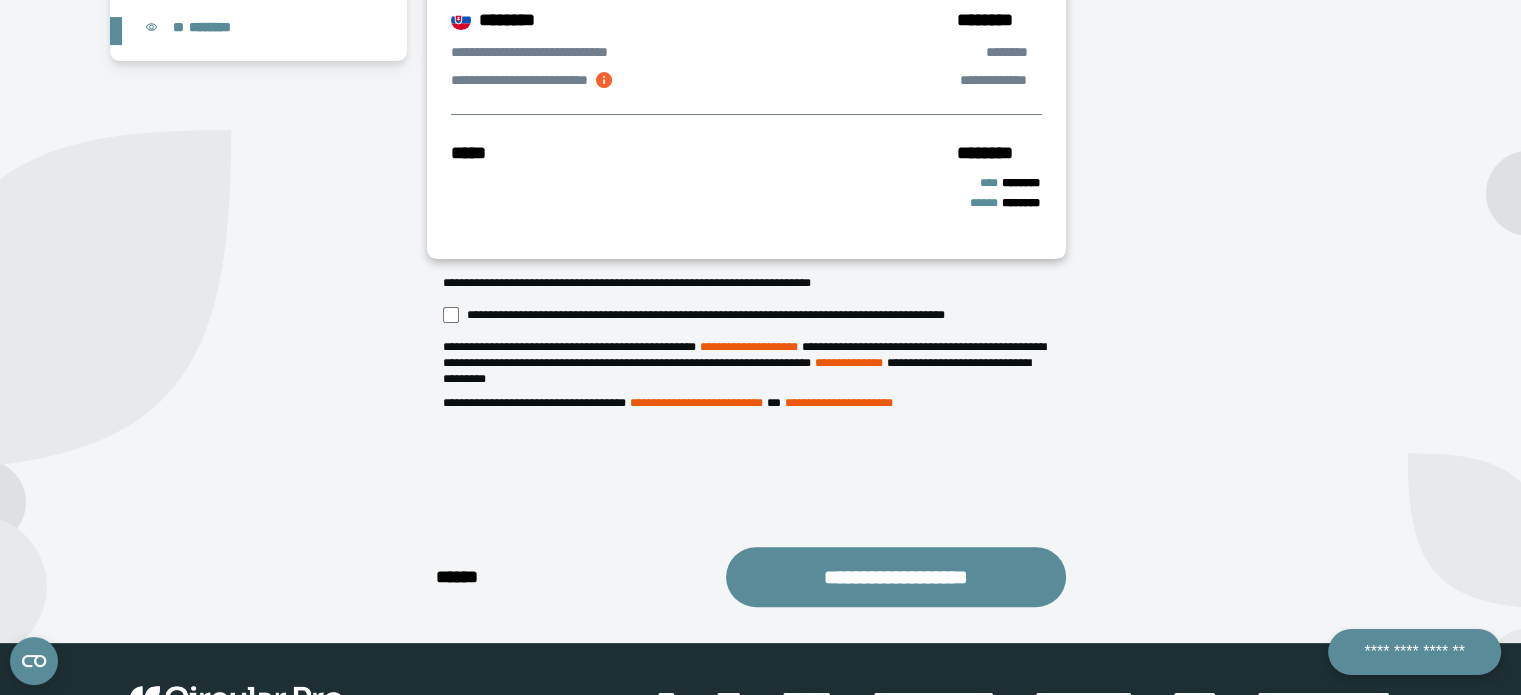 scroll, scrollTop: 476, scrollLeft: 0, axis: vertical 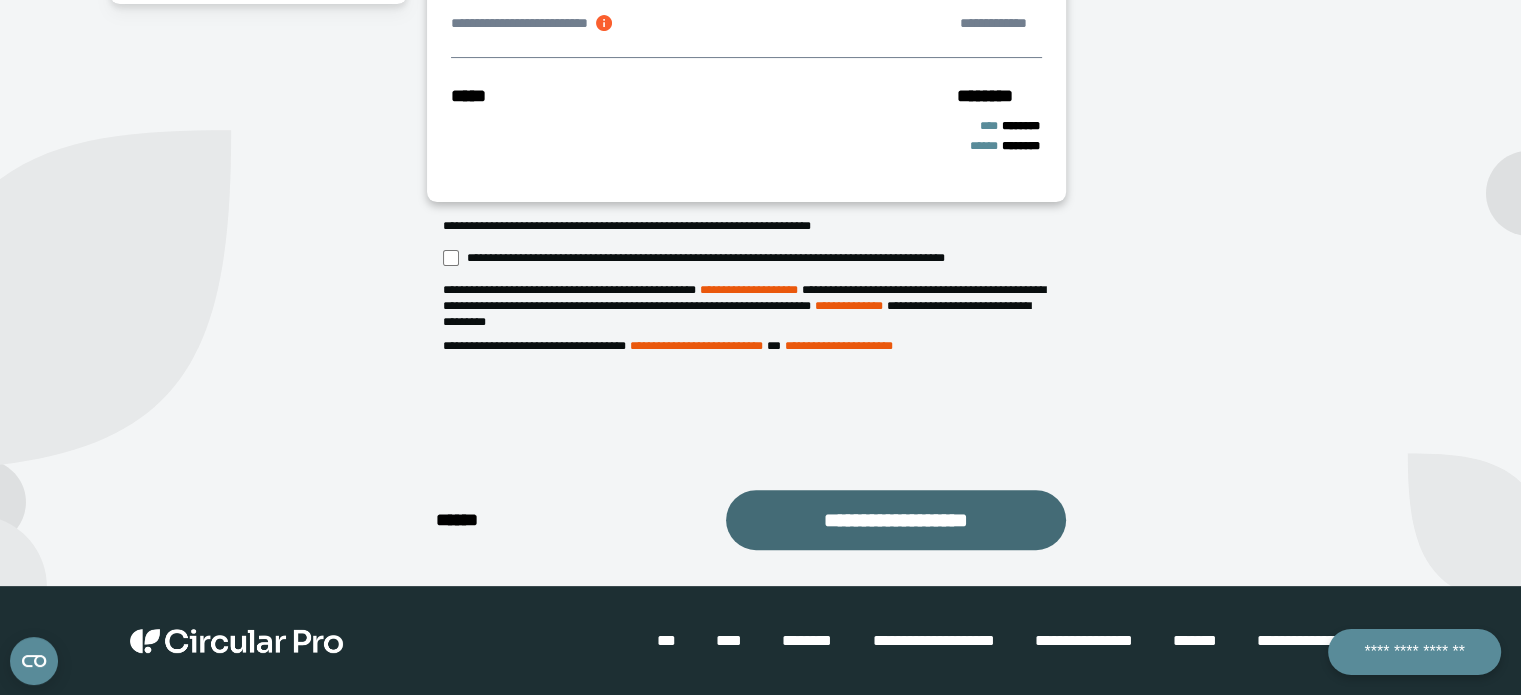click on "**********" at bounding box center [896, 520] 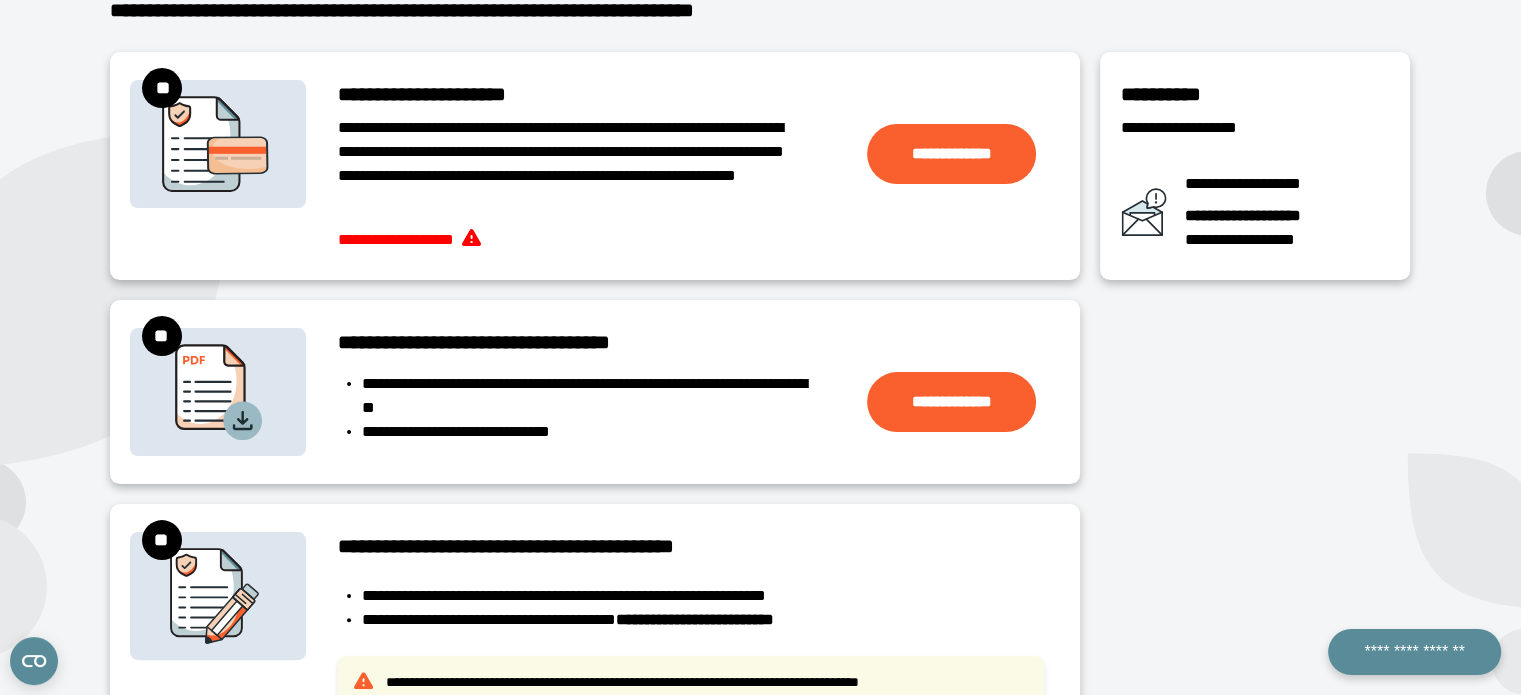 scroll, scrollTop: 116, scrollLeft: 0, axis: vertical 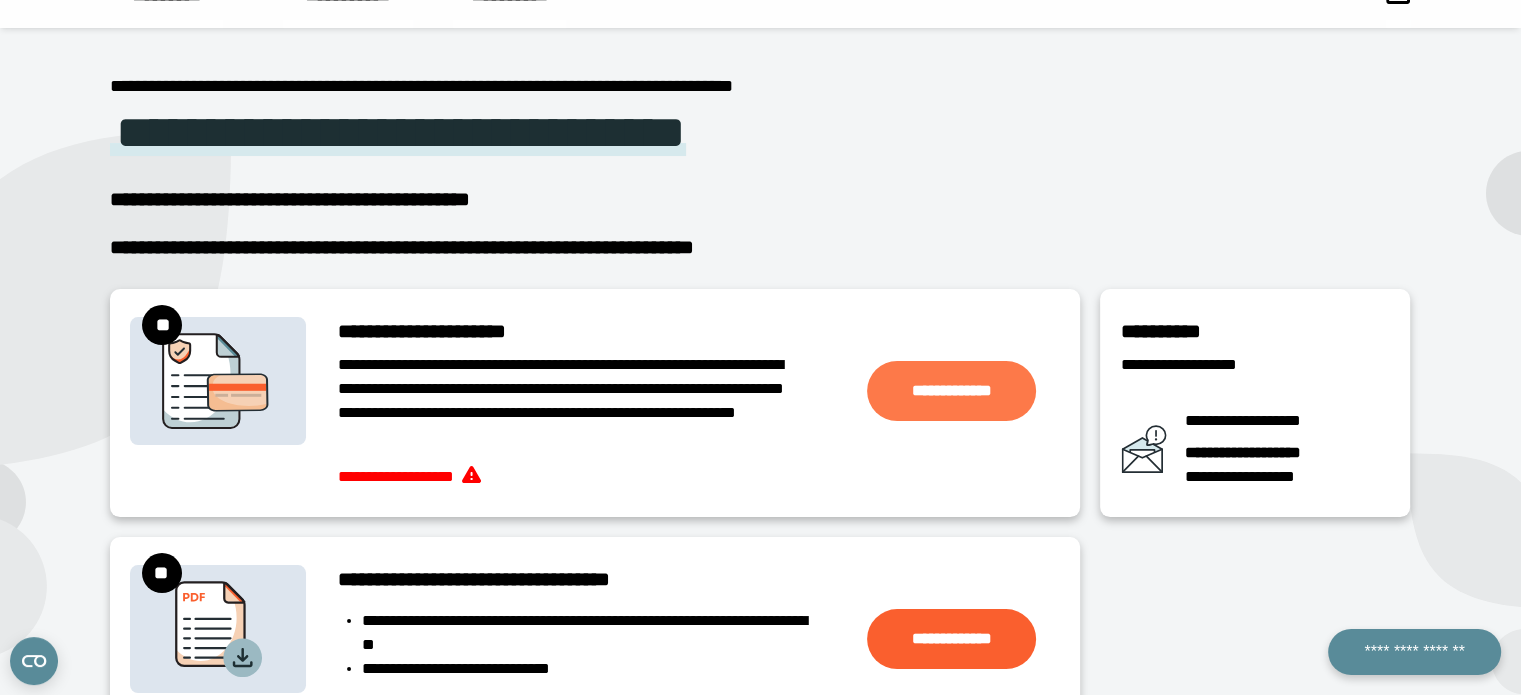 click on "**********" at bounding box center [952, 391] 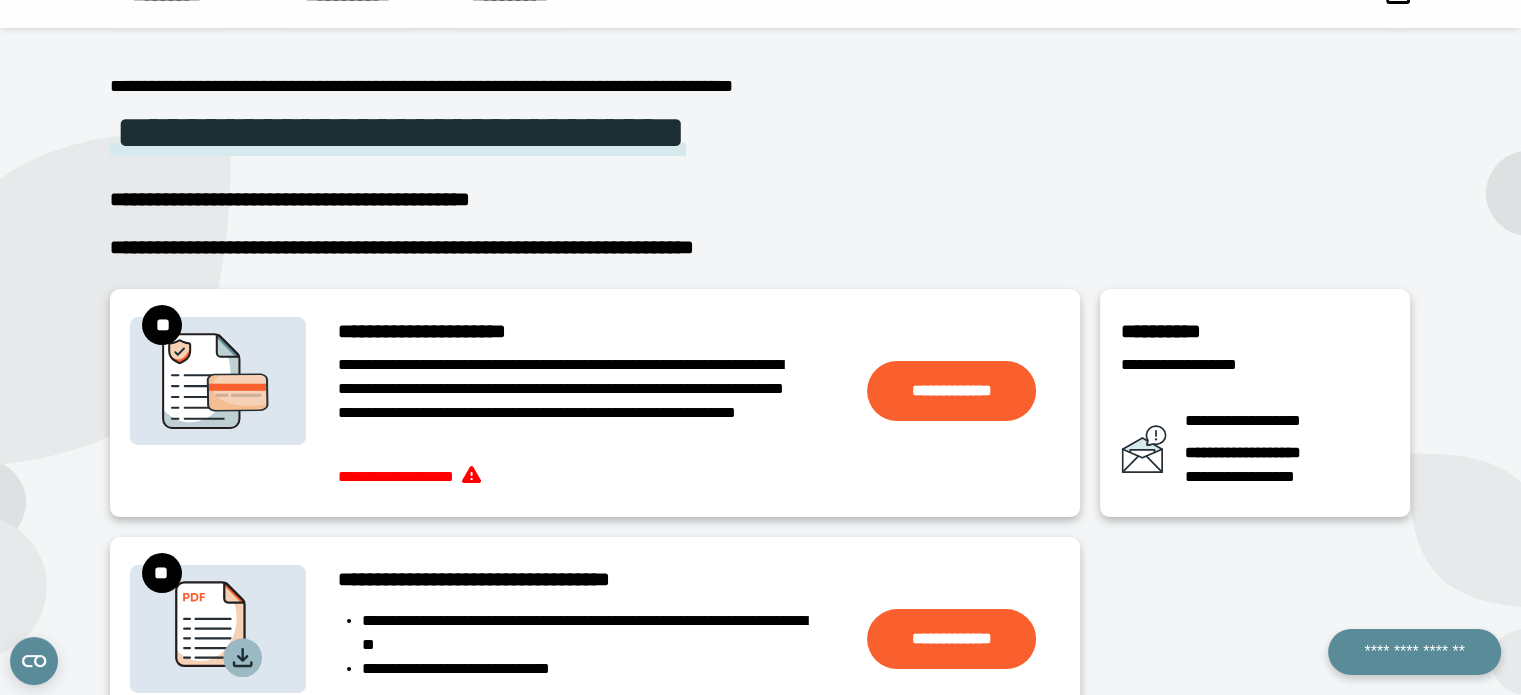 scroll, scrollTop: 0, scrollLeft: 0, axis: both 